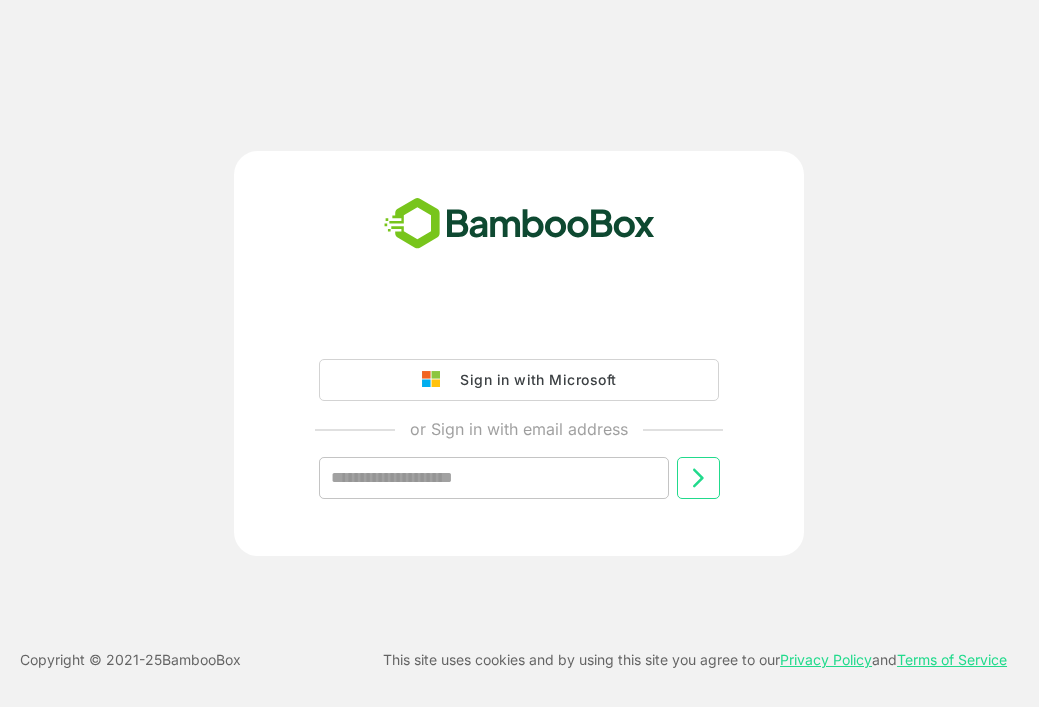 scroll, scrollTop: 0, scrollLeft: 0, axis: both 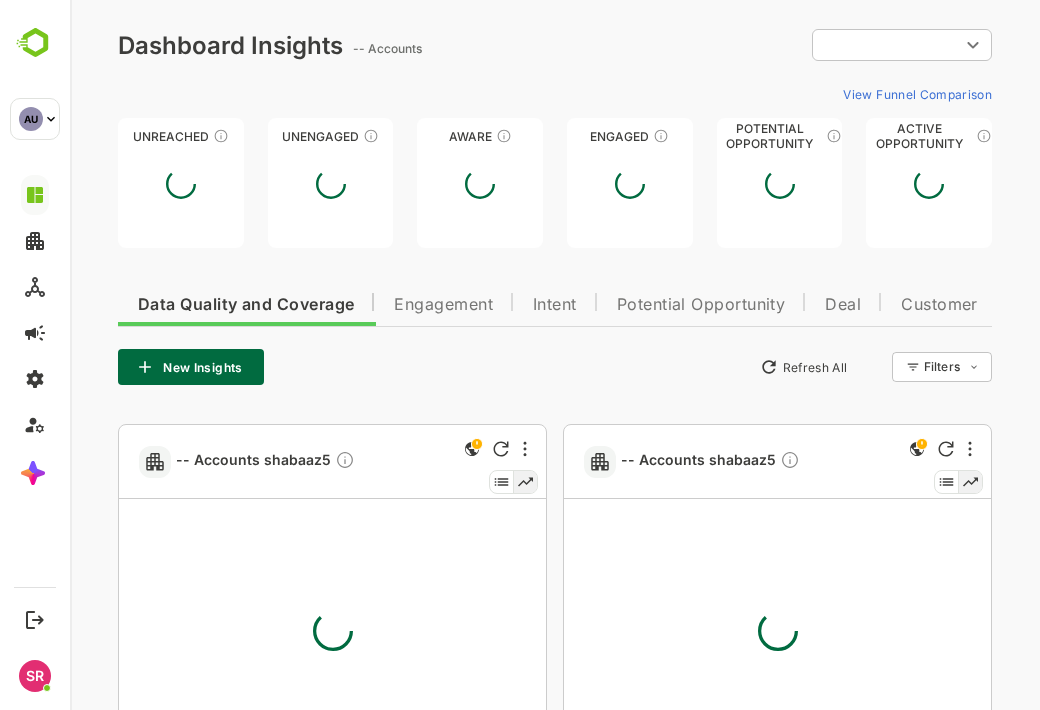 type on "**********" 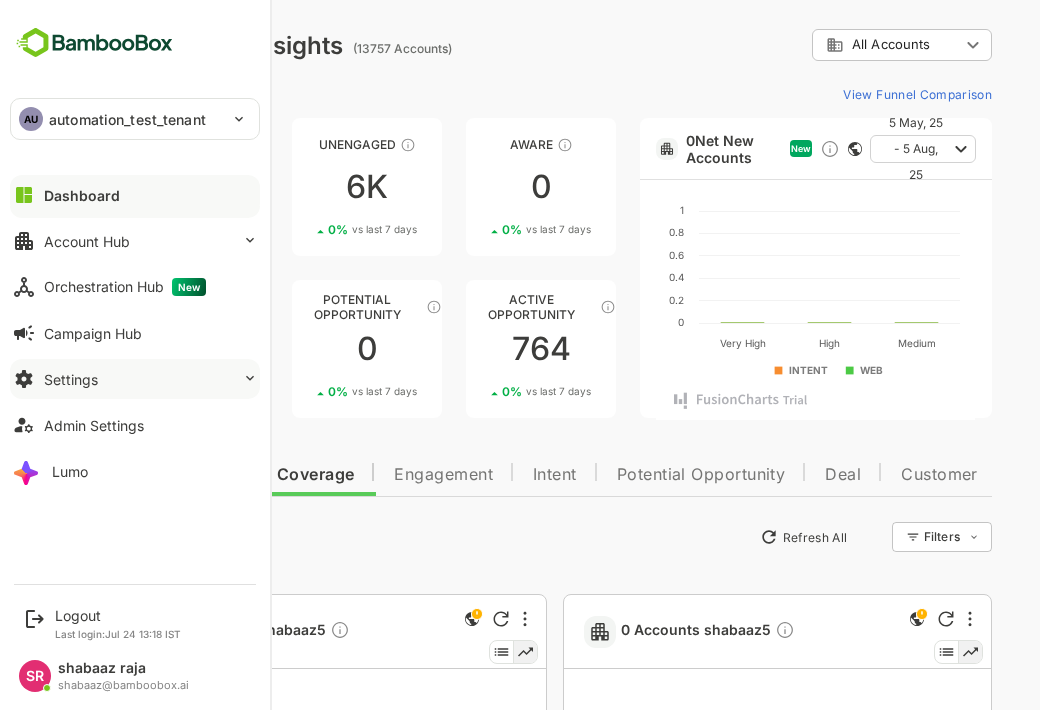 click on "Settings" at bounding box center (135, 379) 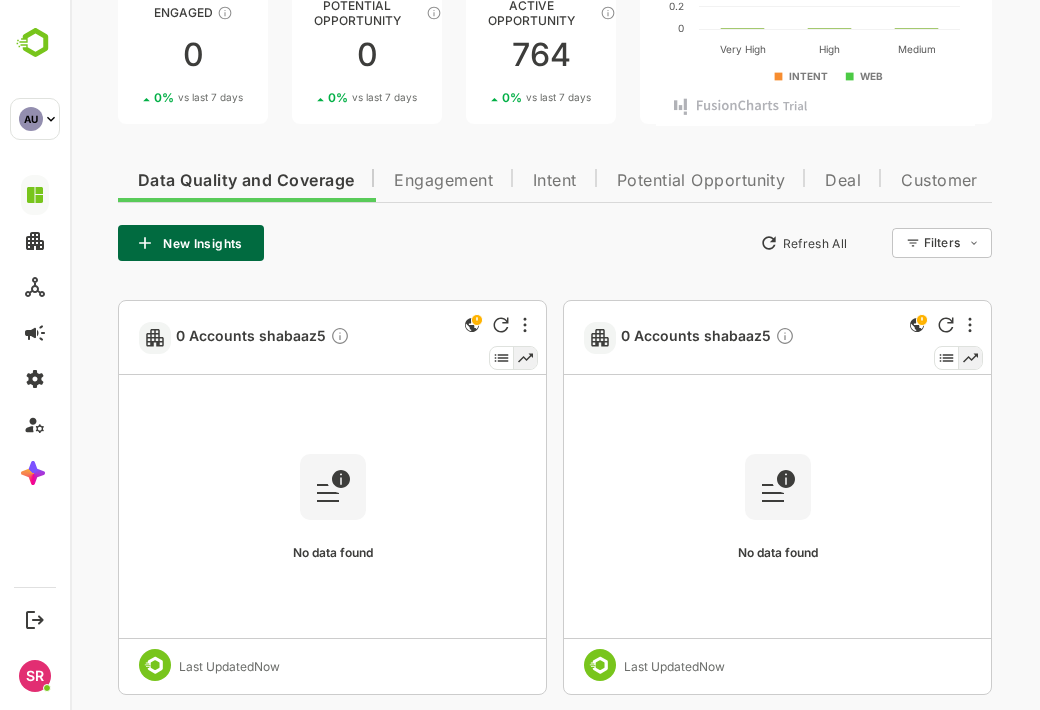 scroll, scrollTop: 316, scrollLeft: 0, axis: vertical 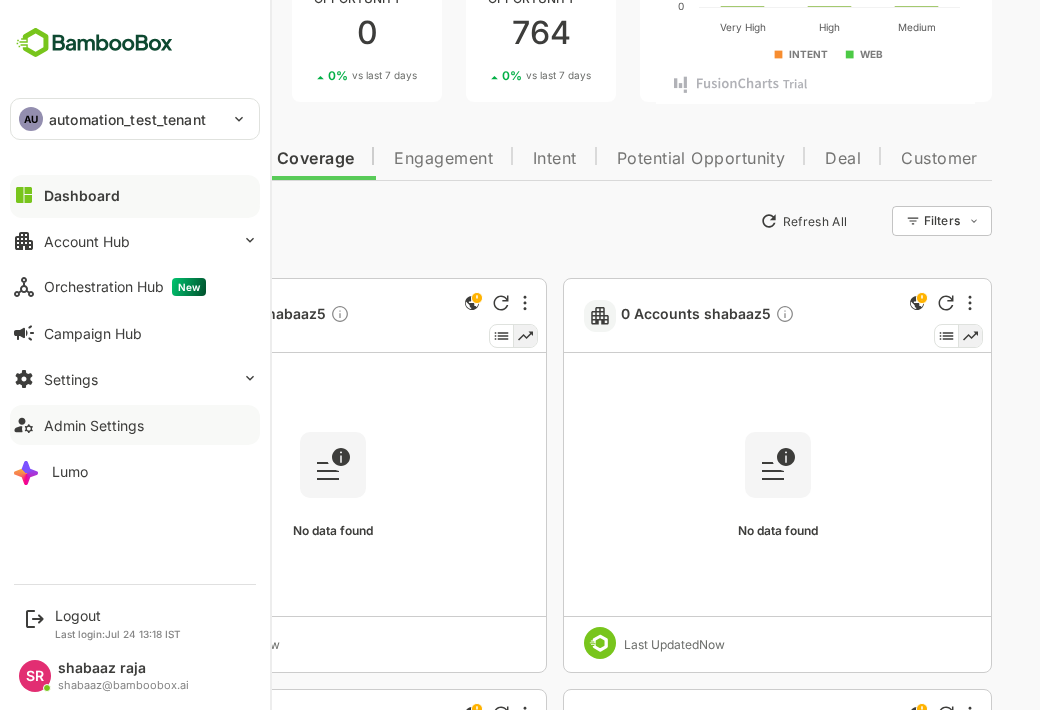 click on "Admin Settings" at bounding box center (94, 425) 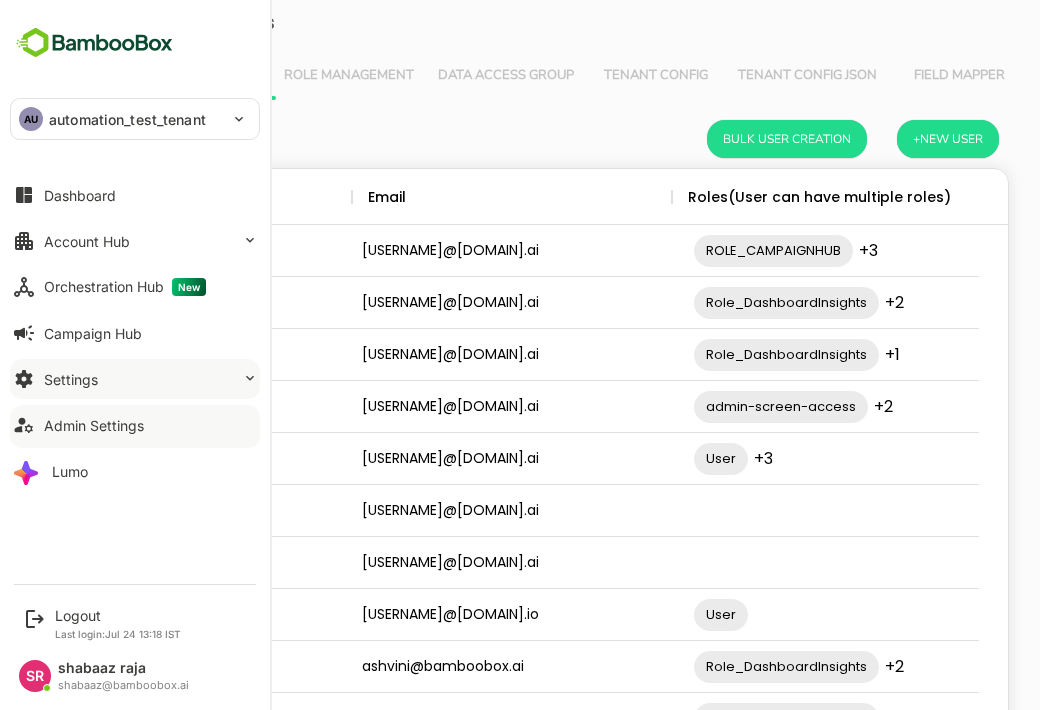 scroll, scrollTop: 0, scrollLeft: 0, axis: both 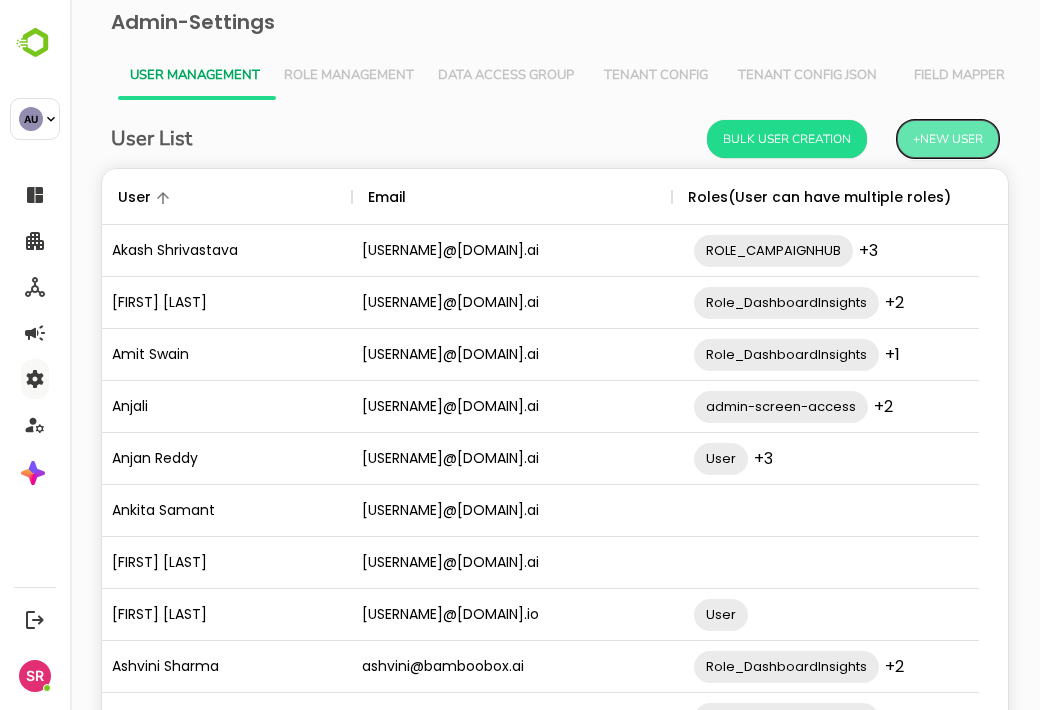 click on "+New User" at bounding box center (948, 139) 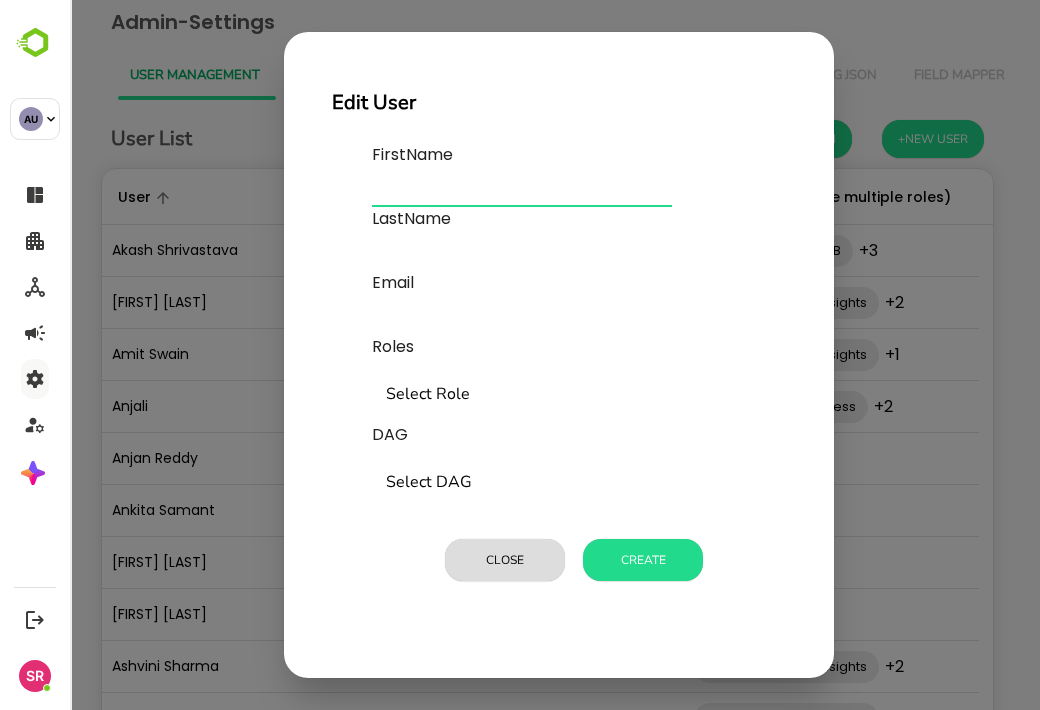 click at bounding box center [522, 191] 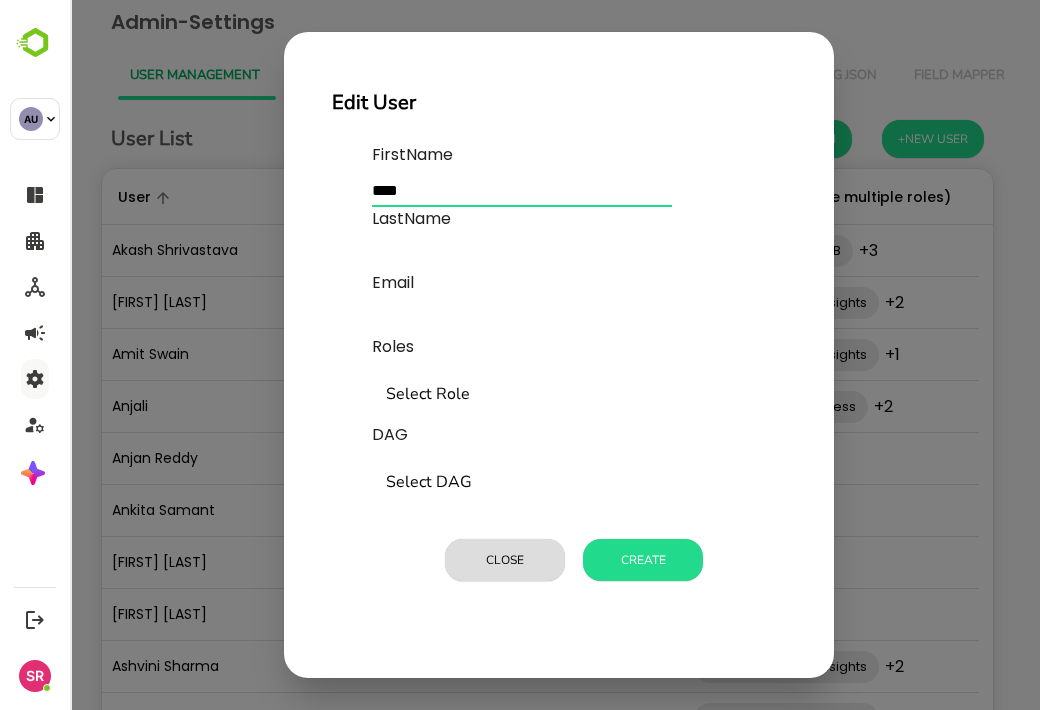 type on "****" 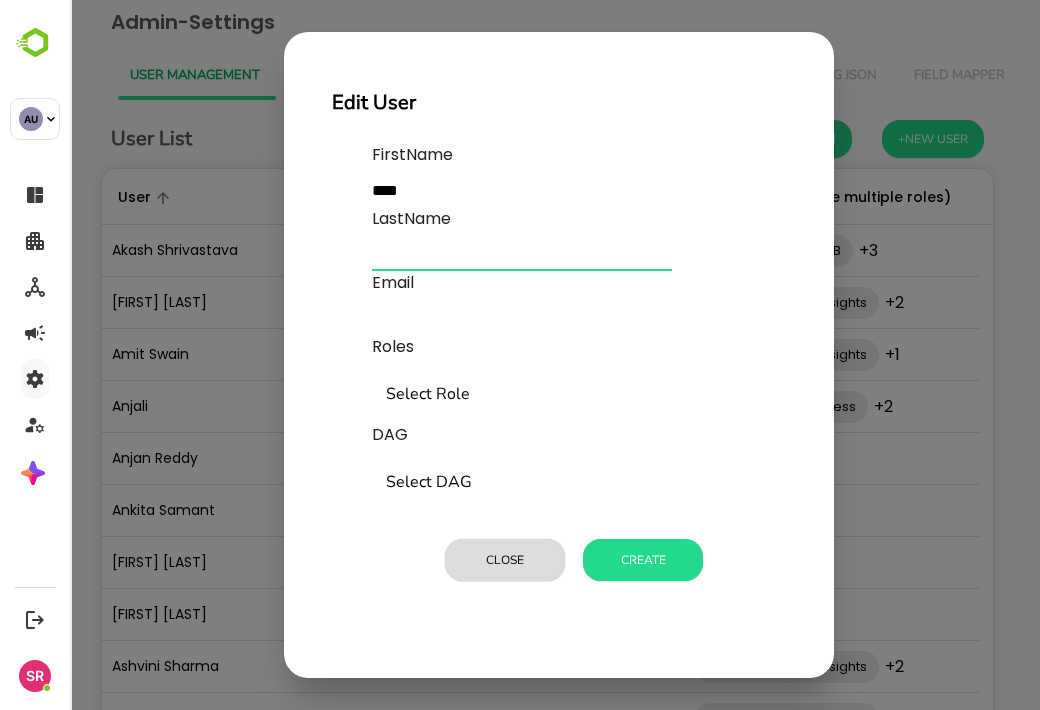 click at bounding box center [522, 255] 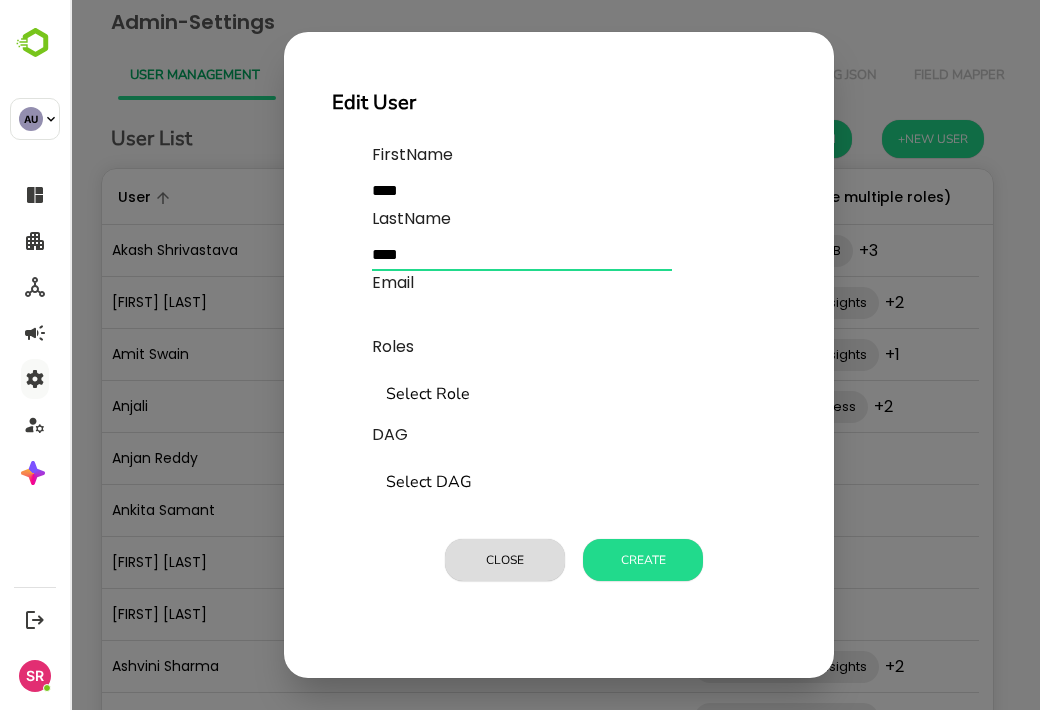 type on "****" 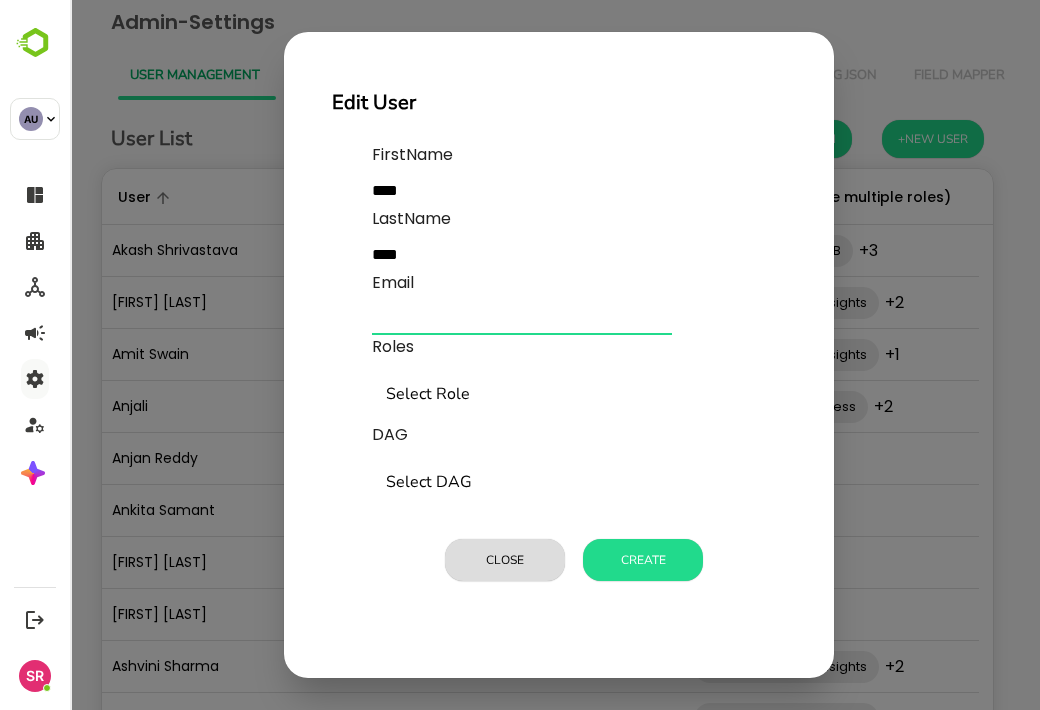 click at bounding box center [522, 319] 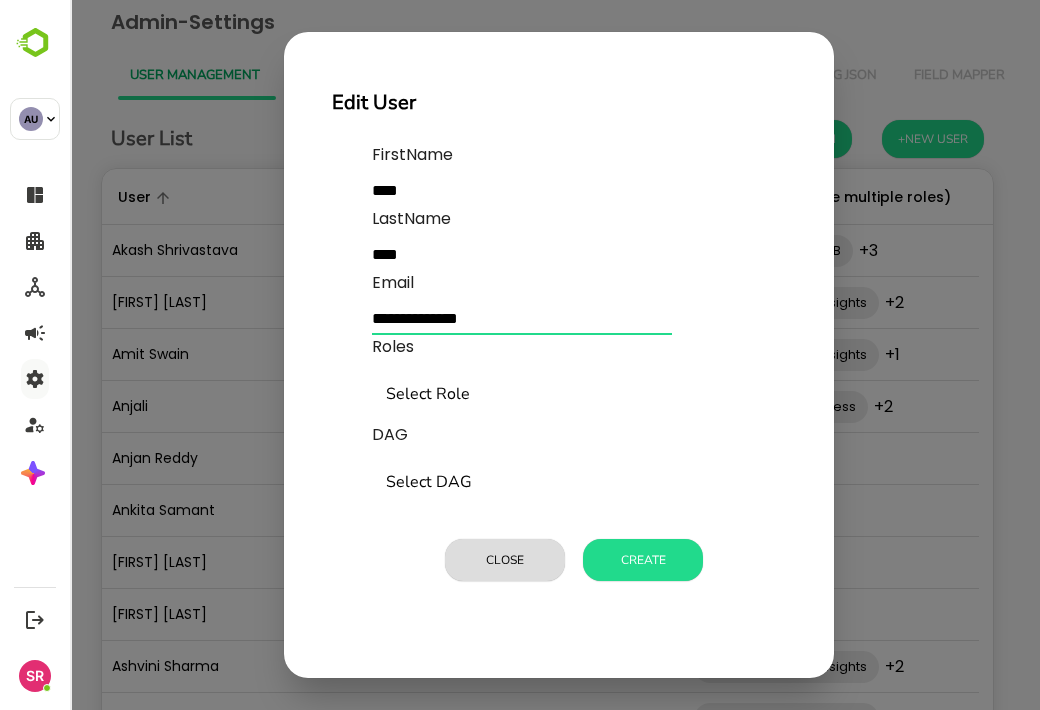 type on "**********" 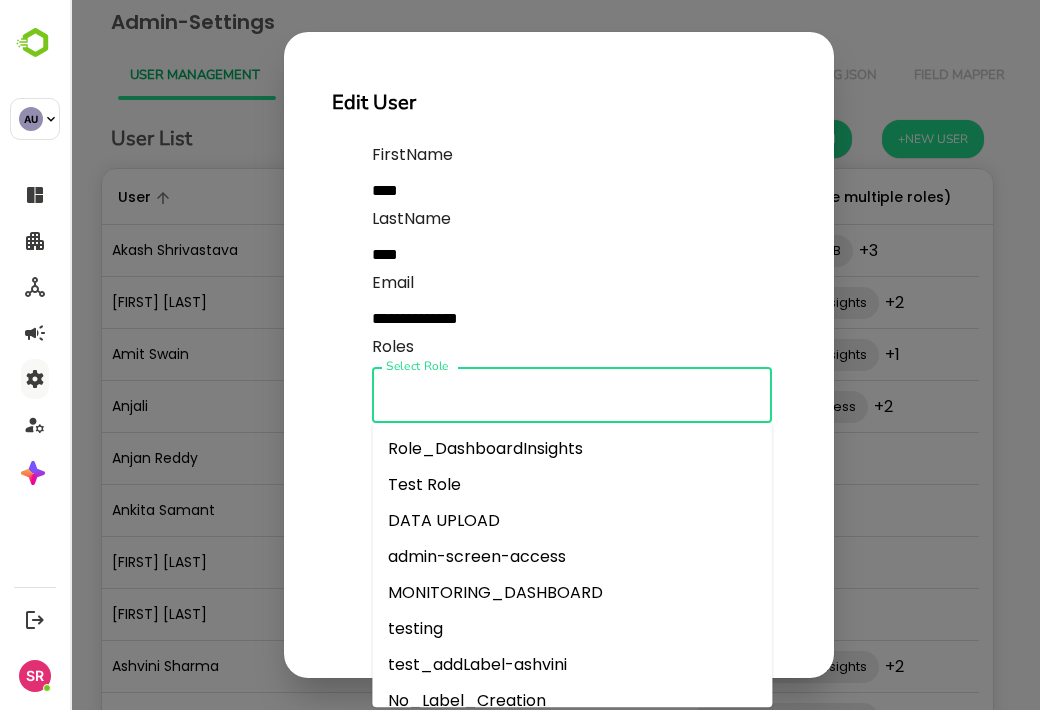 click on "Test Role" at bounding box center [572, 485] 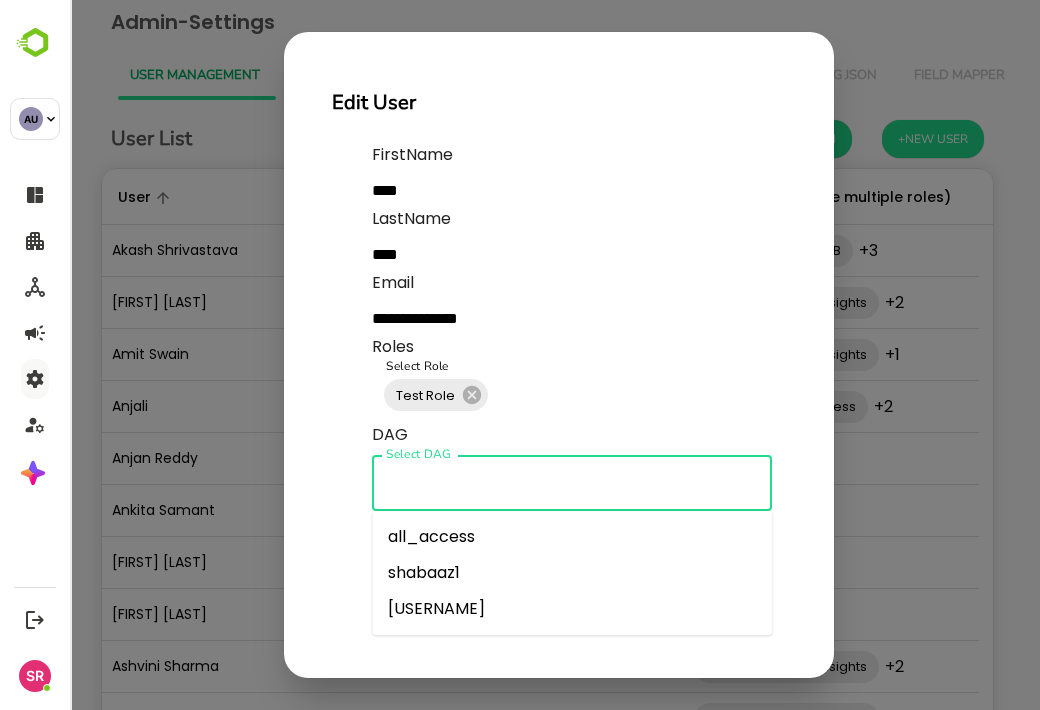 click on "Select DAG" at bounding box center (572, 483) 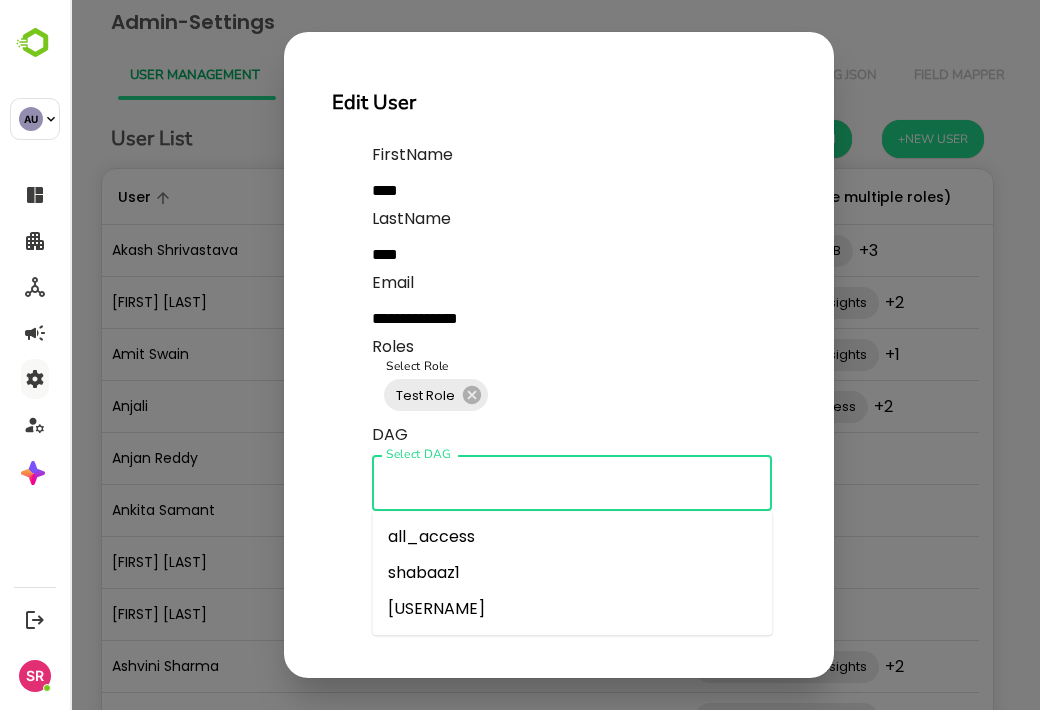 click on "shabaaz1" at bounding box center (572, 573) 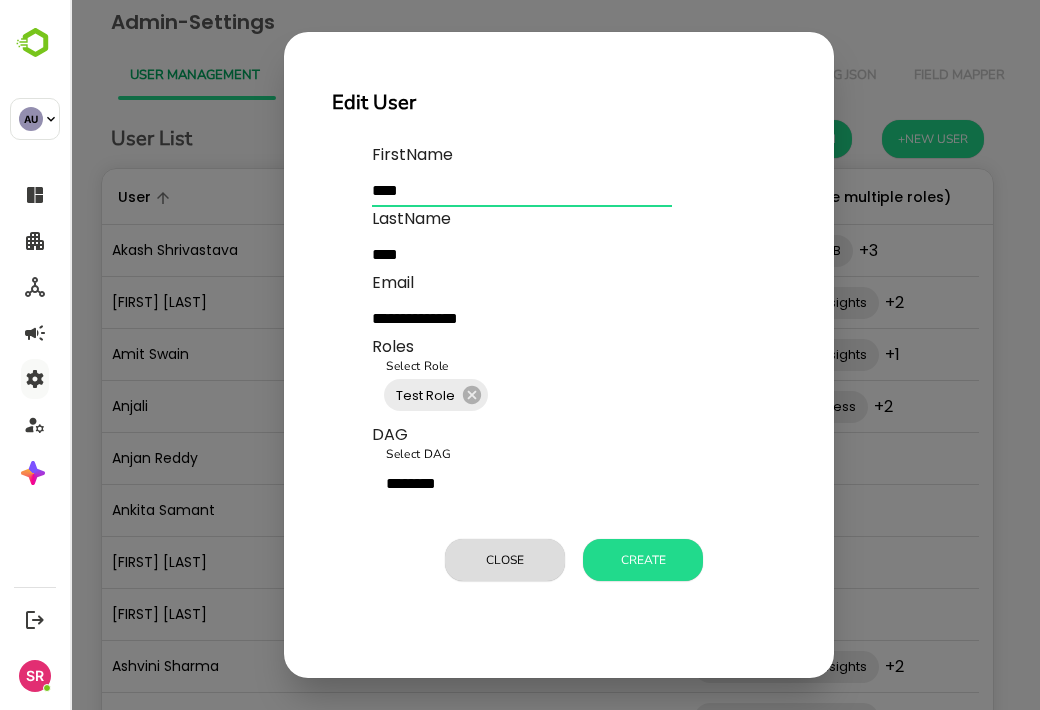 click on "****" at bounding box center (522, 191) 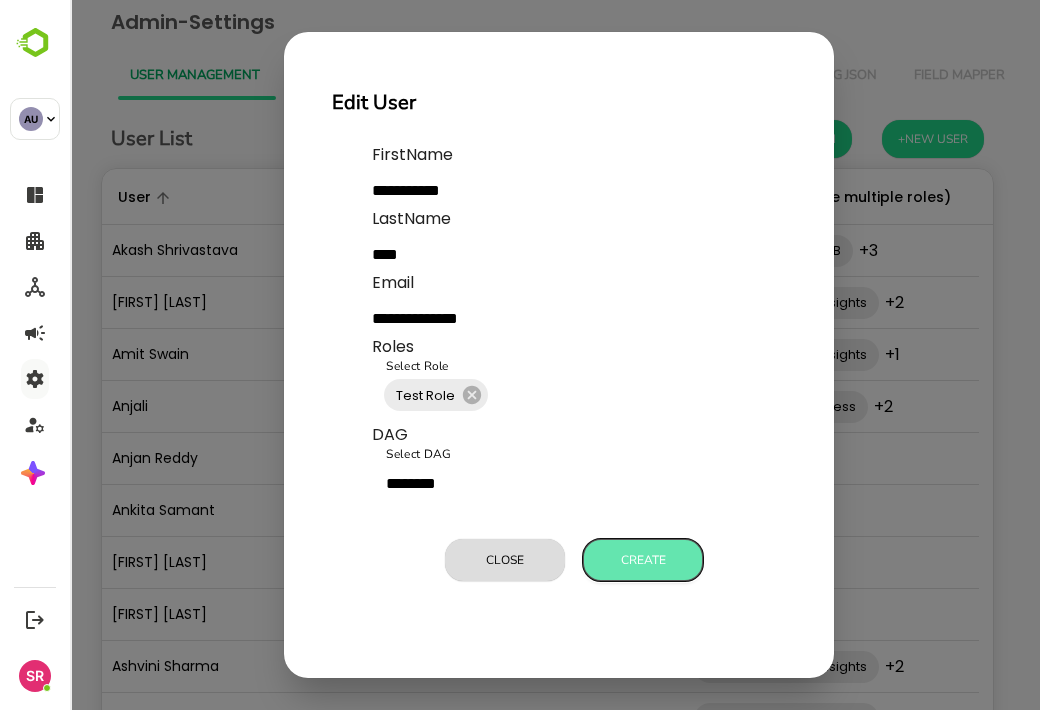 click on "Create" at bounding box center [643, 560] 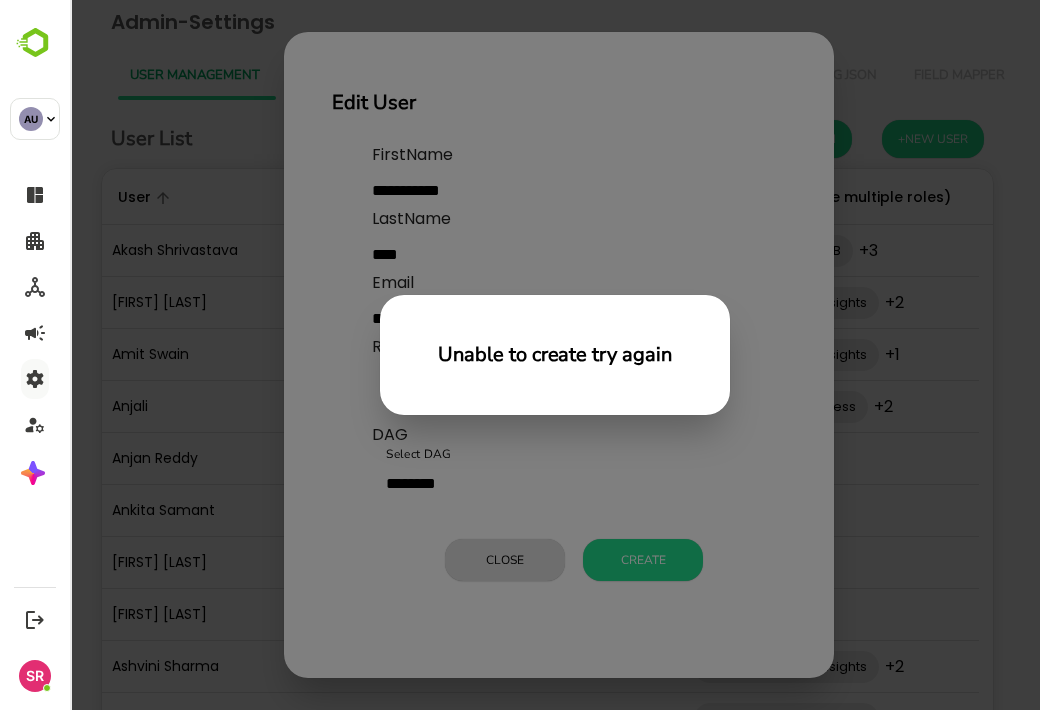 click on "Unable to create try again" at bounding box center (555, 355) 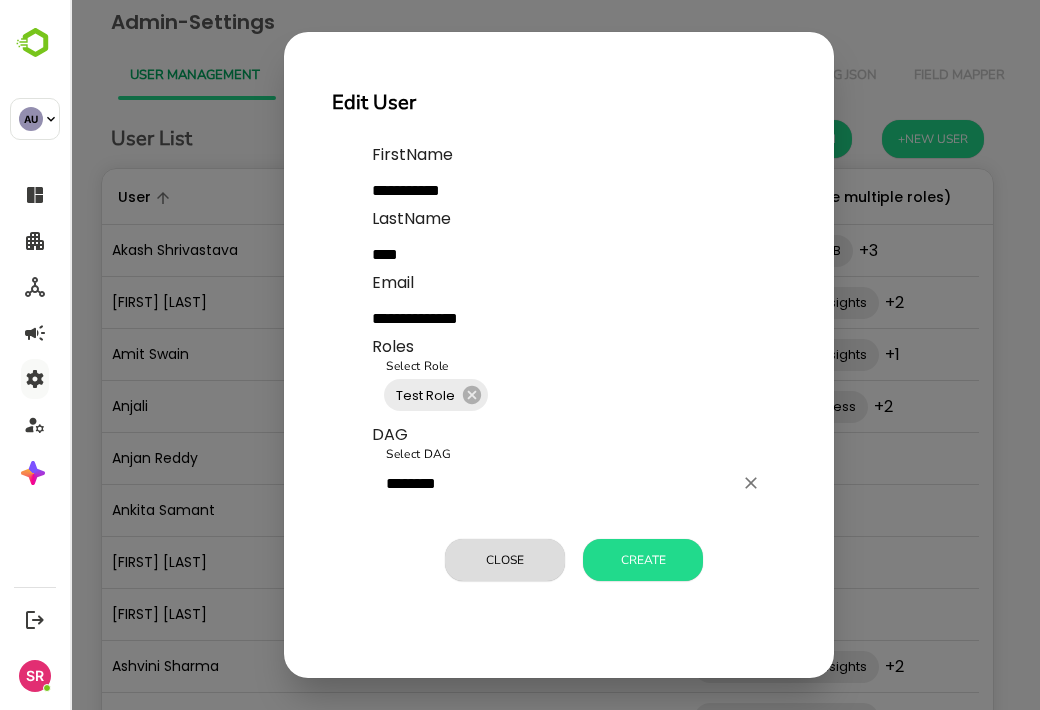 click on "********" at bounding box center [557, 483] 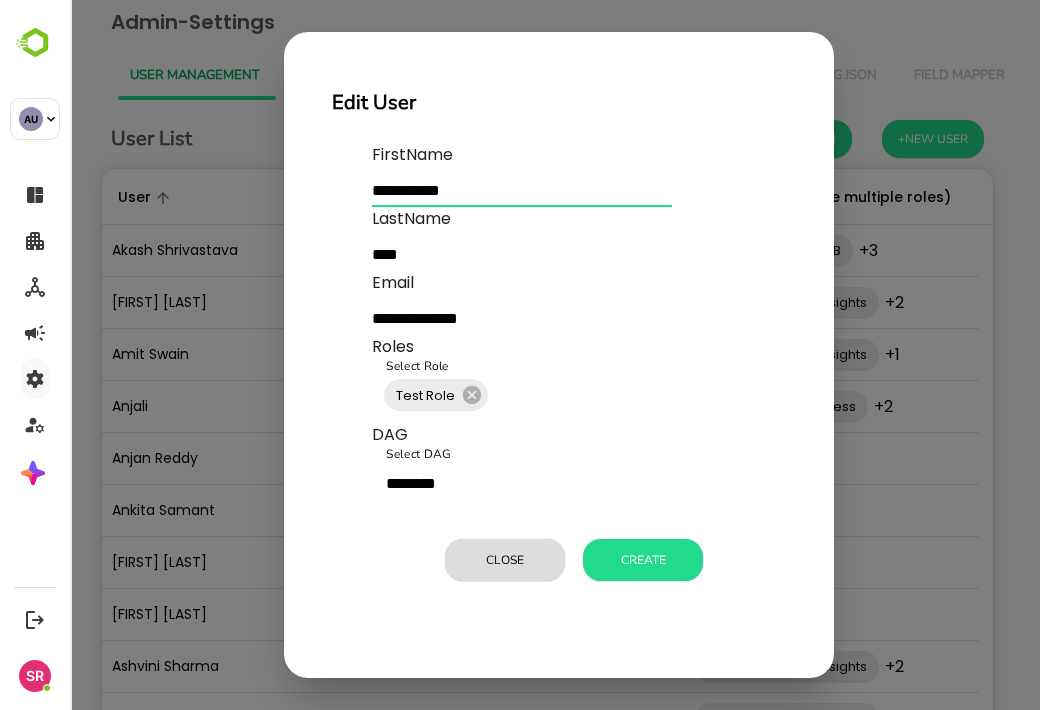 click on "**********" at bounding box center (522, 191) 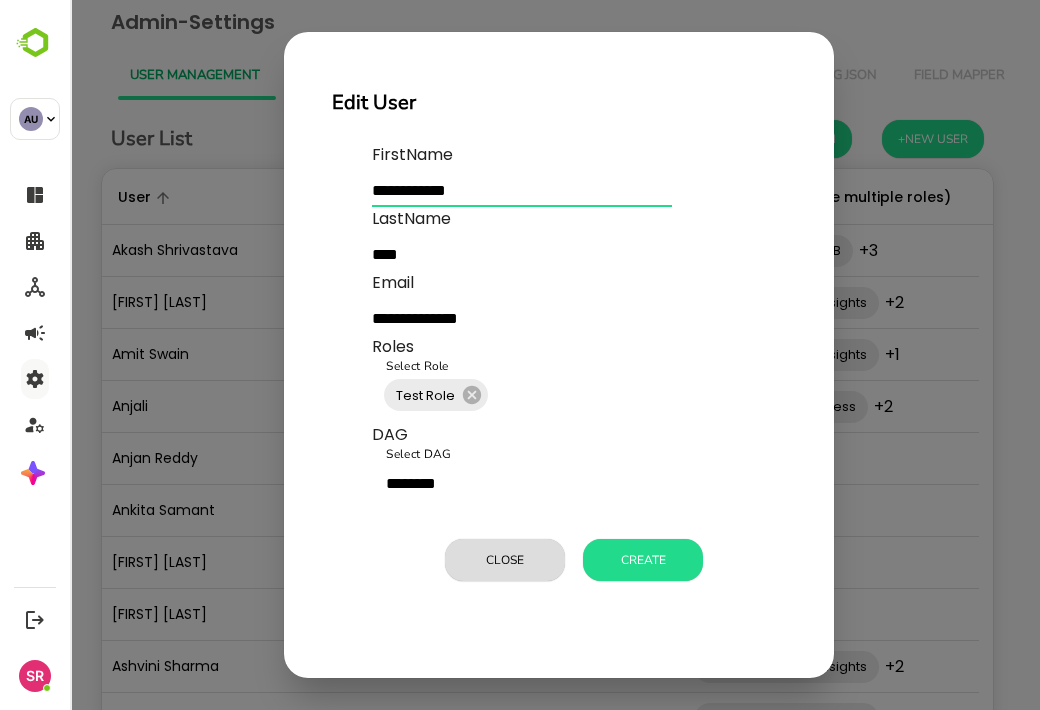 type on "**********" 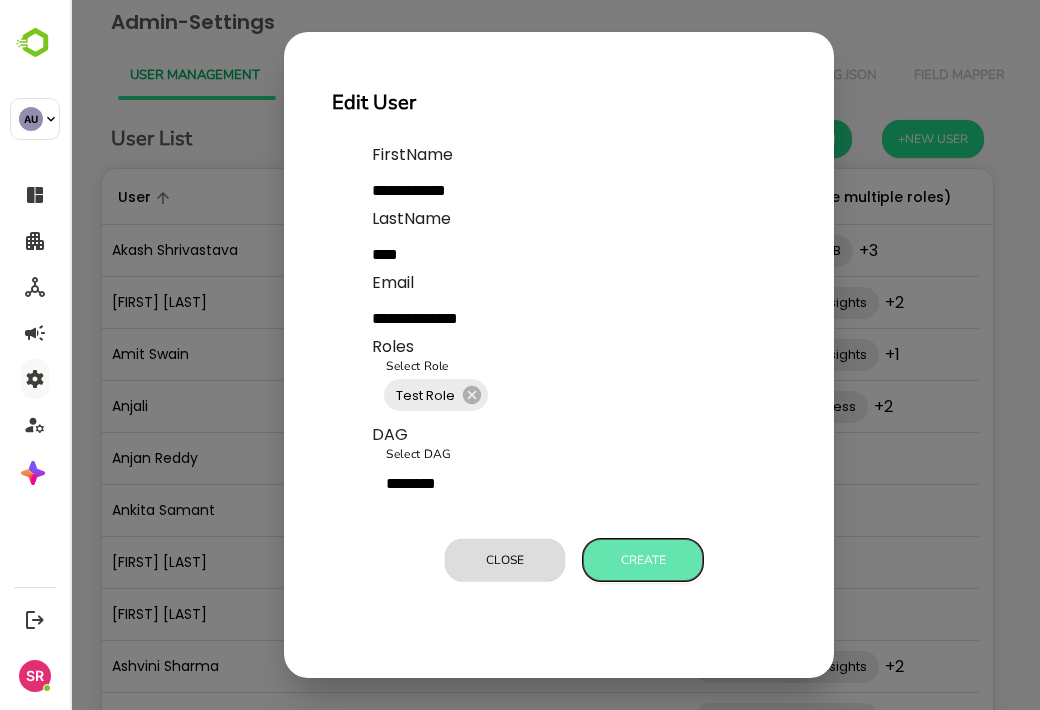 click on "Create" at bounding box center (643, 560) 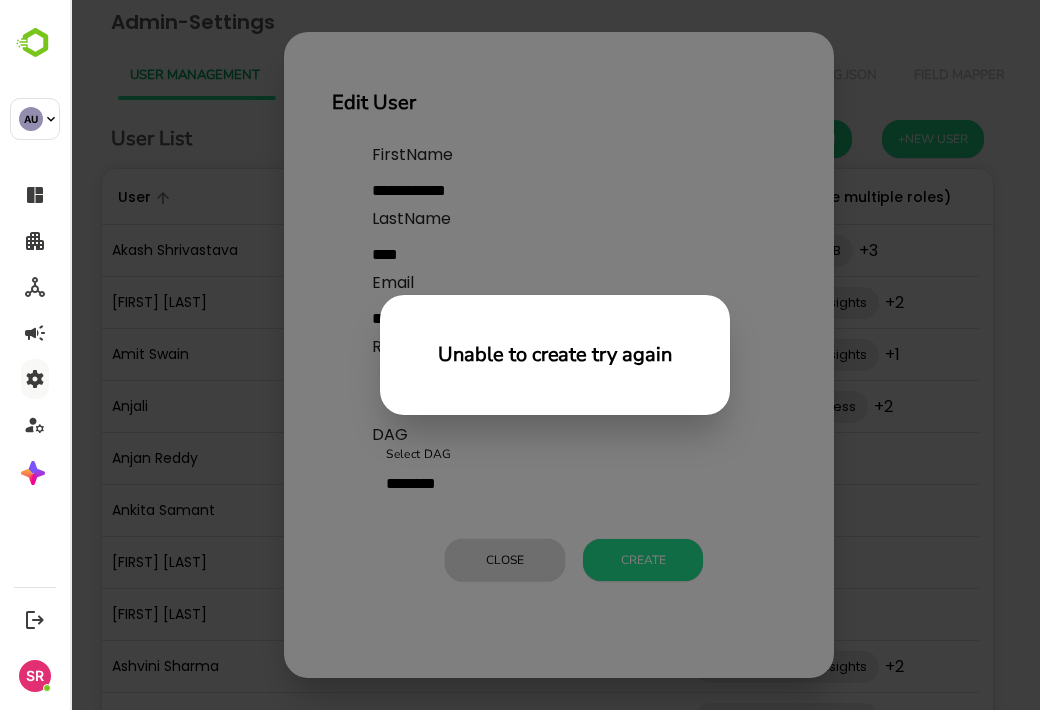 click on "Unable to create try again" at bounding box center [555, 367] 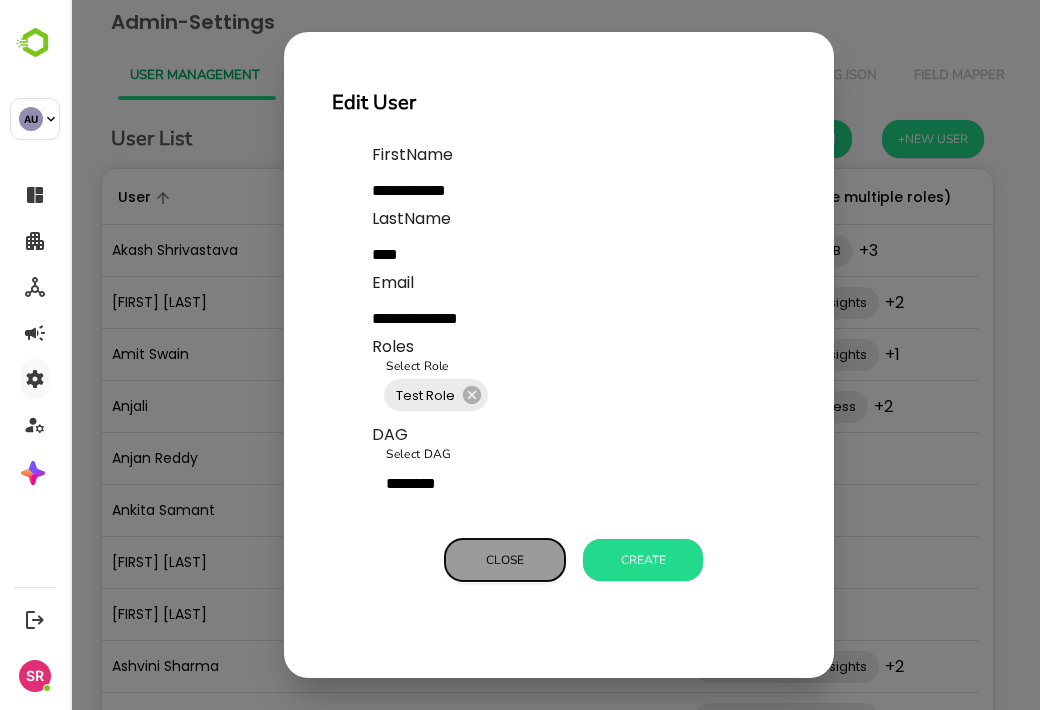 click on "Close" at bounding box center [505, 560] 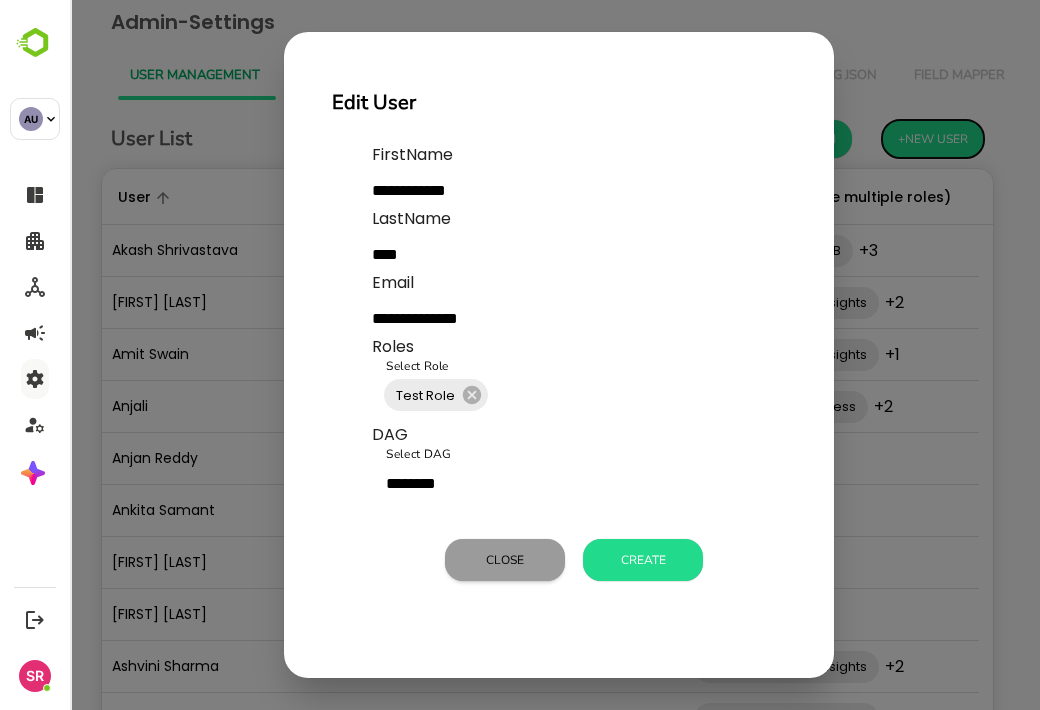 type 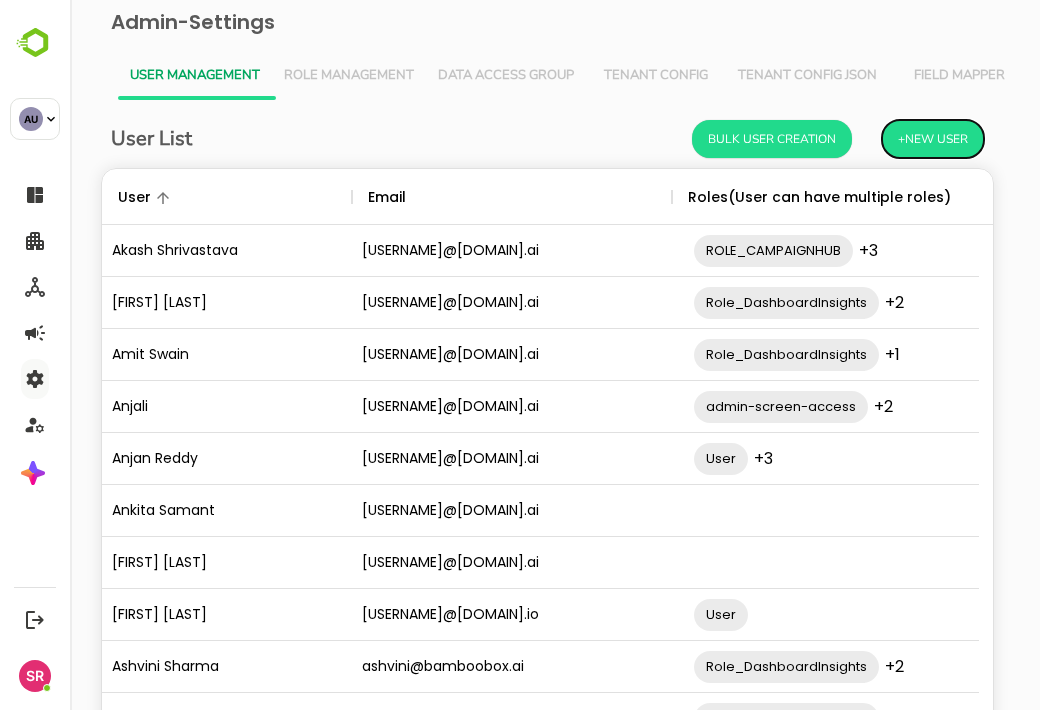 scroll, scrollTop: 16, scrollLeft: 16, axis: both 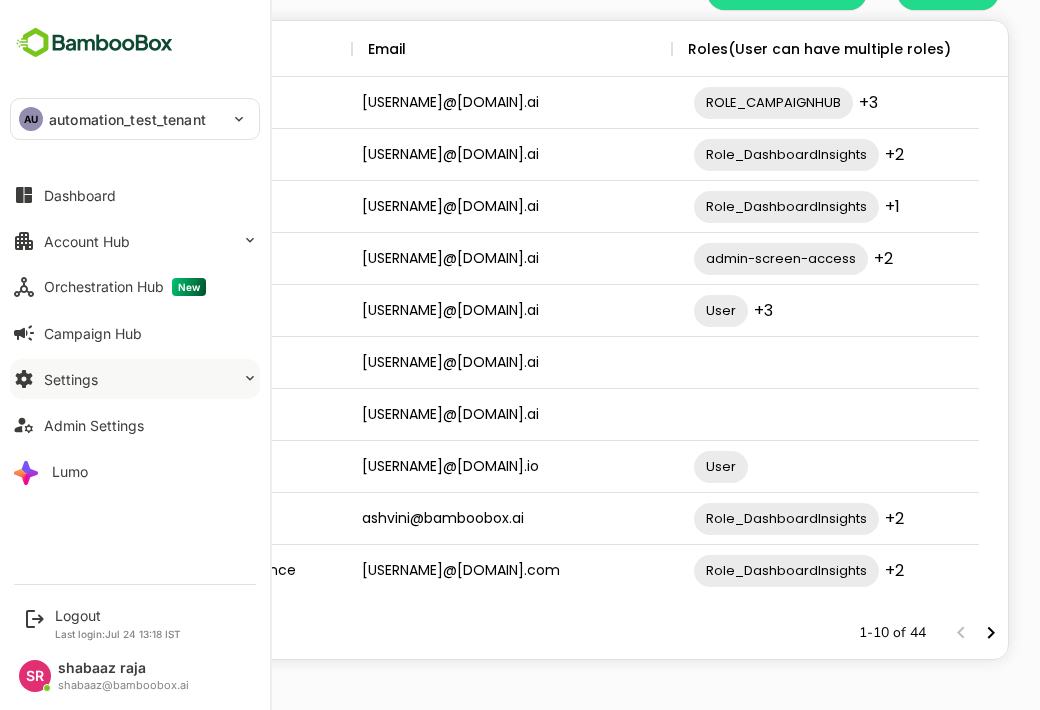 click on "Settings" at bounding box center (135, 379) 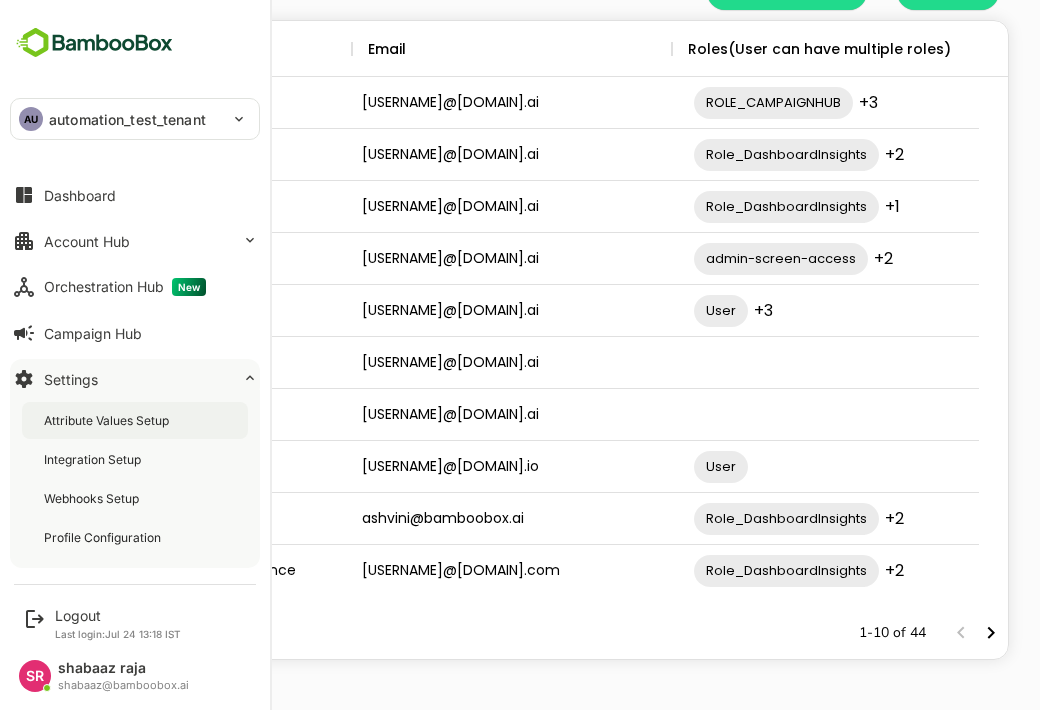 click on "Attribute Values Setup" at bounding box center (108, 420) 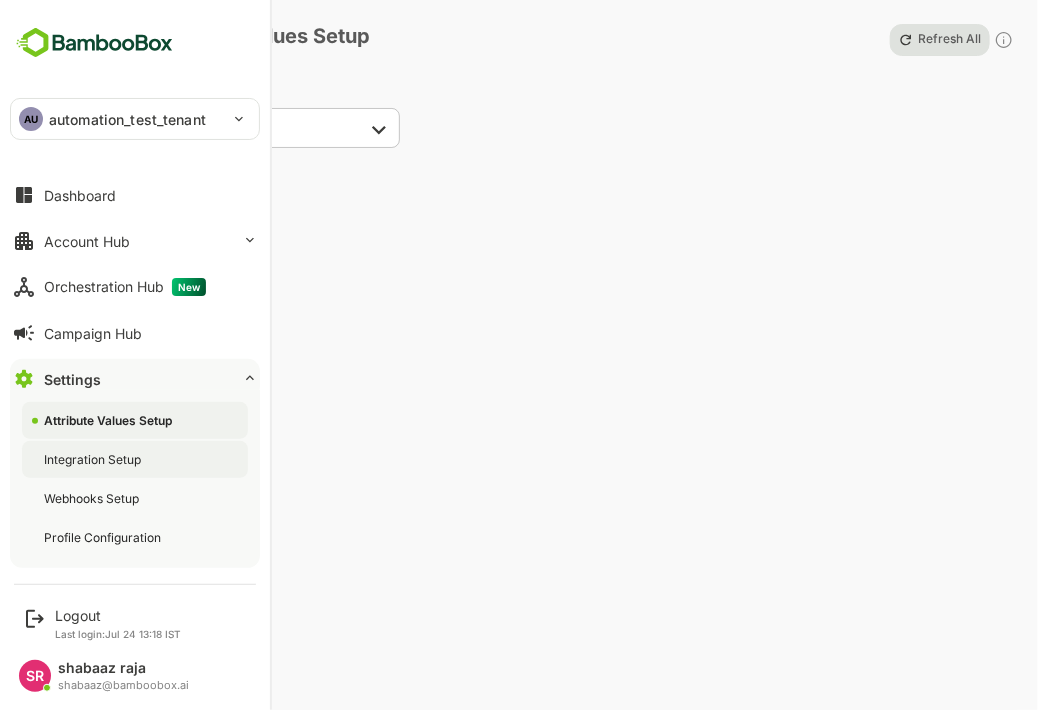 click on "Integration Setup" at bounding box center (94, 459) 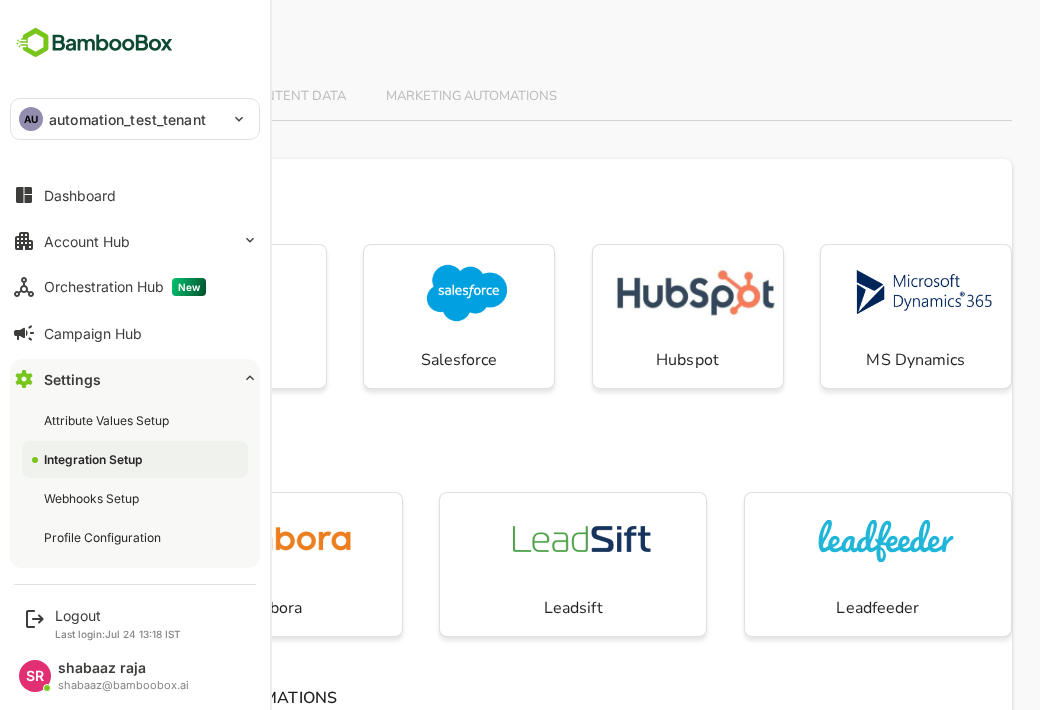 scroll, scrollTop: 0, scrollLeft: 0, axis: both 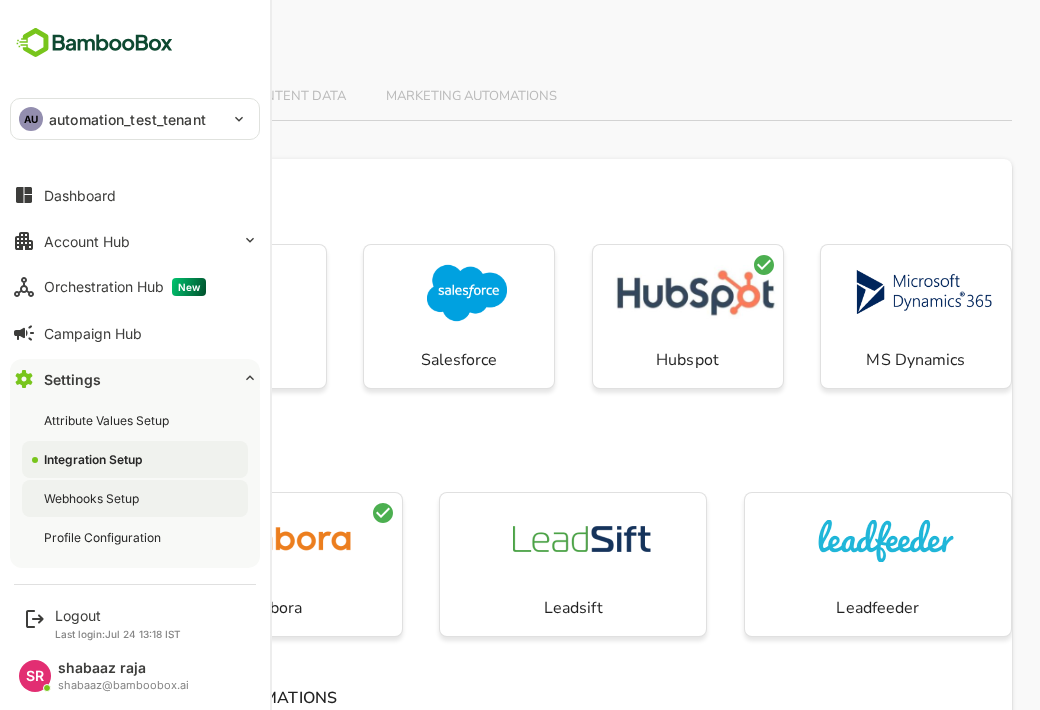 click on "Webhooks Setup" at bounding box center [93, 498] 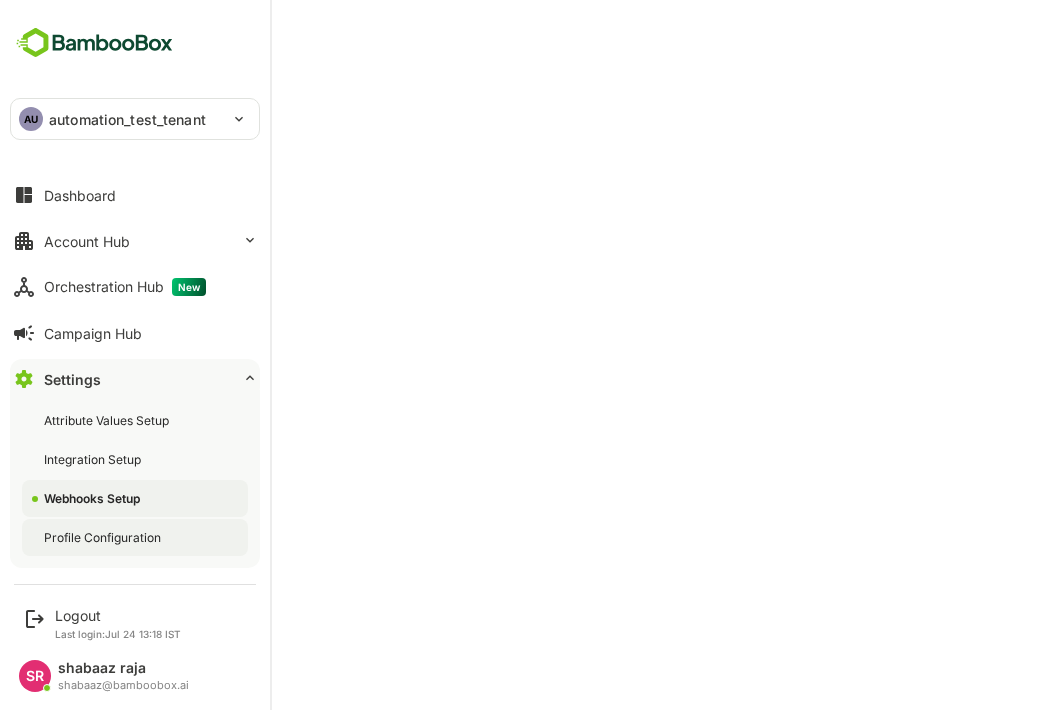 scroll, scrollTop: 0, scrollLeft: 0, axis: both 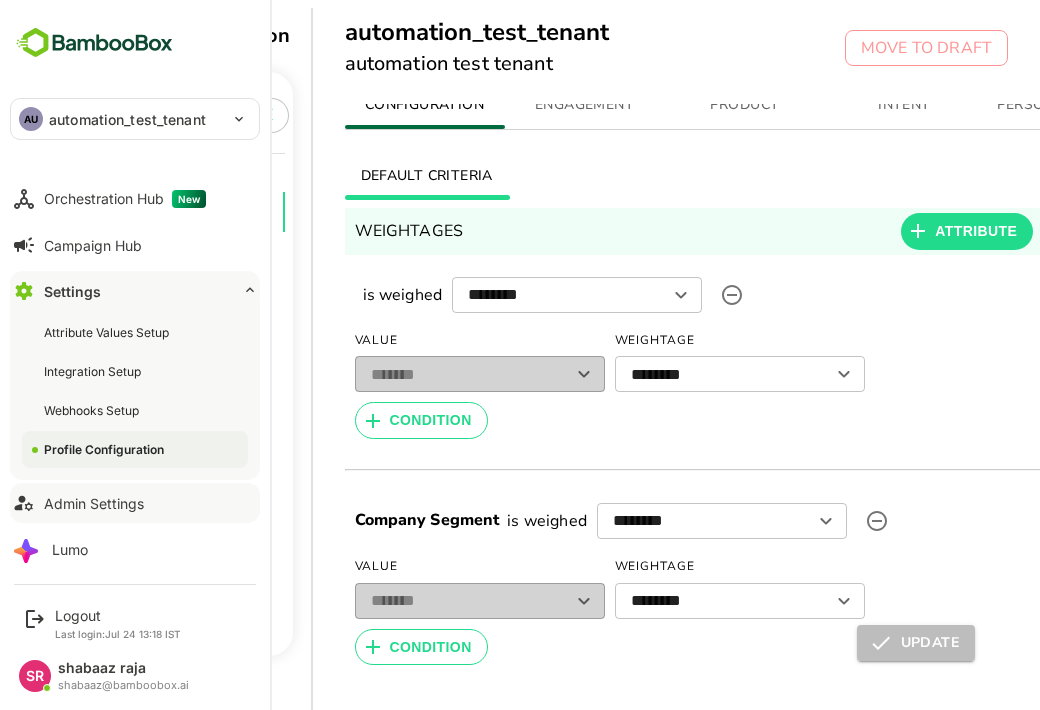 click on "Admin Settings" at bounding box center [94, 503] 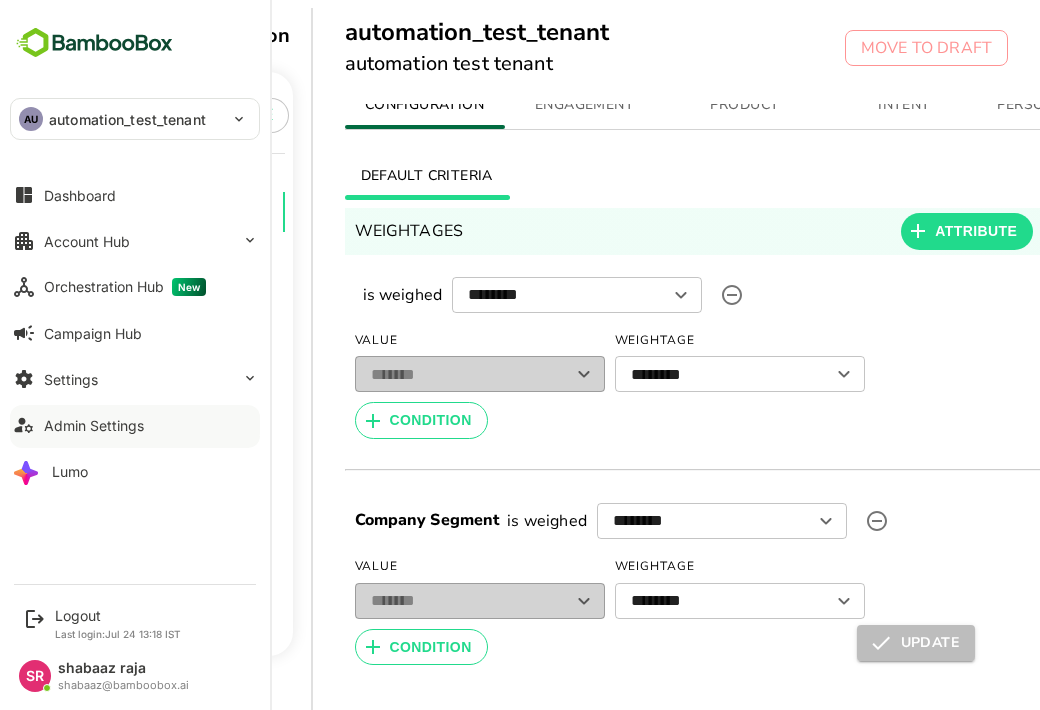 scroll, scrollTop: 0, scrollLeft: 0, axis: both 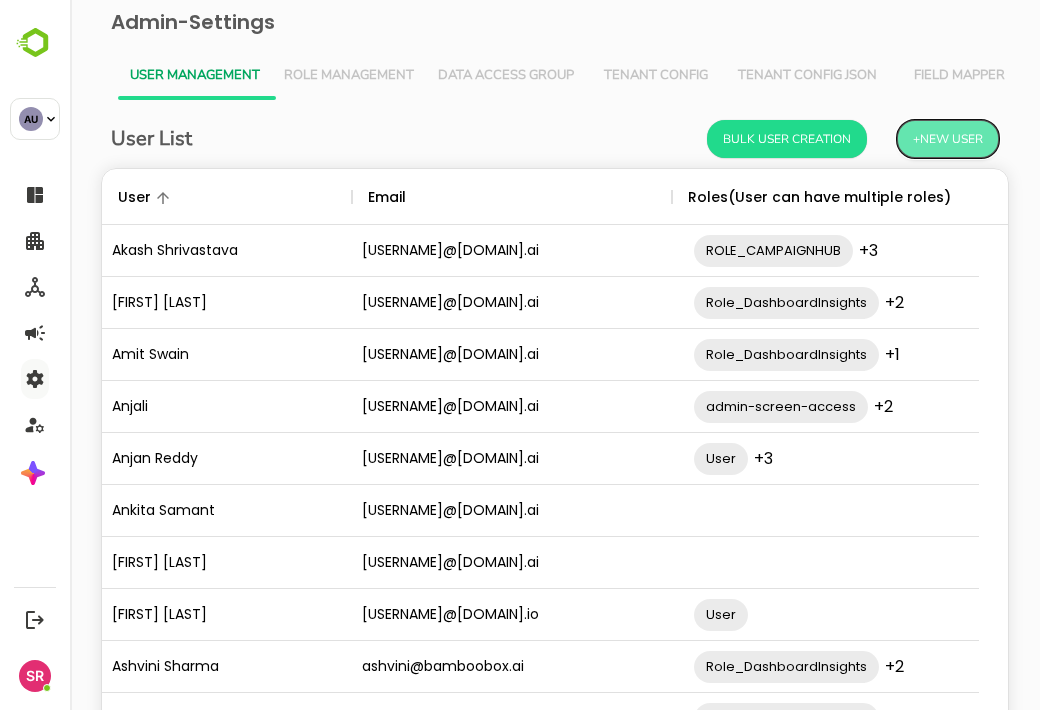 click on "+New User" at bounding box center (948, 139) 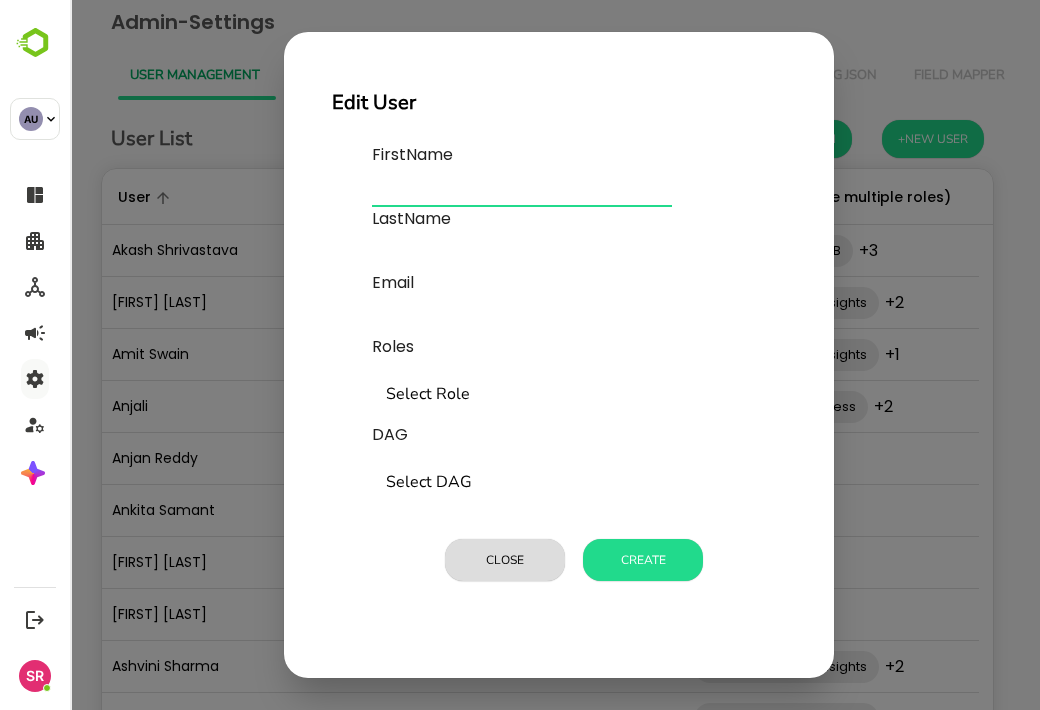 click at bounding box center (522, 191) 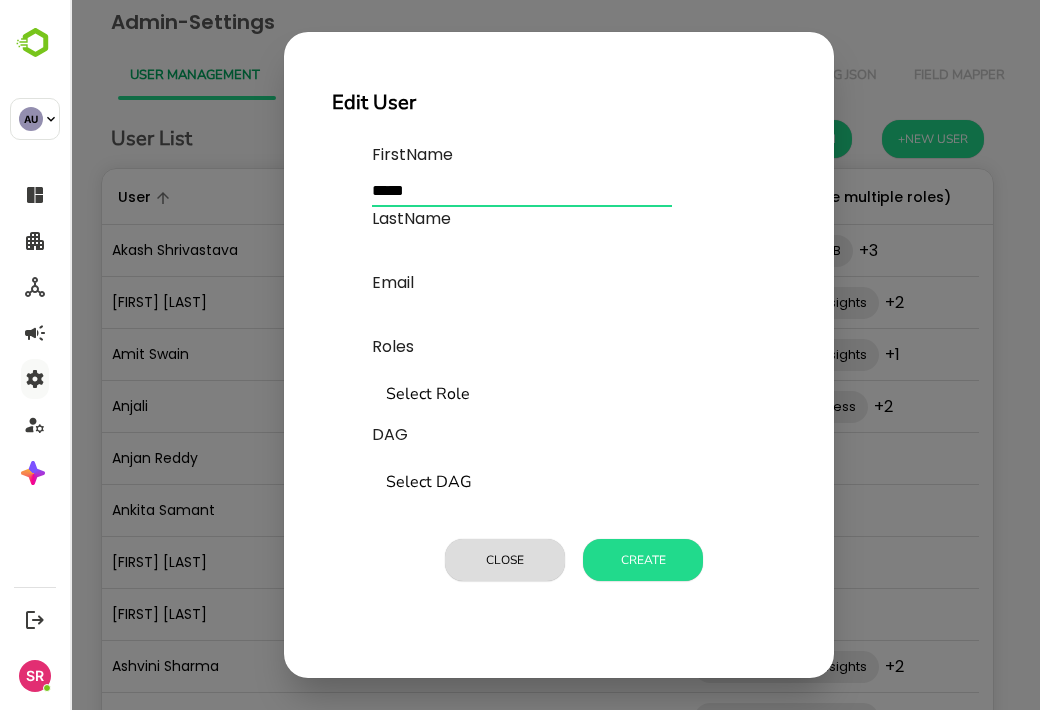 type on "*****" 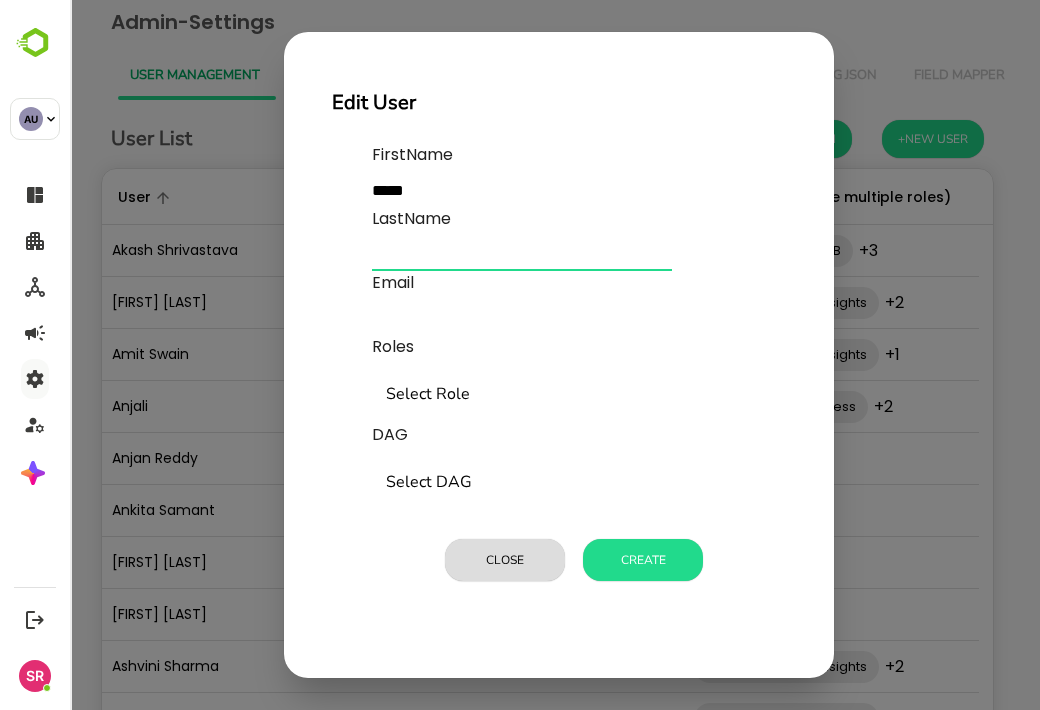 click at bounding box center (522, 255) 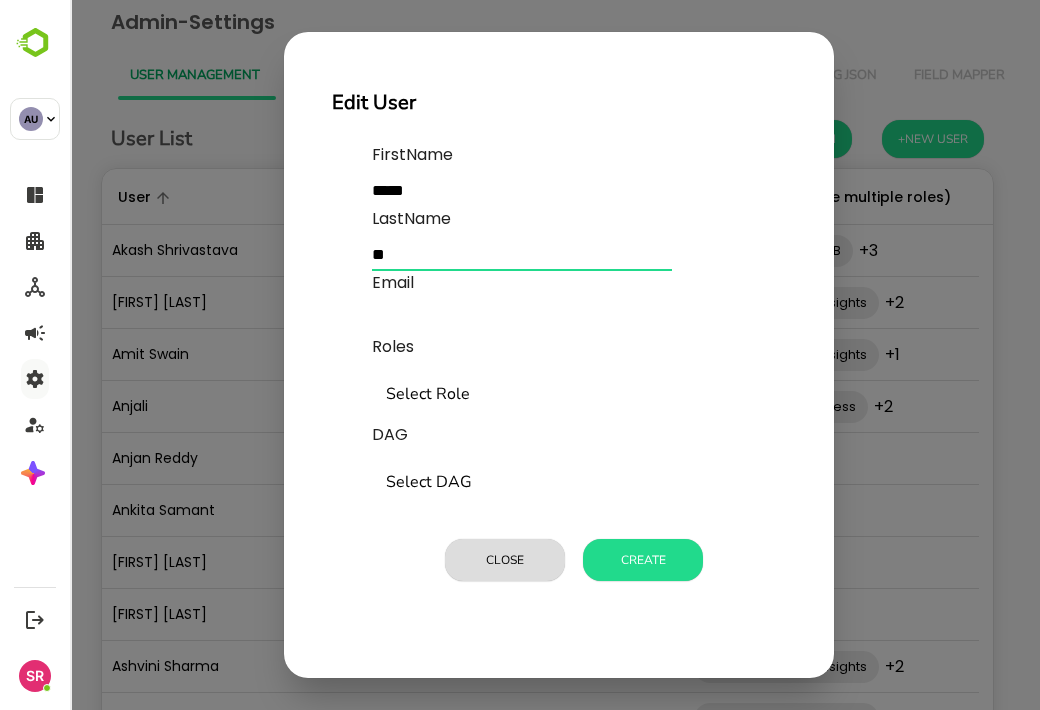 type on "**" 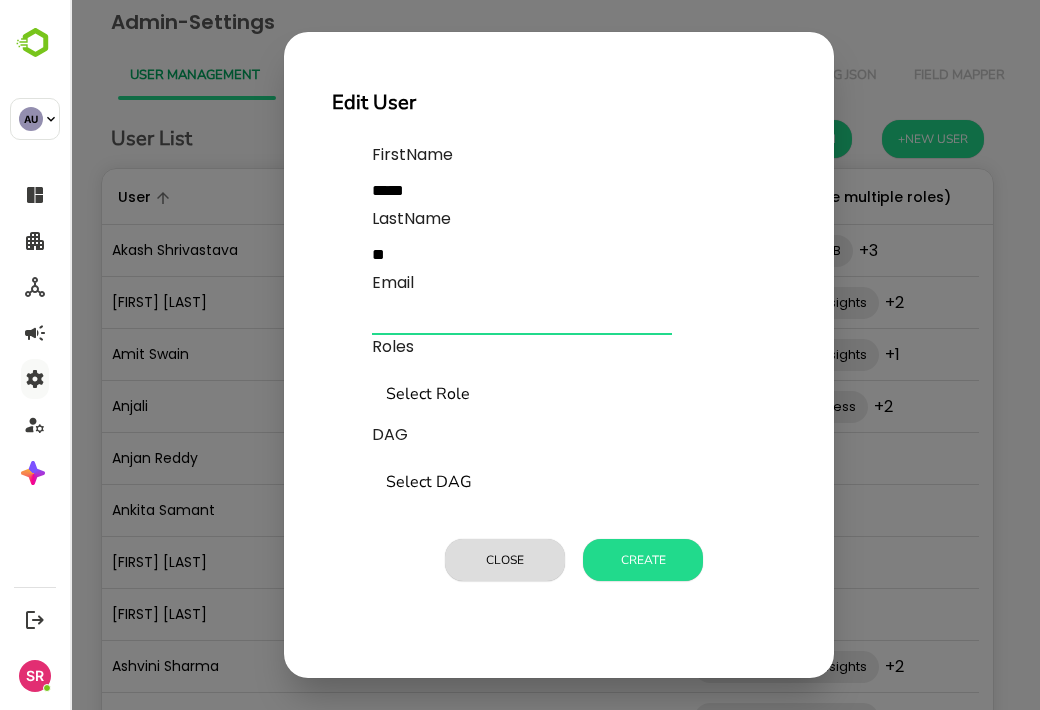 click at bounding box center (522, 319) 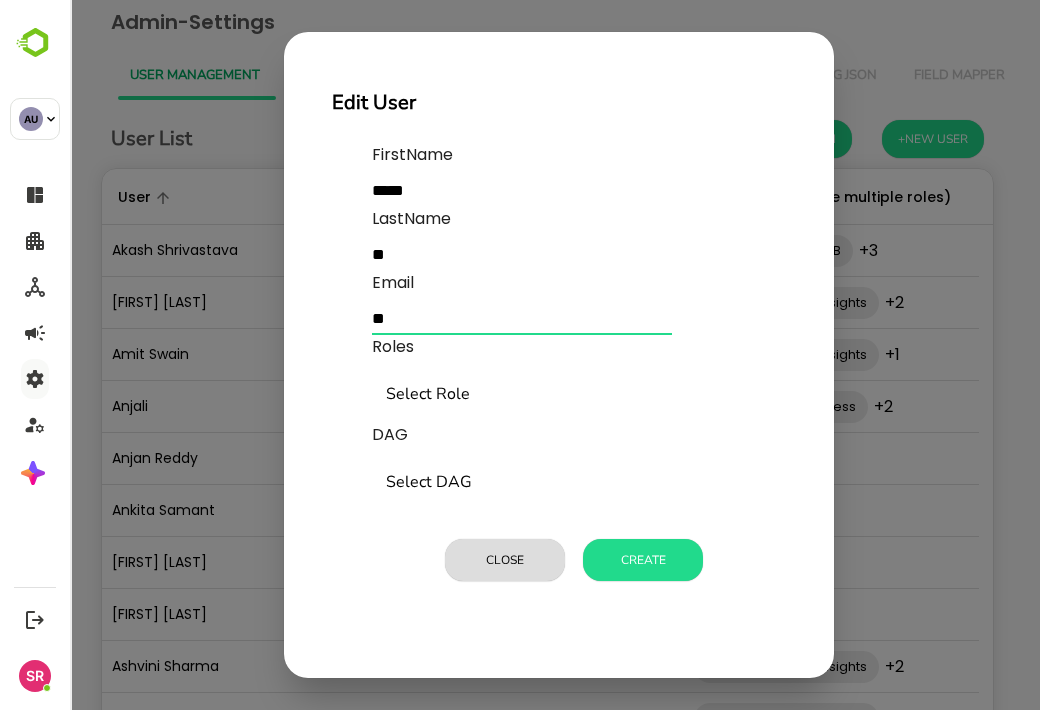 type on "*" 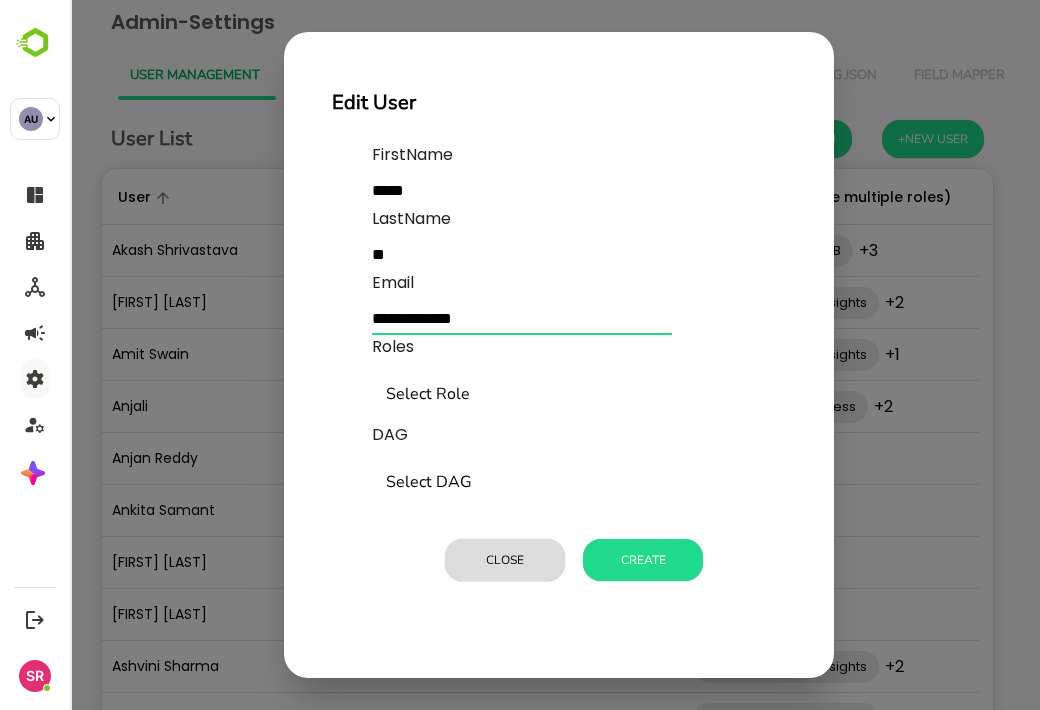 type on "**********" 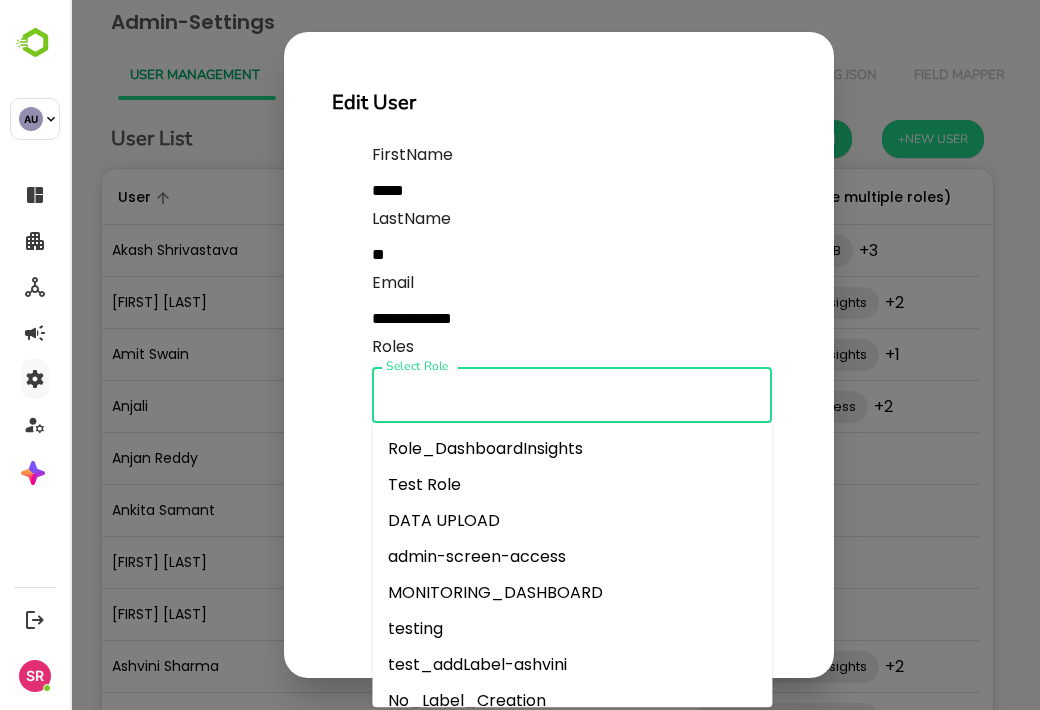 click on "Select Role" at bounding box center [572, 395] 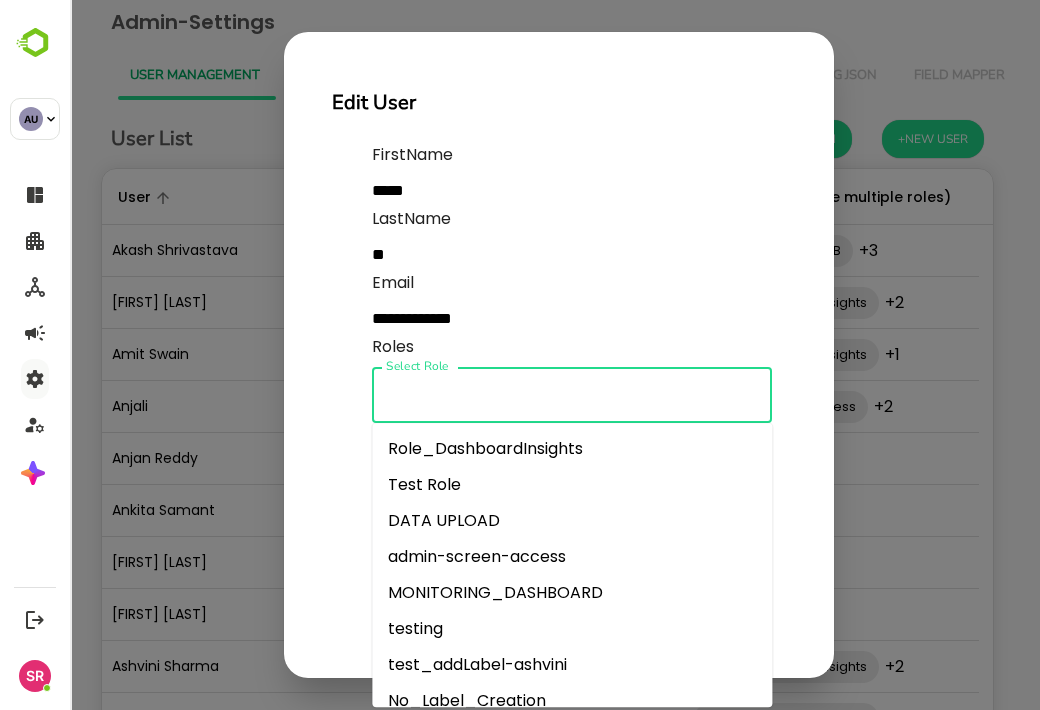 click on "testing" at bounding box center (572, 629) 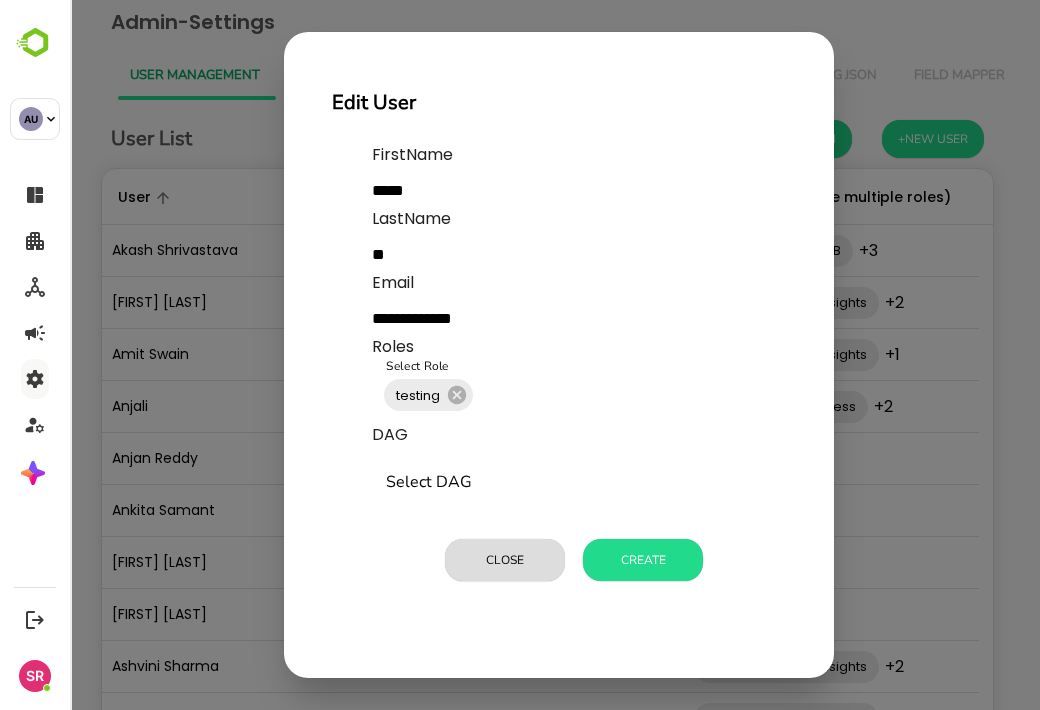 click on "**********" at bounding box center (579, 366) 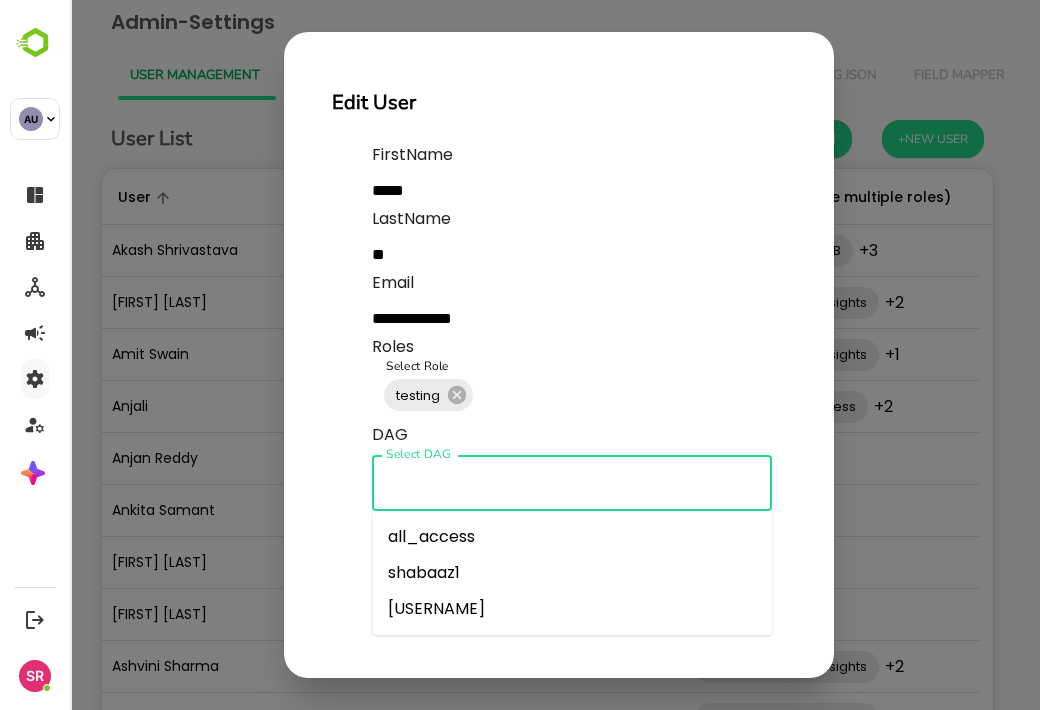 click on "Select DAG" at bounding box center (572, 483) 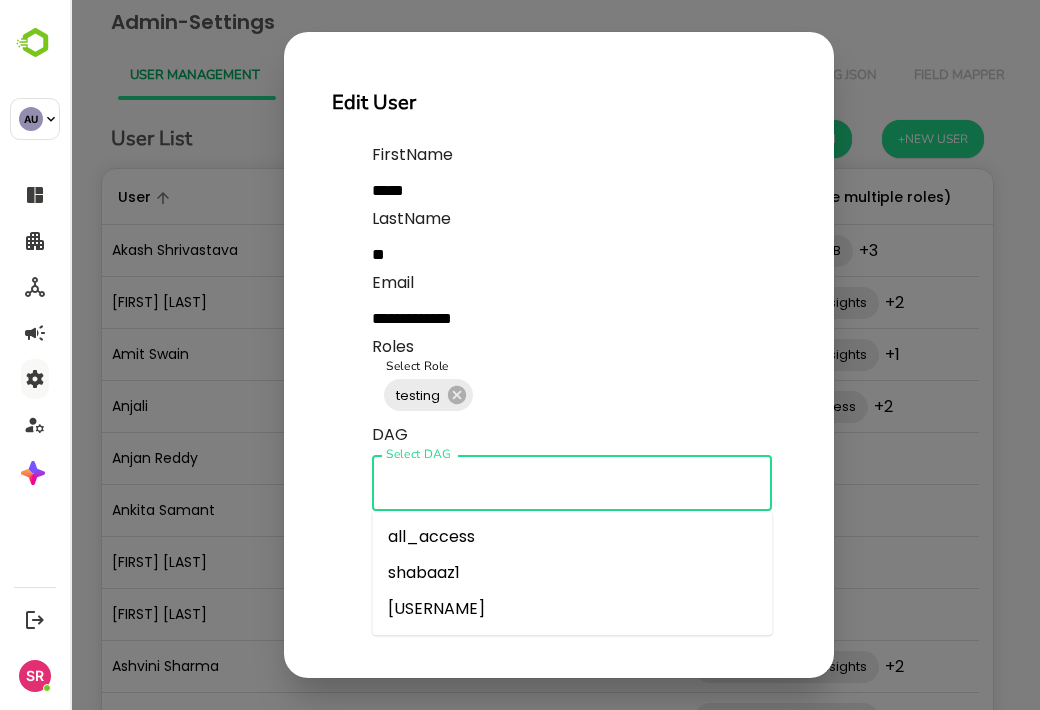 click on "all_access" at bounding box center [572, 537] 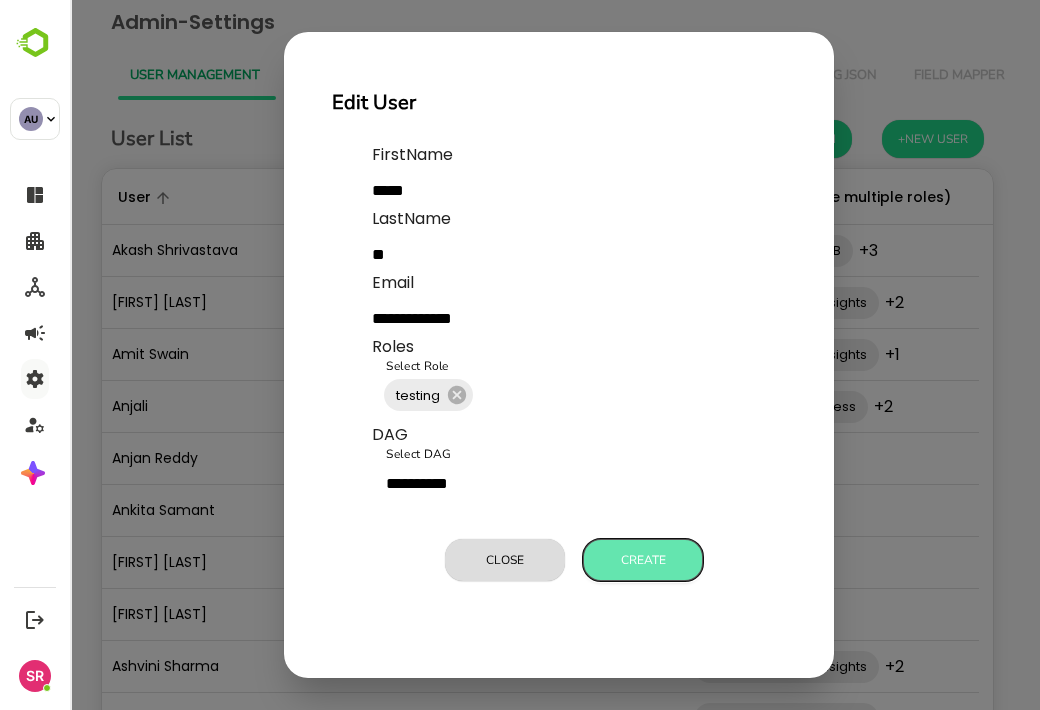 click on "Create" at bounding box center [643, 560] 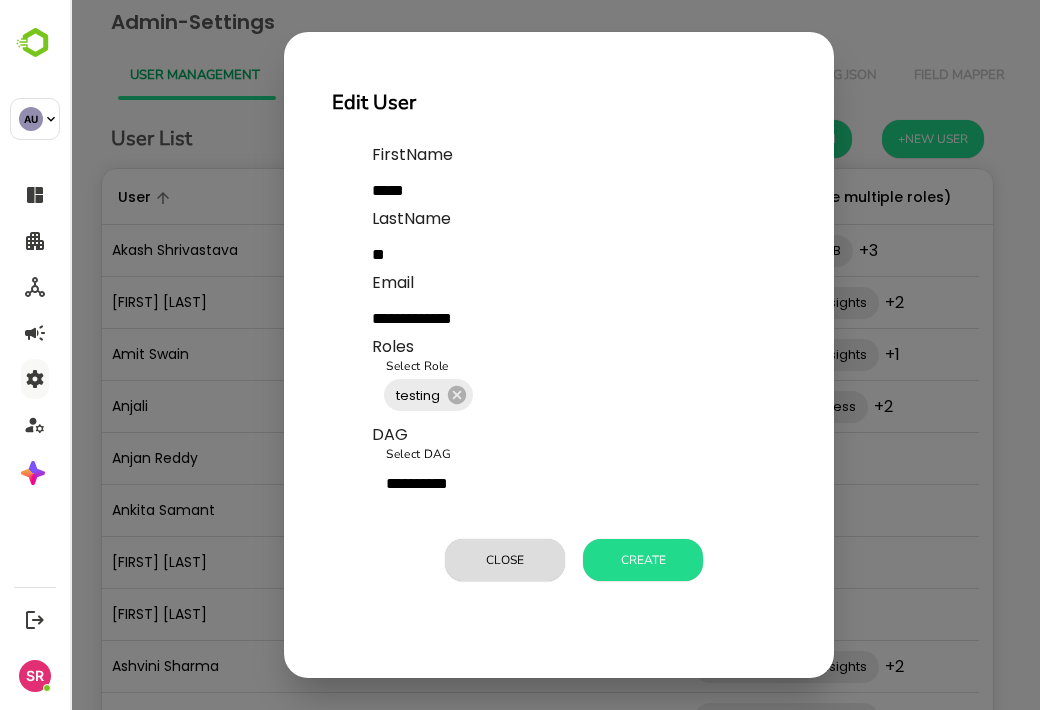 type 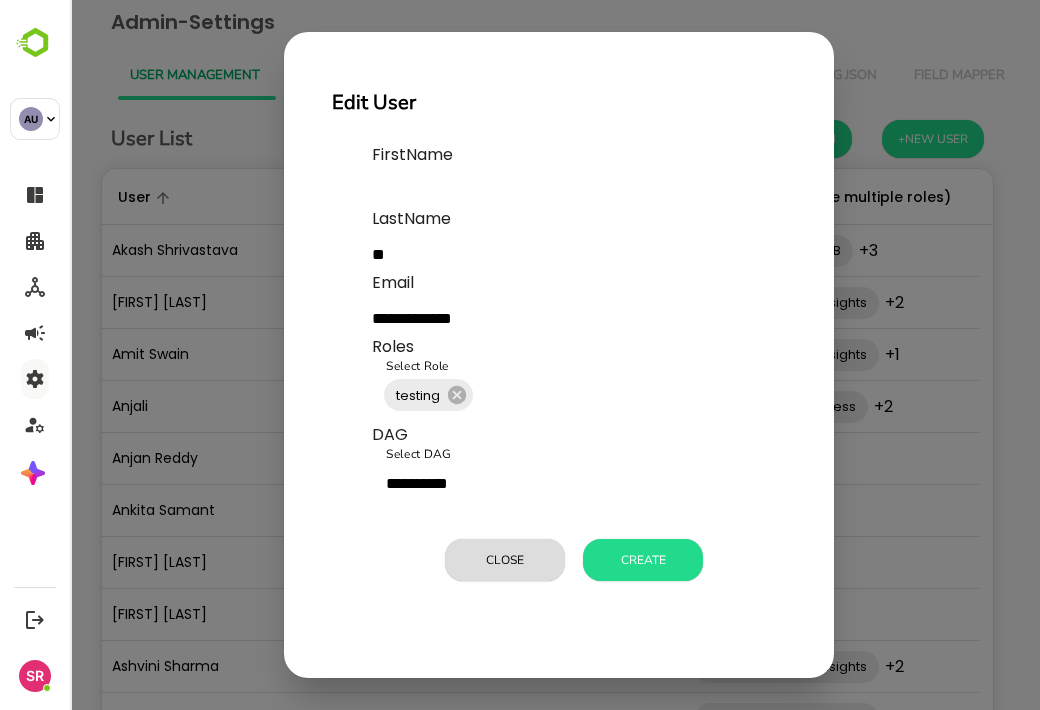 type 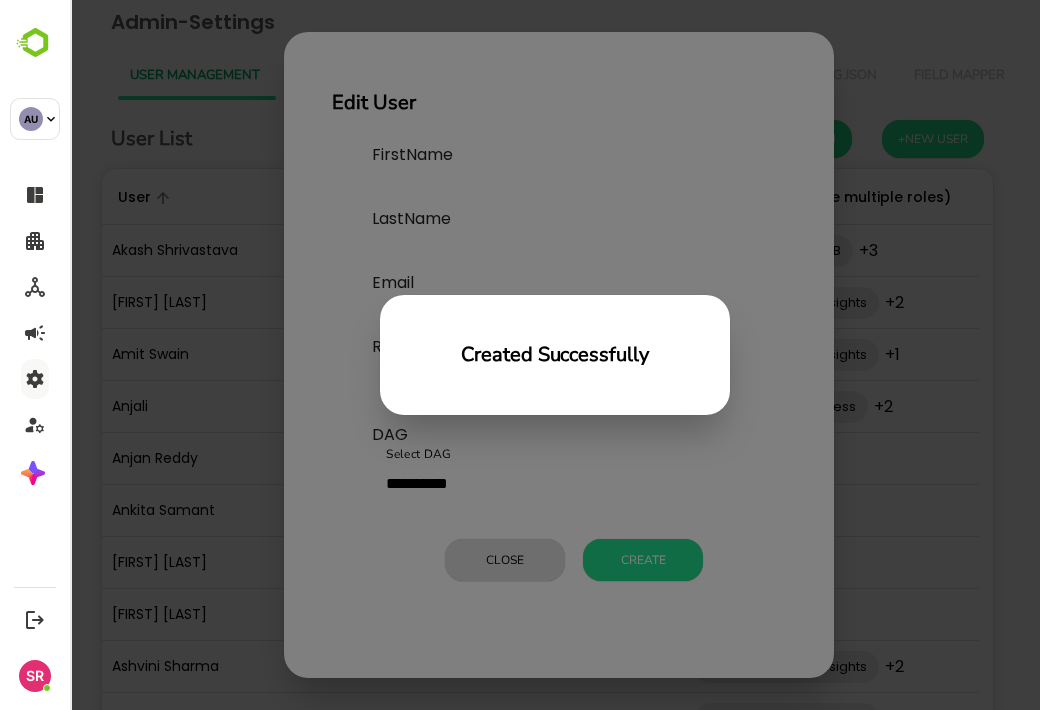 click on "Created Successfully" at bounding box center [555, 355] 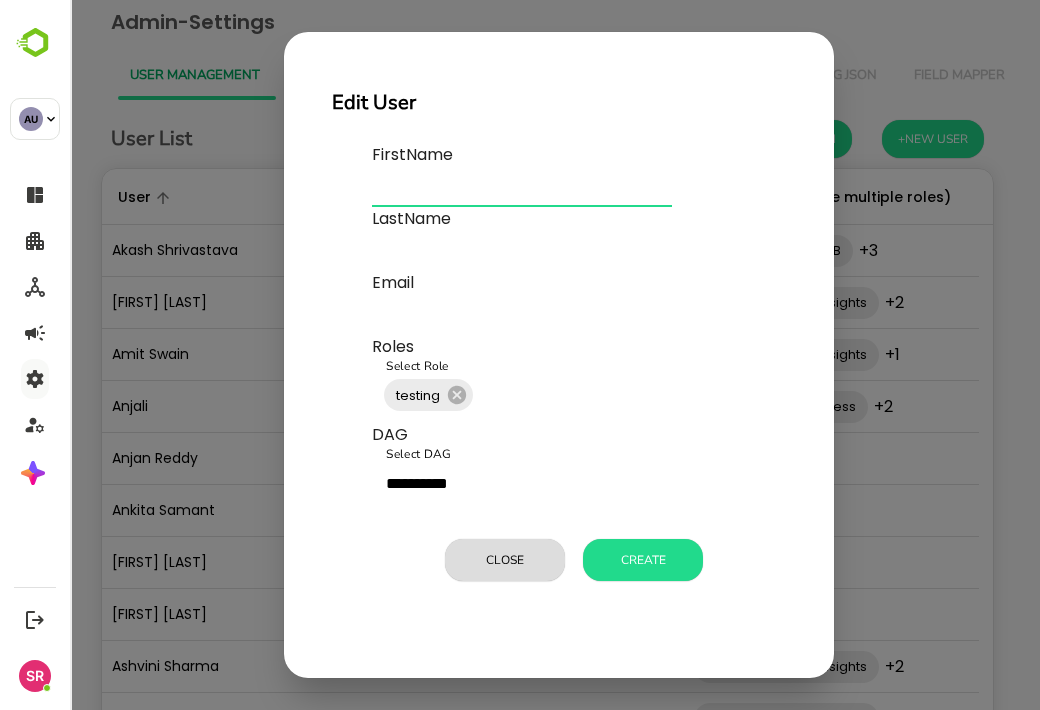 click at bounding box center (522, 191) 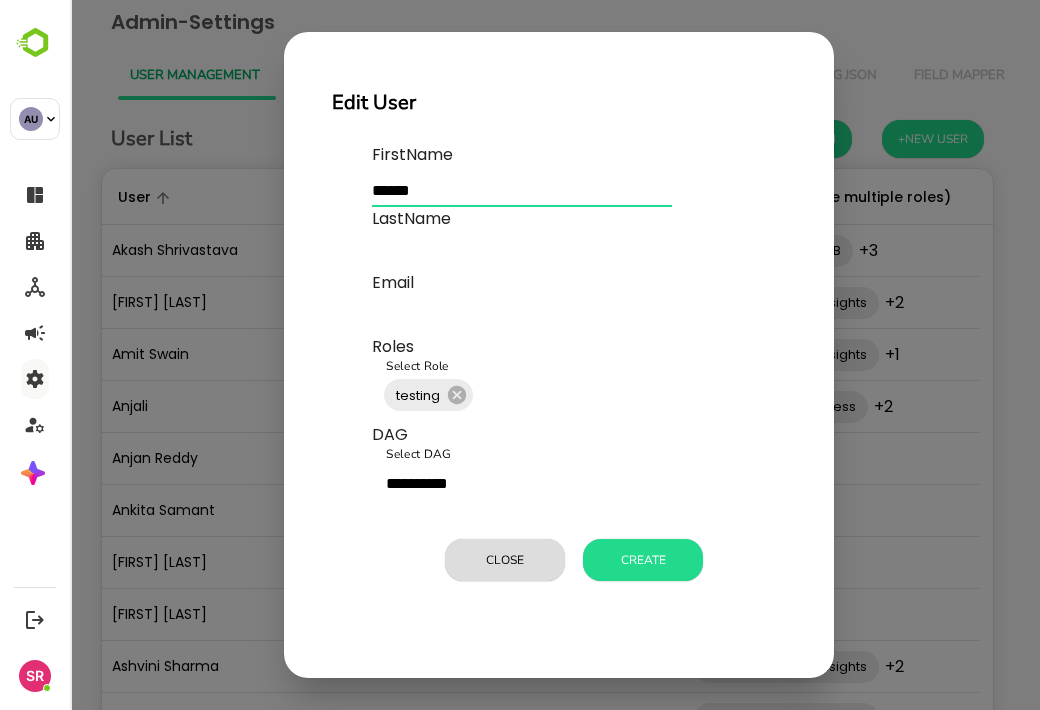 type on "******" 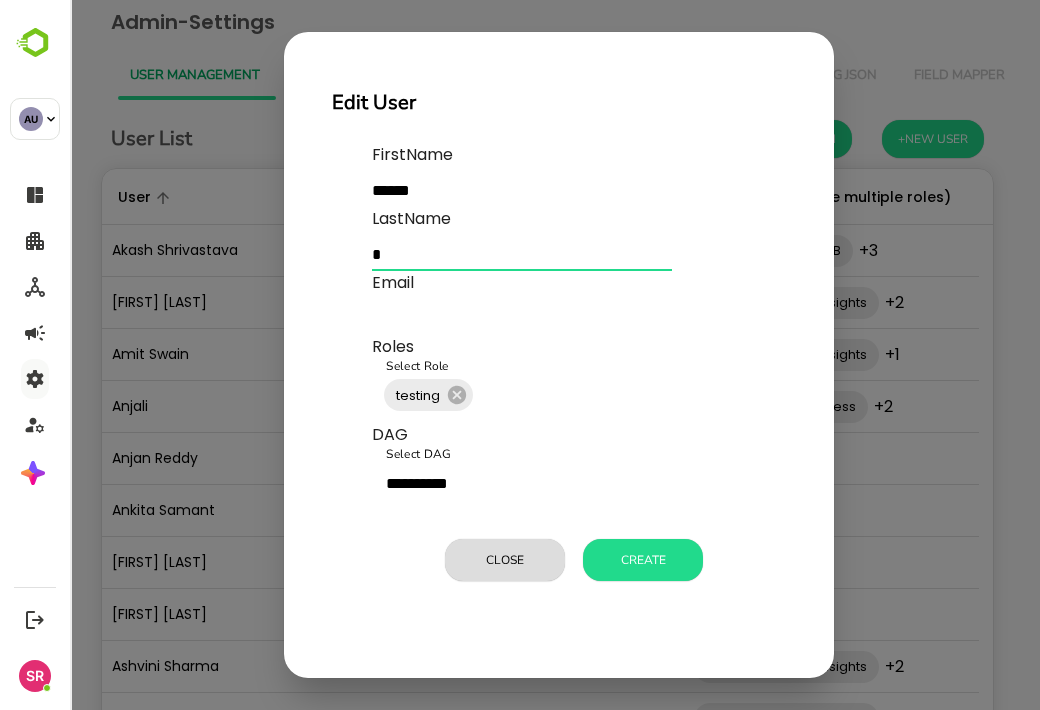 click on "*" at bounding box center (522, 255) 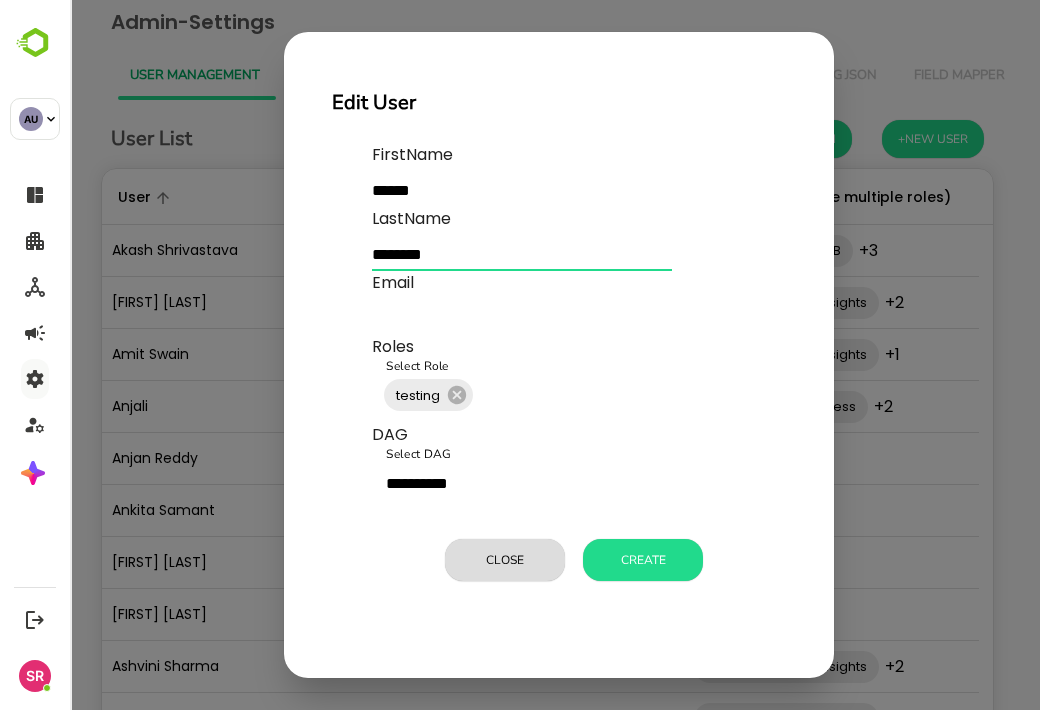 type on "********" 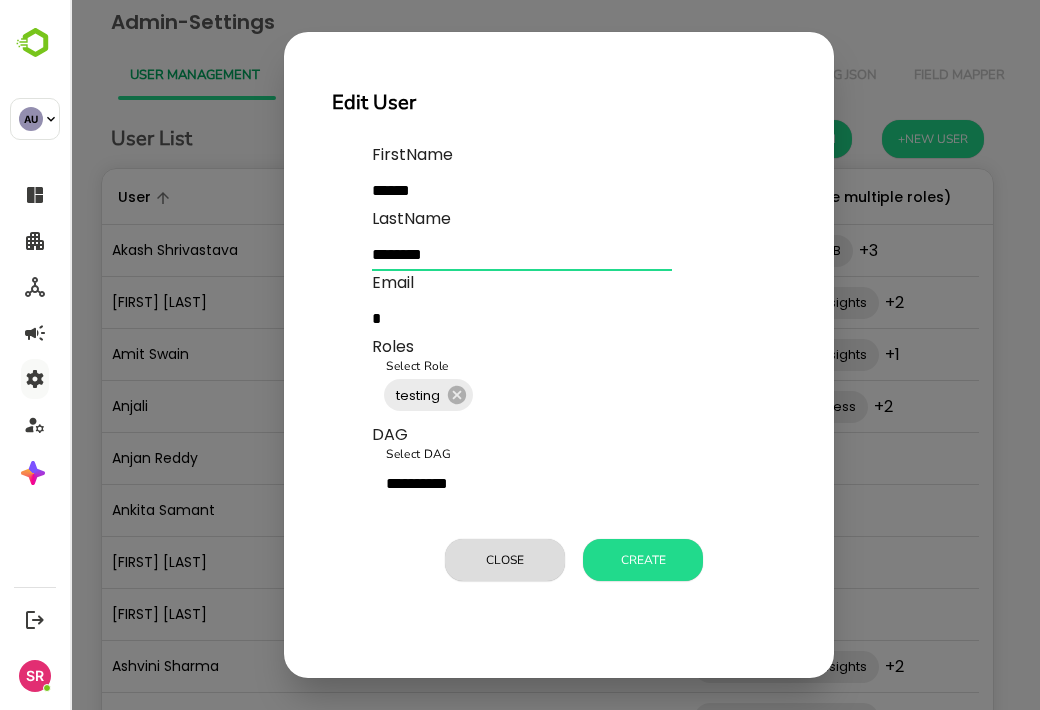 click on "*" at bounding box center (522, 191) 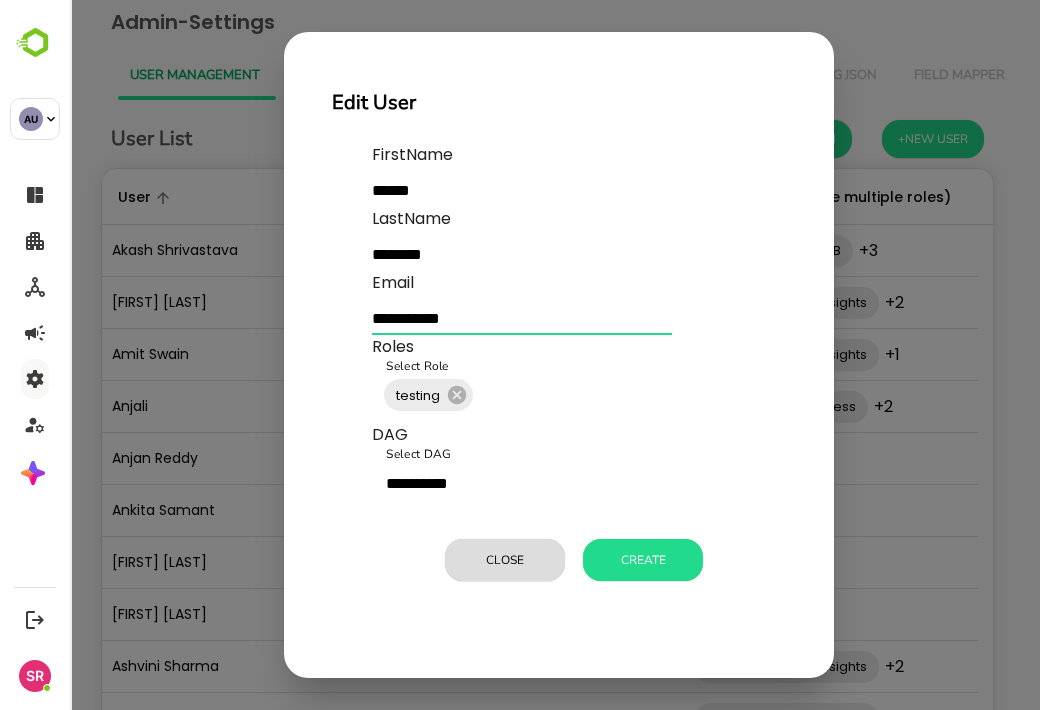 type on "**********" 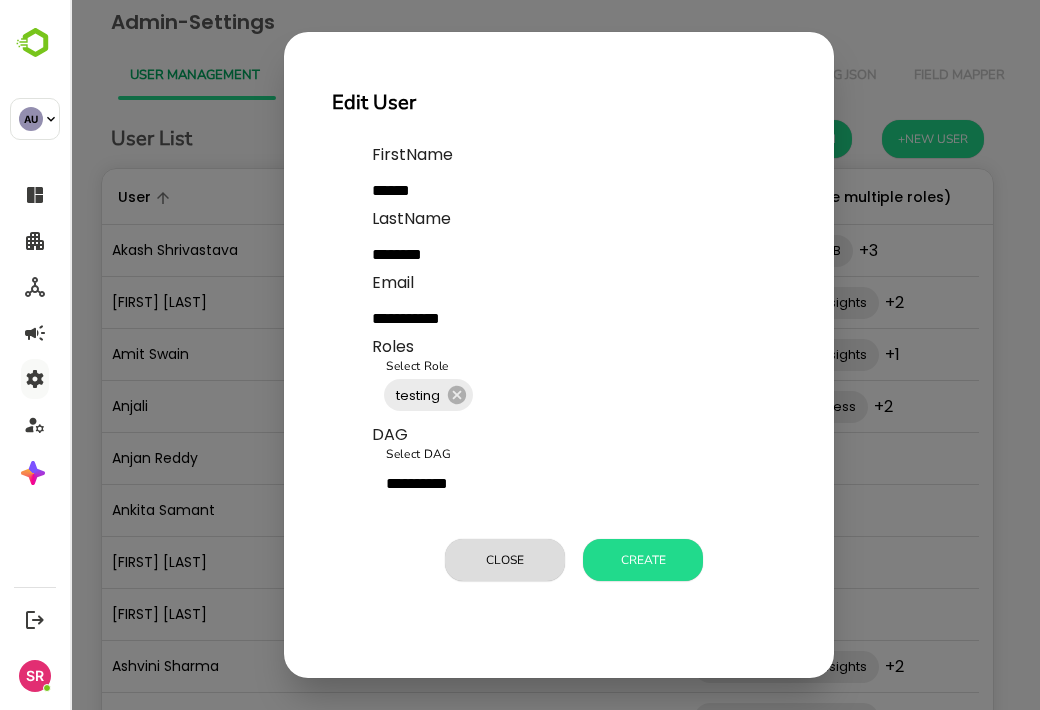 click on "**********" at bounding box center [555, 355] 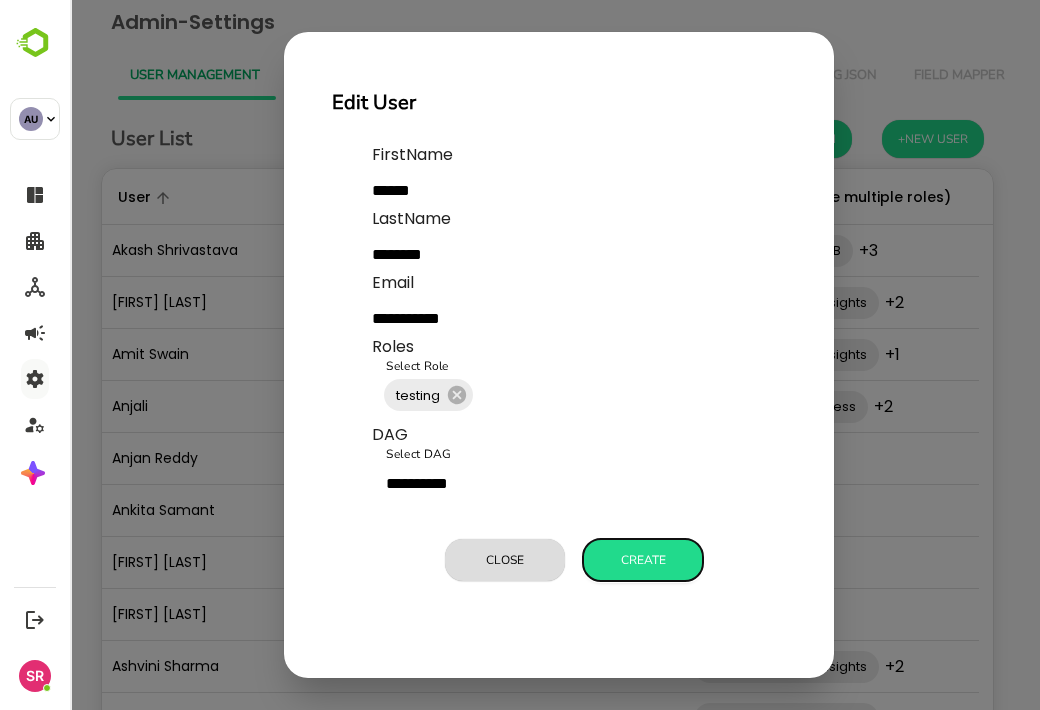 click on "Create" at bounding box center (643, 560) 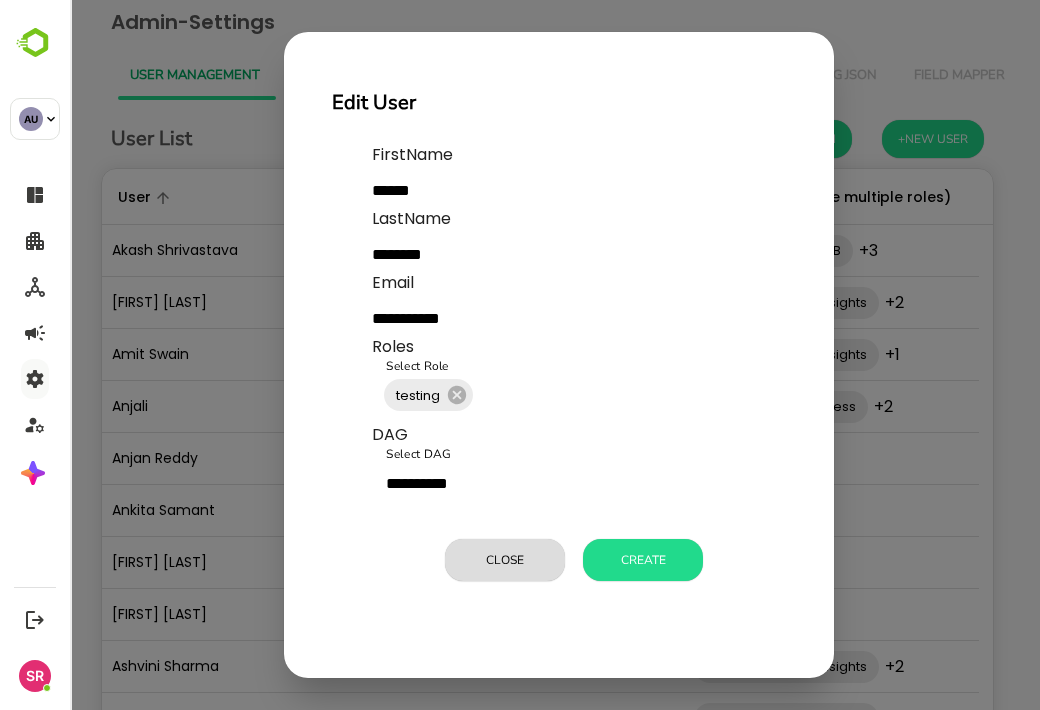 type 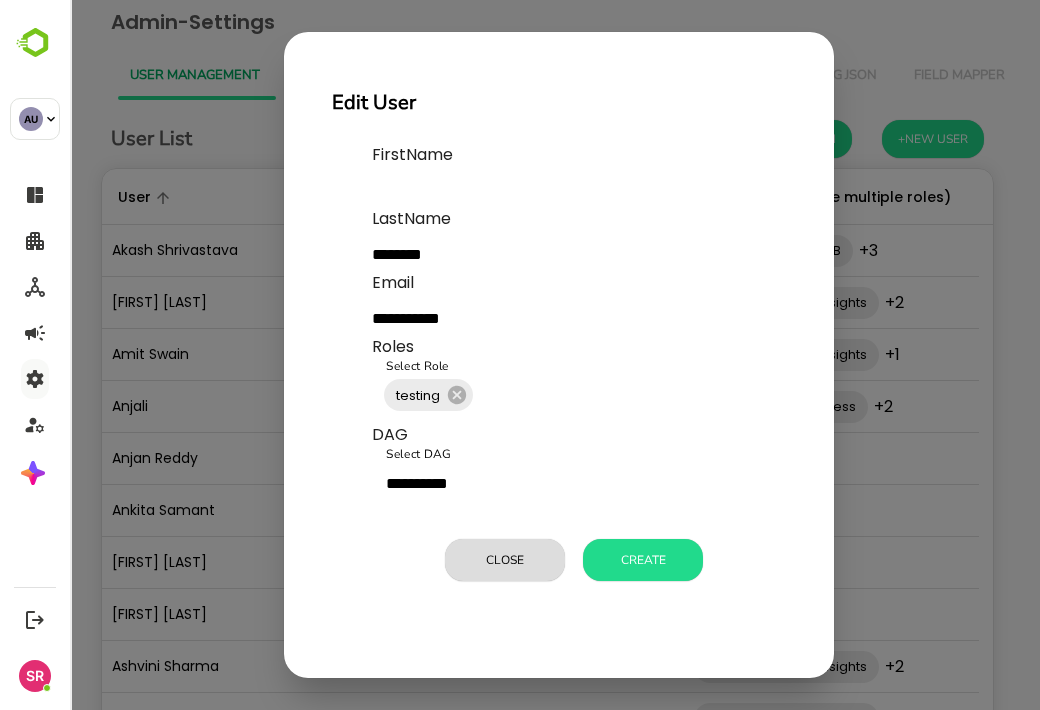 type 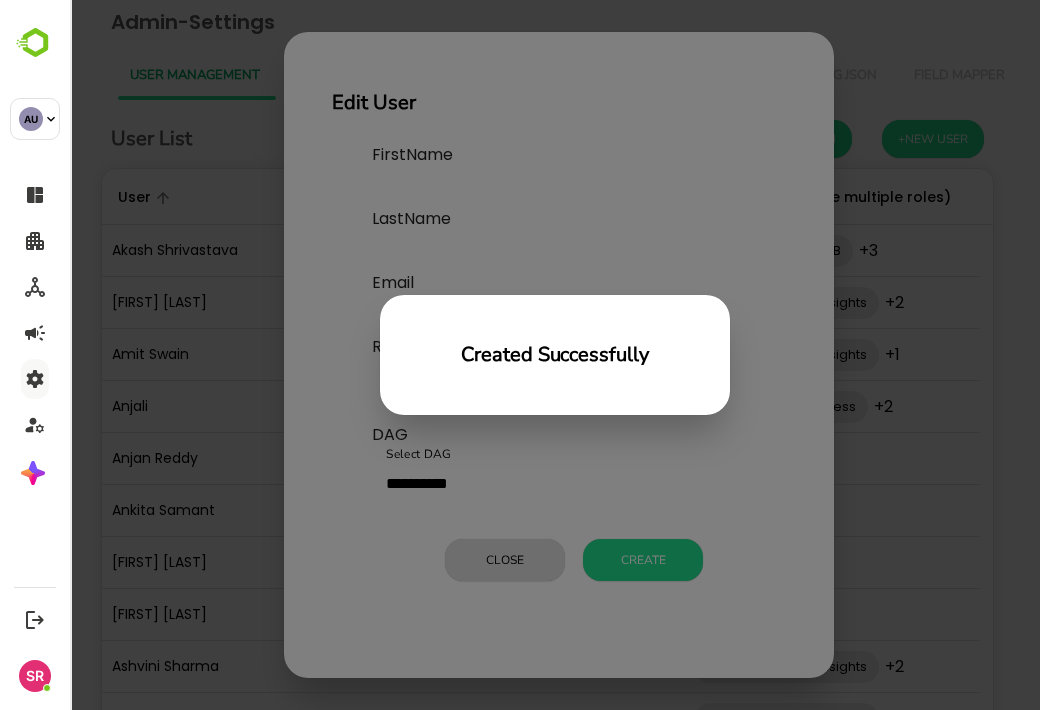 click on "Created Successfully" at bounding box center [555, 355] 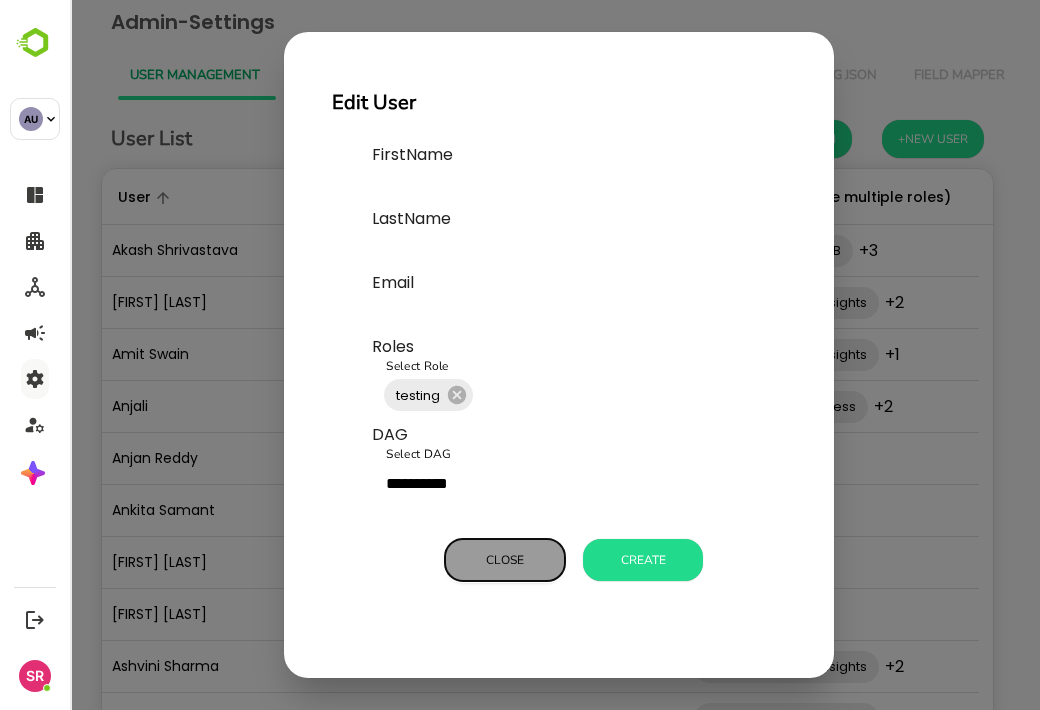 click on "Close" at bounding box center (505, 560) 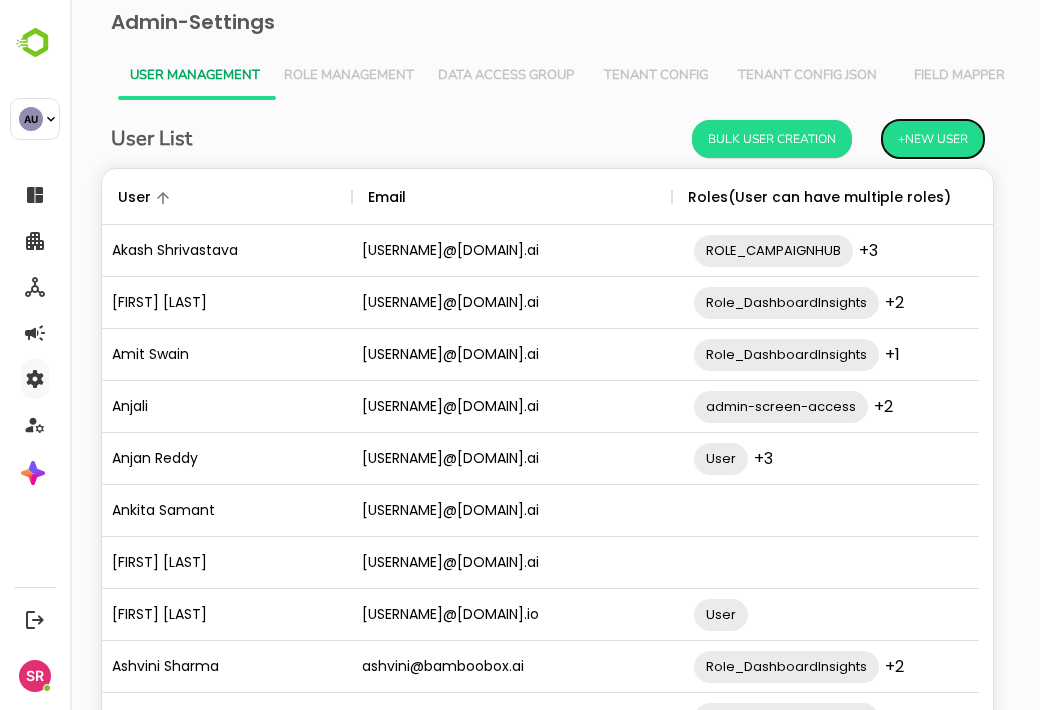 scroll, scrollTop: 16, scrollLeft: 16, axis: both 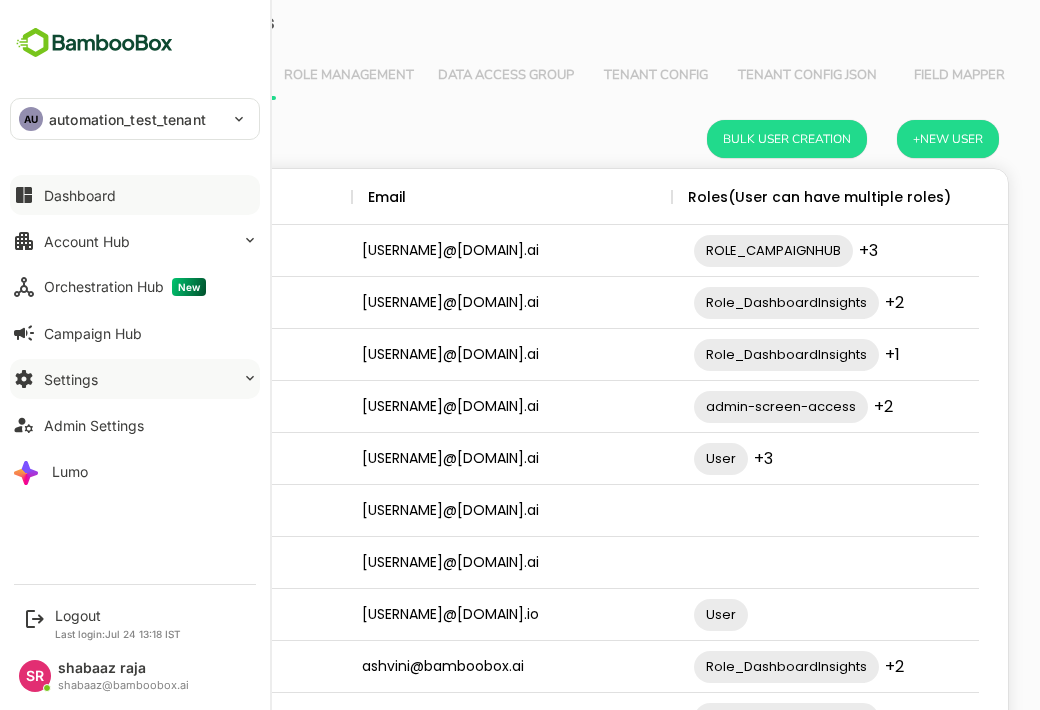 click on "Dashboard" at bounding box center (135, 195) 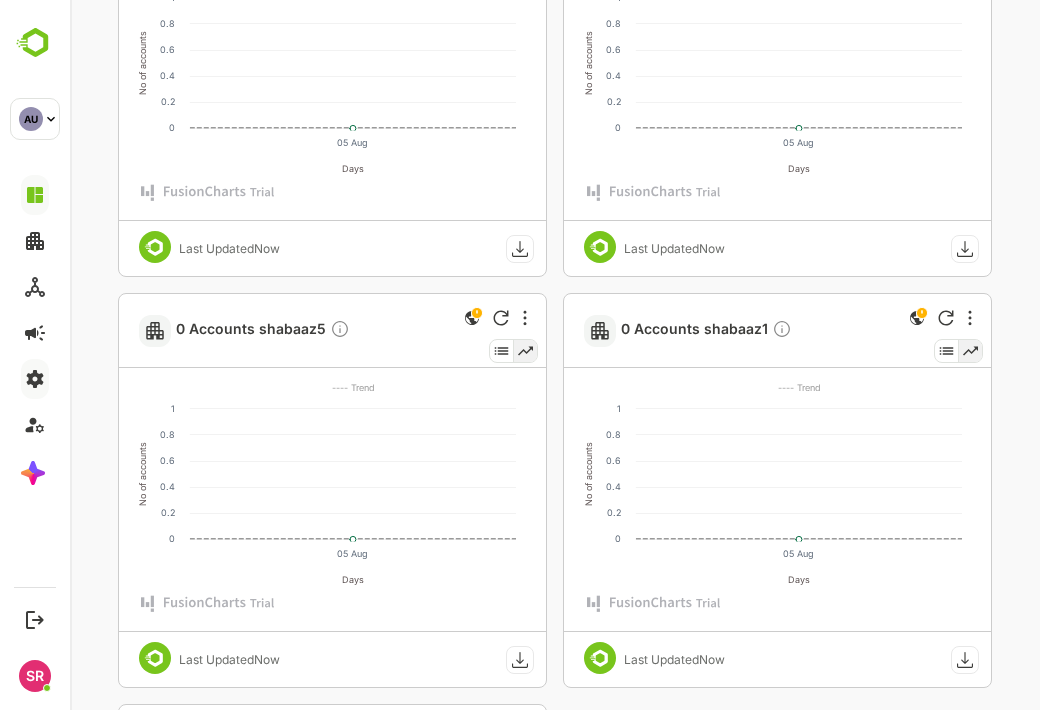 scroll, scrollTop: 808, scrollLeft: 0, axis: vertical 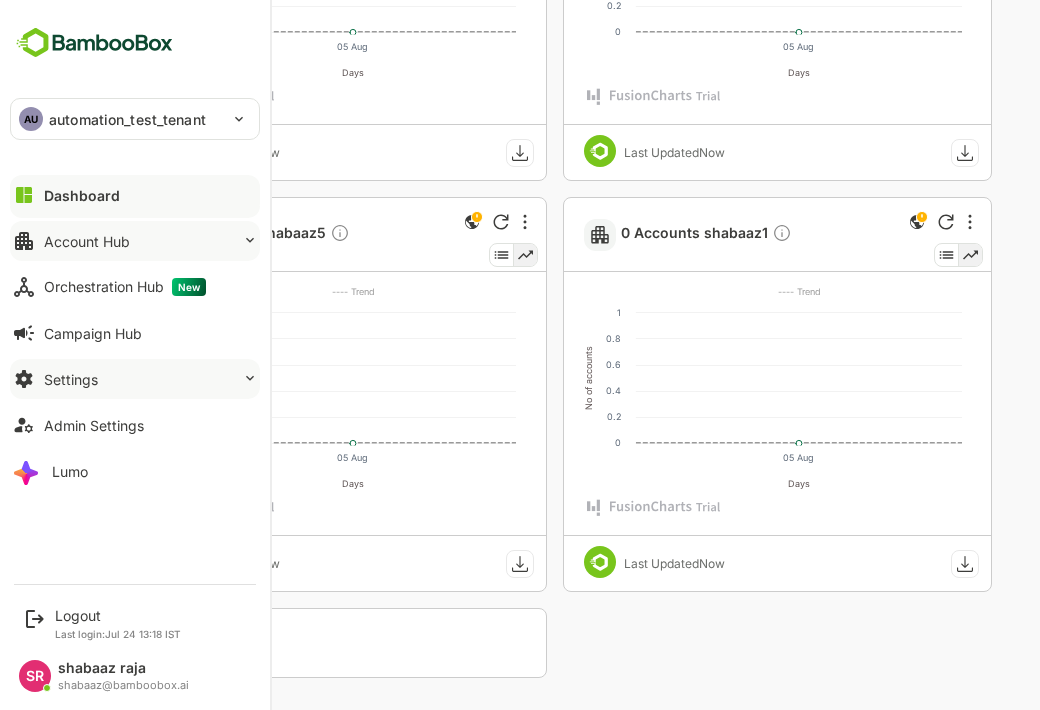 click on "Account Hub" at bounding box center [135, 241] 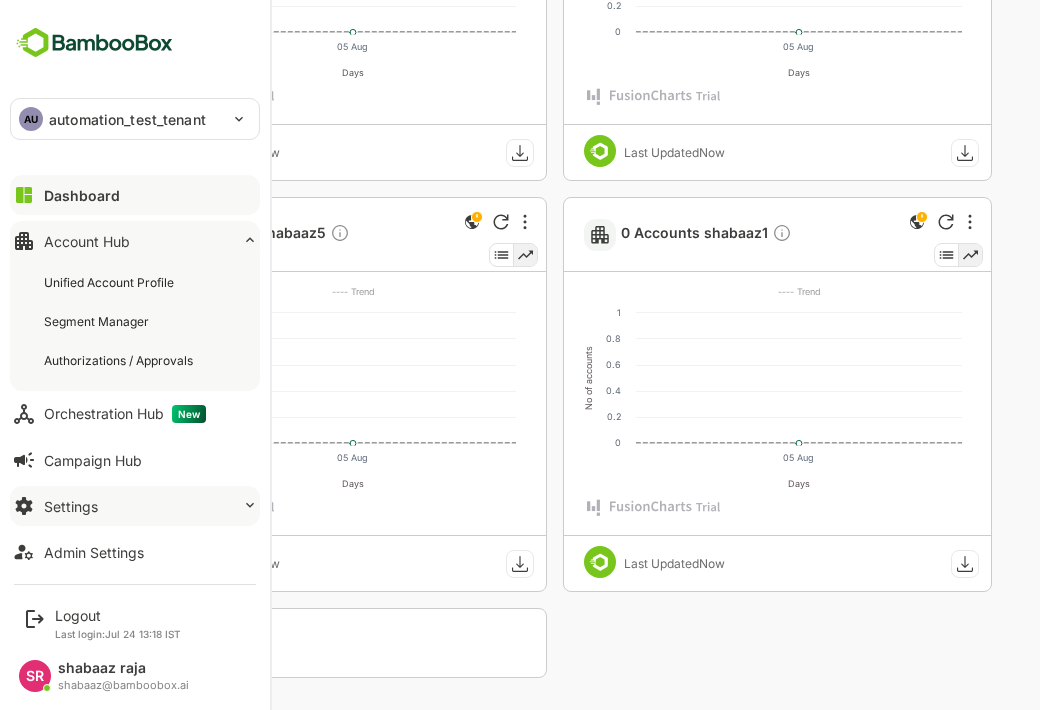 click on "Account Hub" at bounding box center [135, 241] 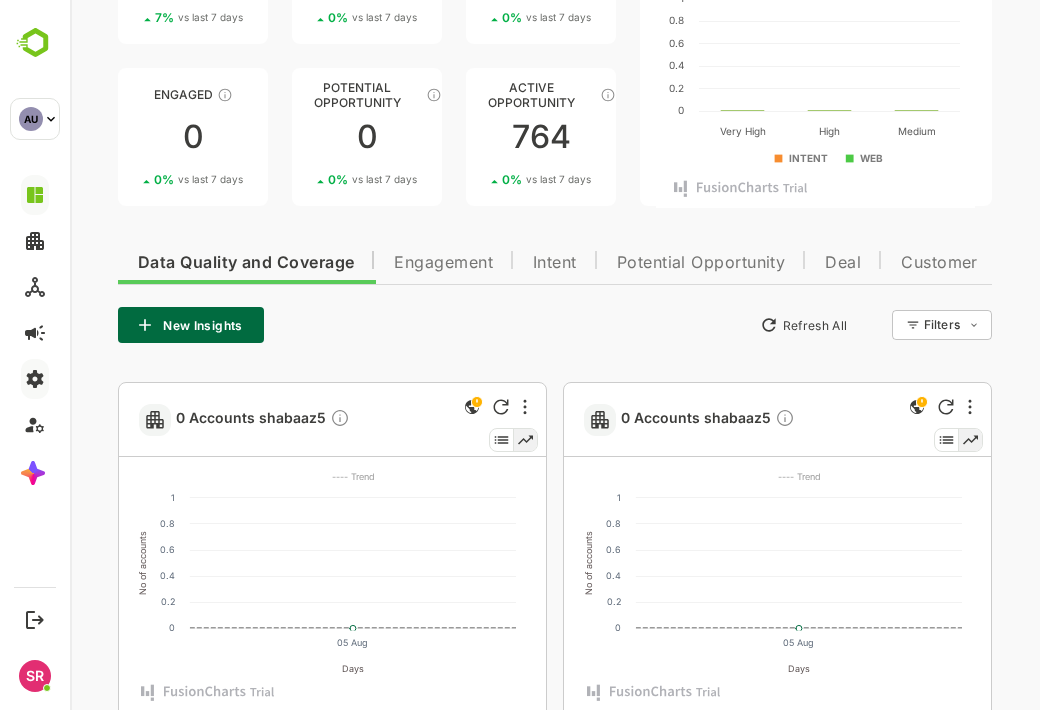 scroll, scrollTop: 0, scrollLeft: 0, axis: both 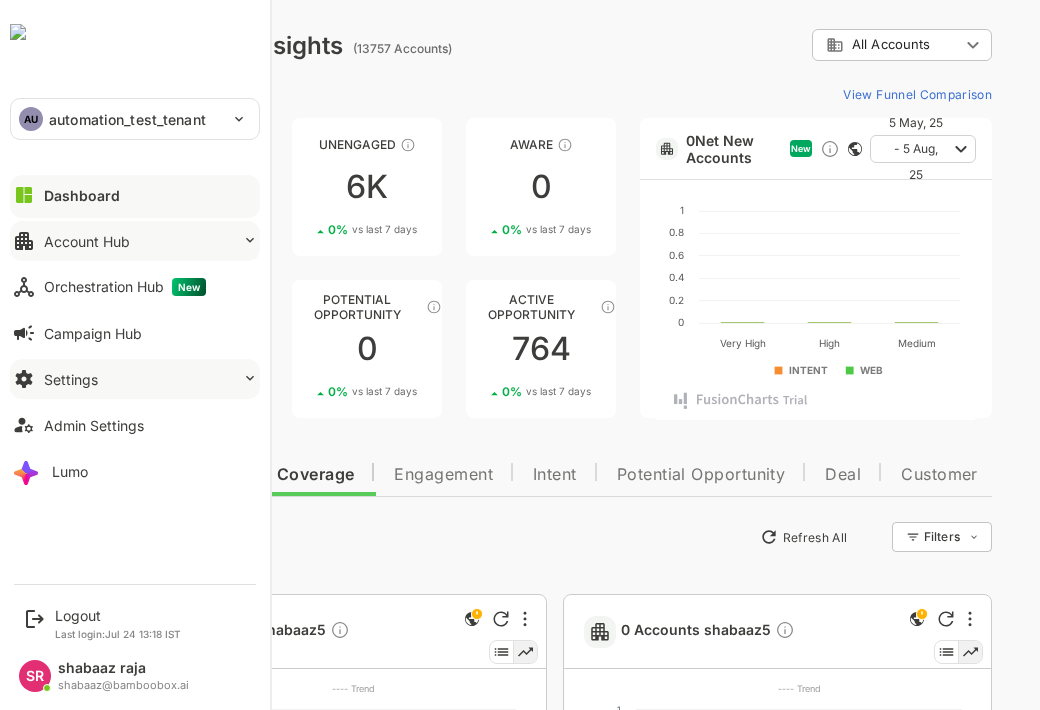 click on "Account Hub" at bounding box center [87, 241] 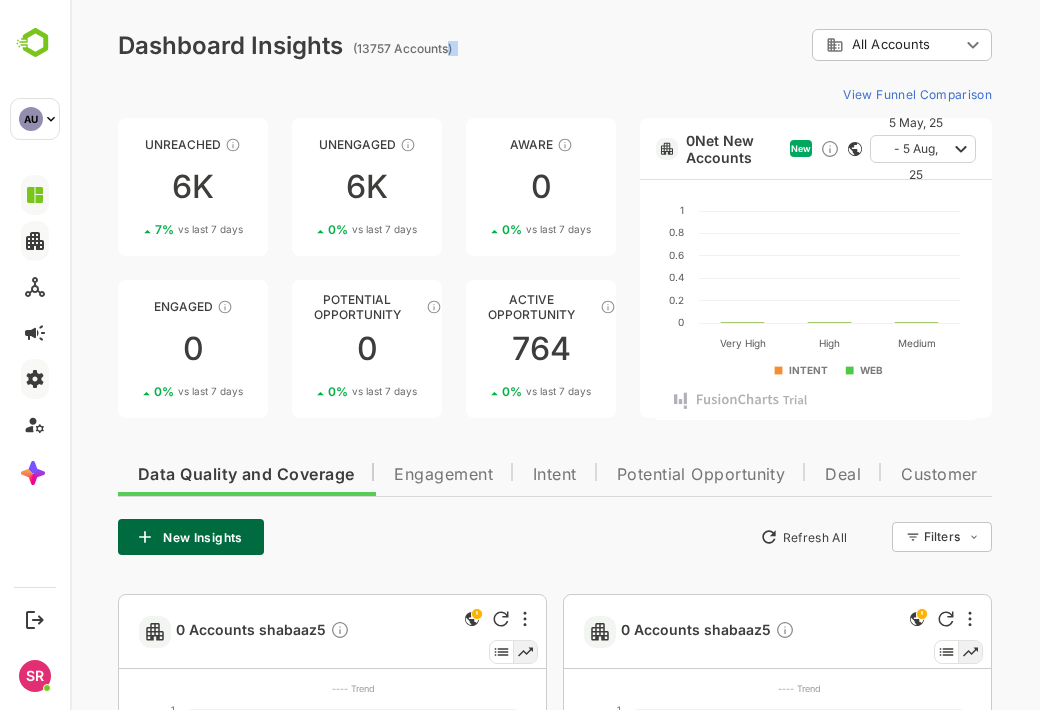 drag, startPoint x: 446, startPoint y: 56, endPoint x: 498, endPoint y: -23, distance: 94.57801 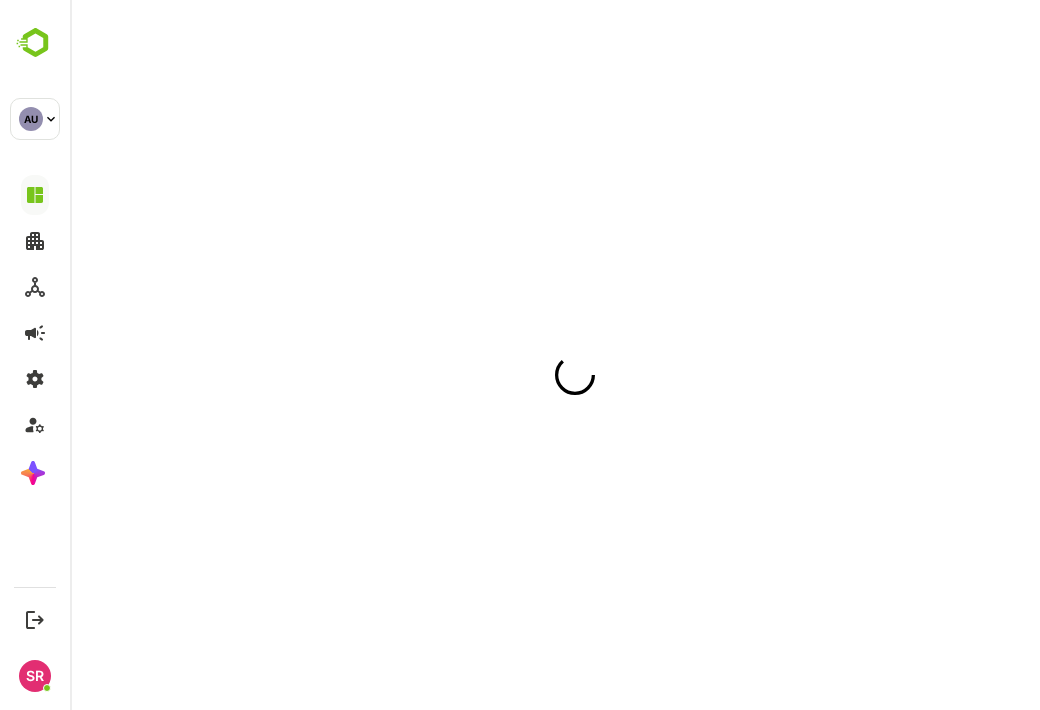 scroll, scrollTop: 0, scrollLeft: 0, axis: both 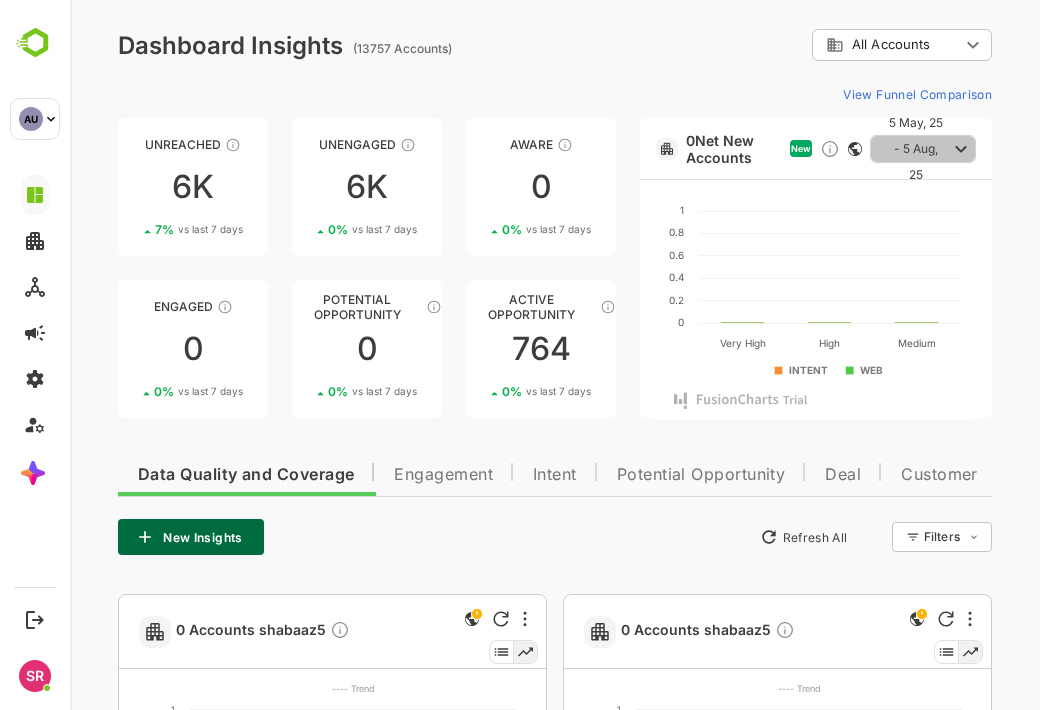 click on "5 May, 25 - 5 Aug, 25" at bounding box center (916, 149) 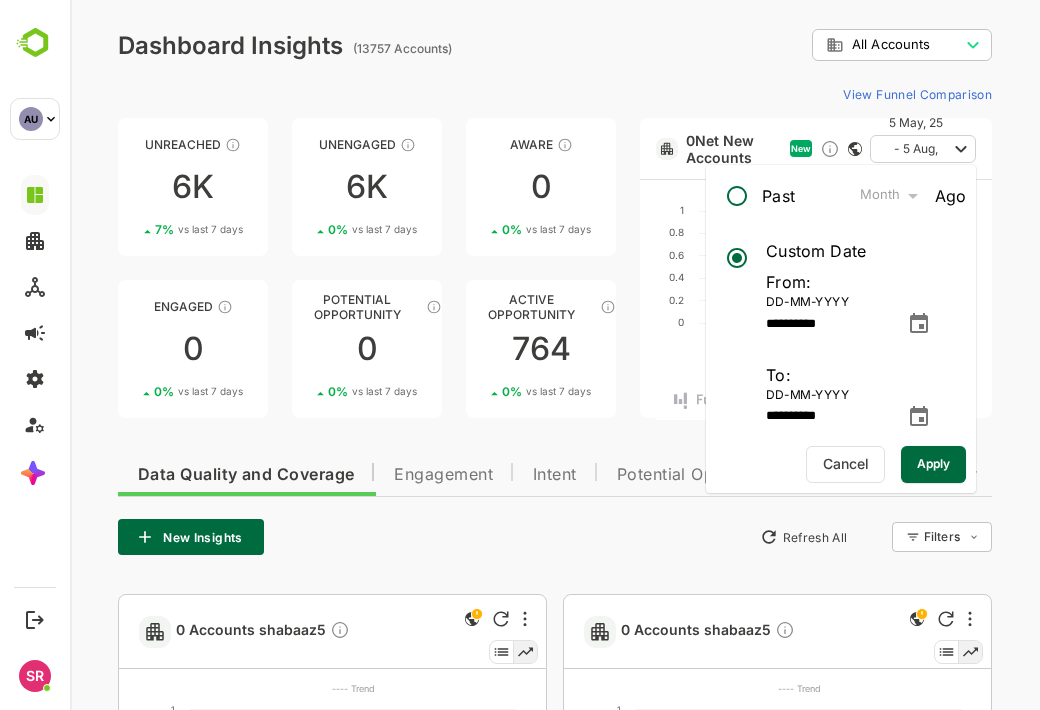type on "**********" 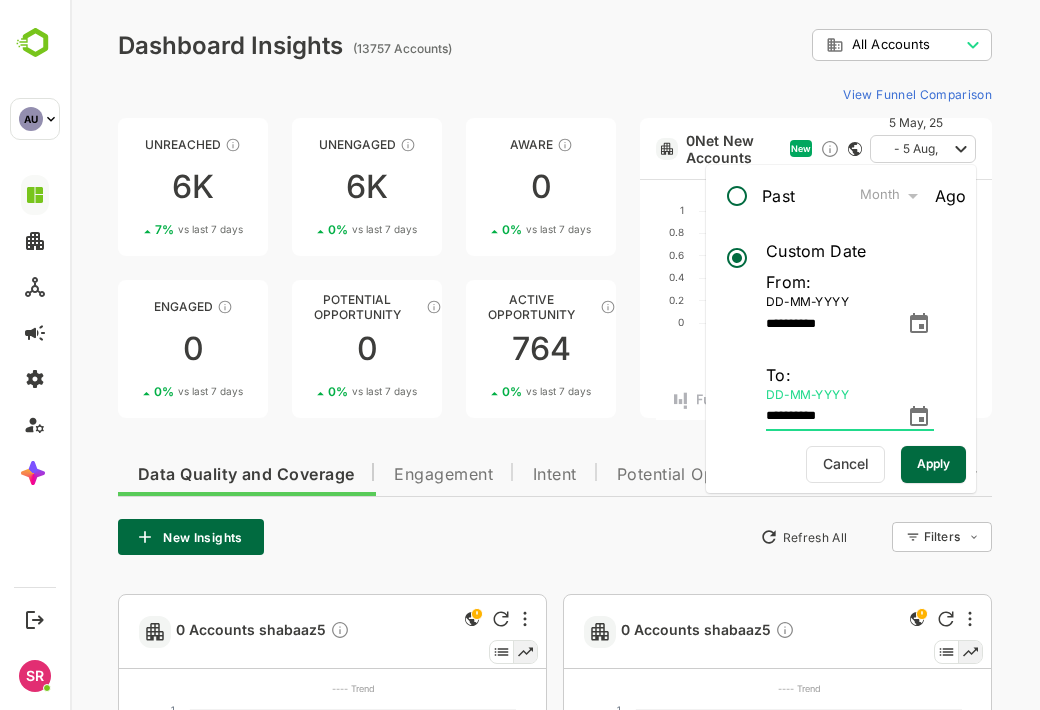 click on "**********" at bounding box center [831, 417] 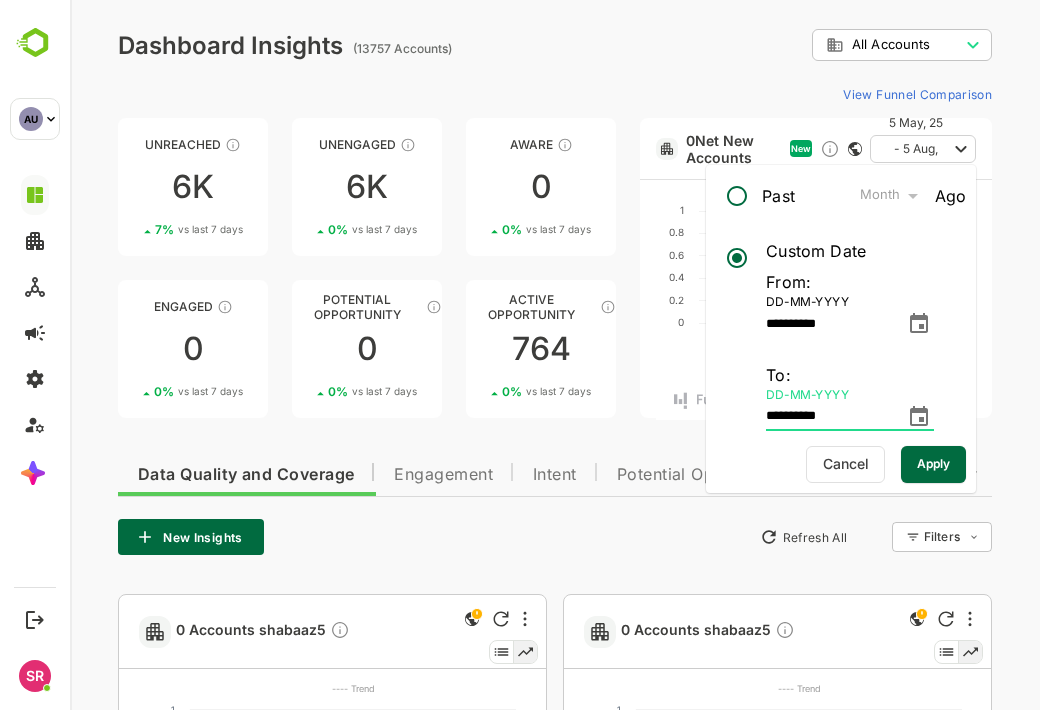 click on "**********" at bounding box center (831, 417) 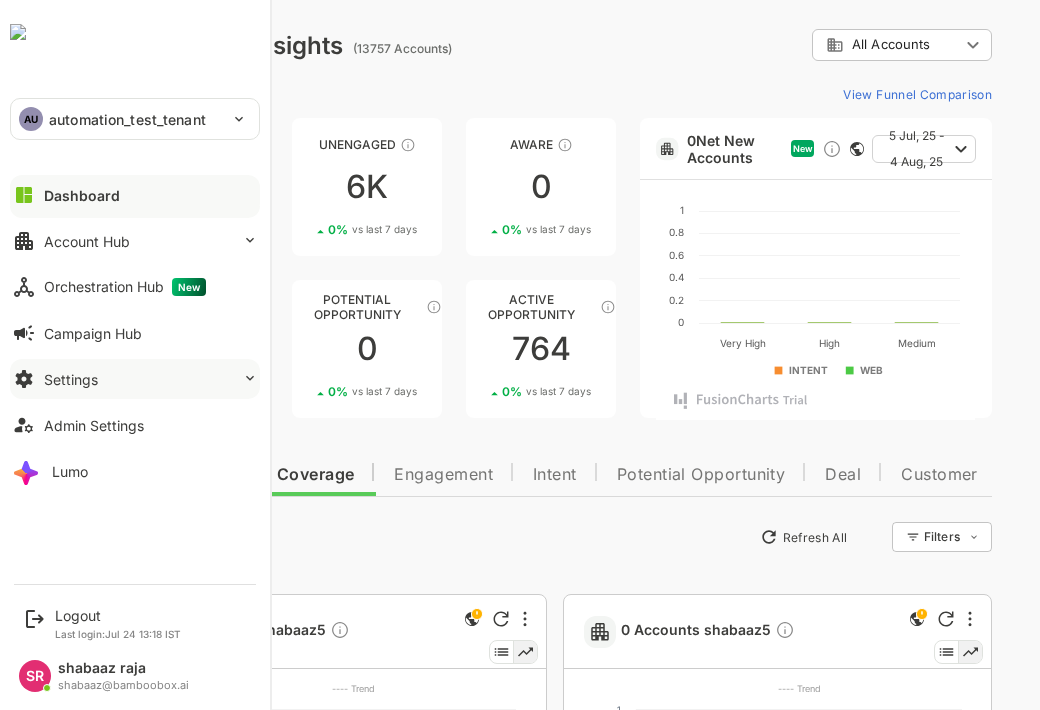 click on "Settings" at bounding box center (135, 379) 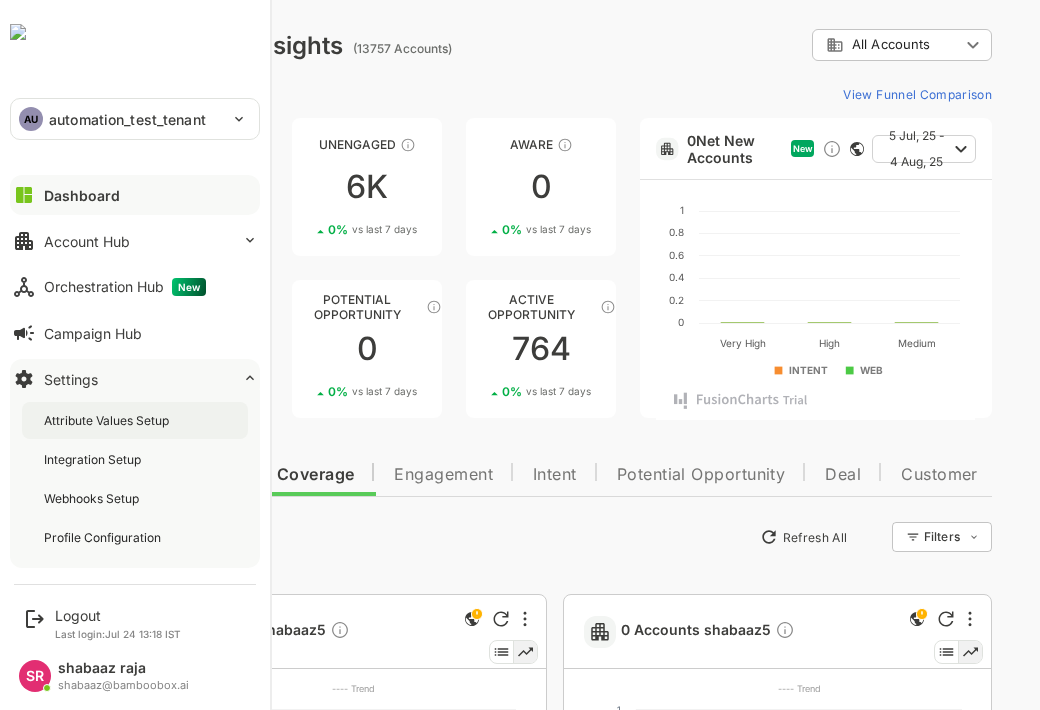 click on "Attribute Values Setup" at bounding box center [108, 420] 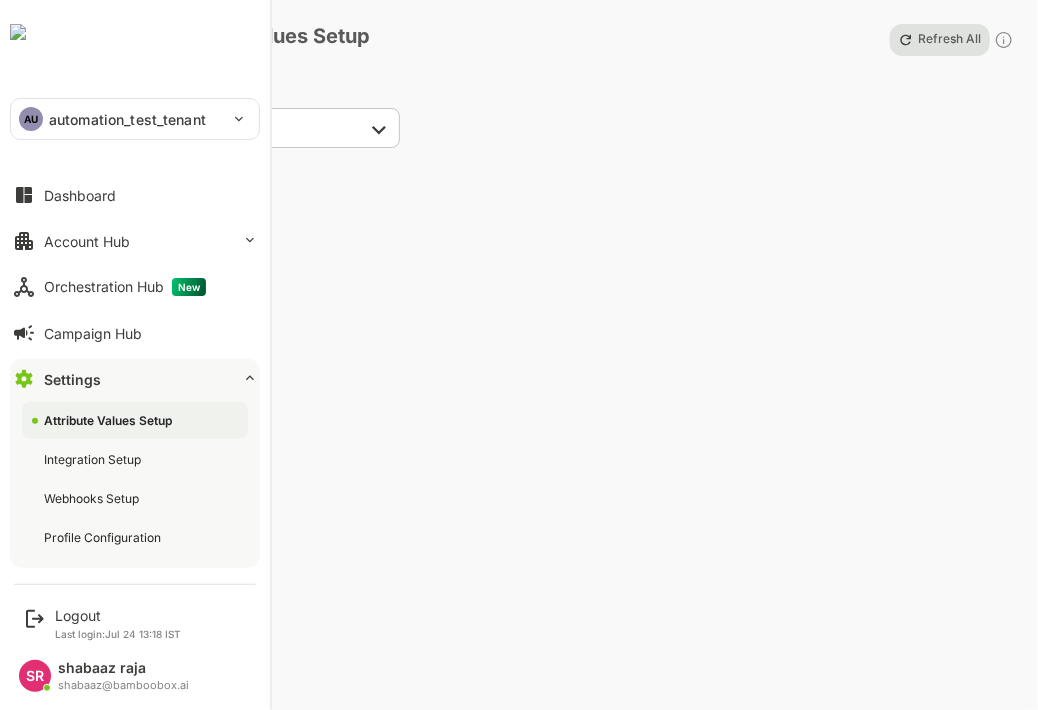 click at bounding box center (18, 32) 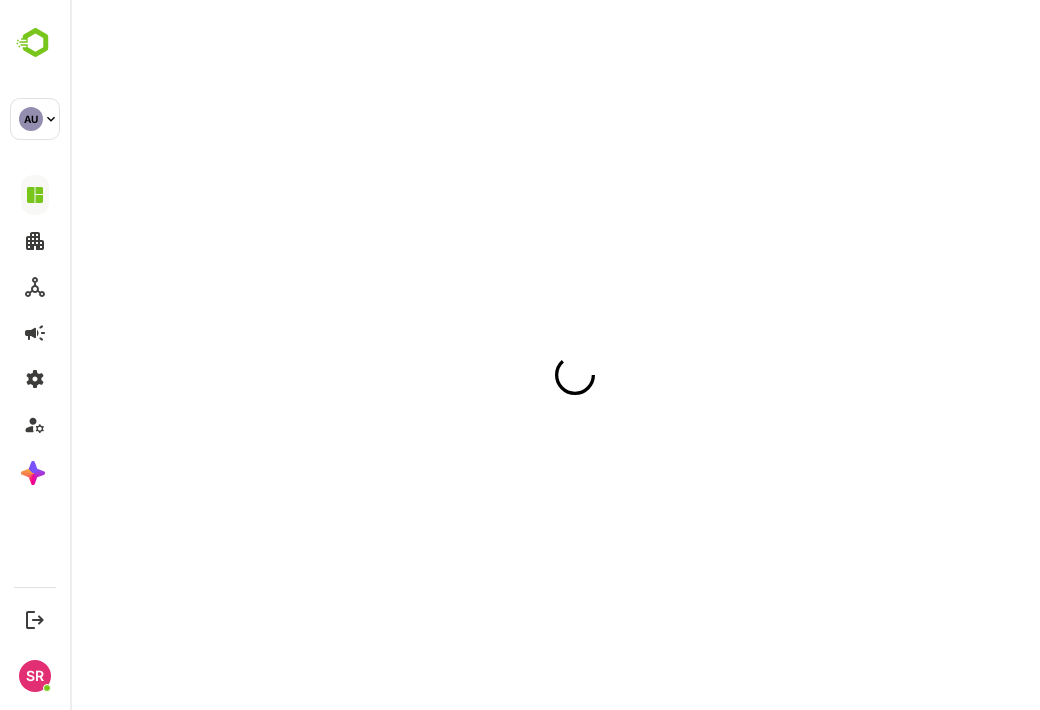 scroll, scrollTop: 0, scrollLeft: 0, axis: both 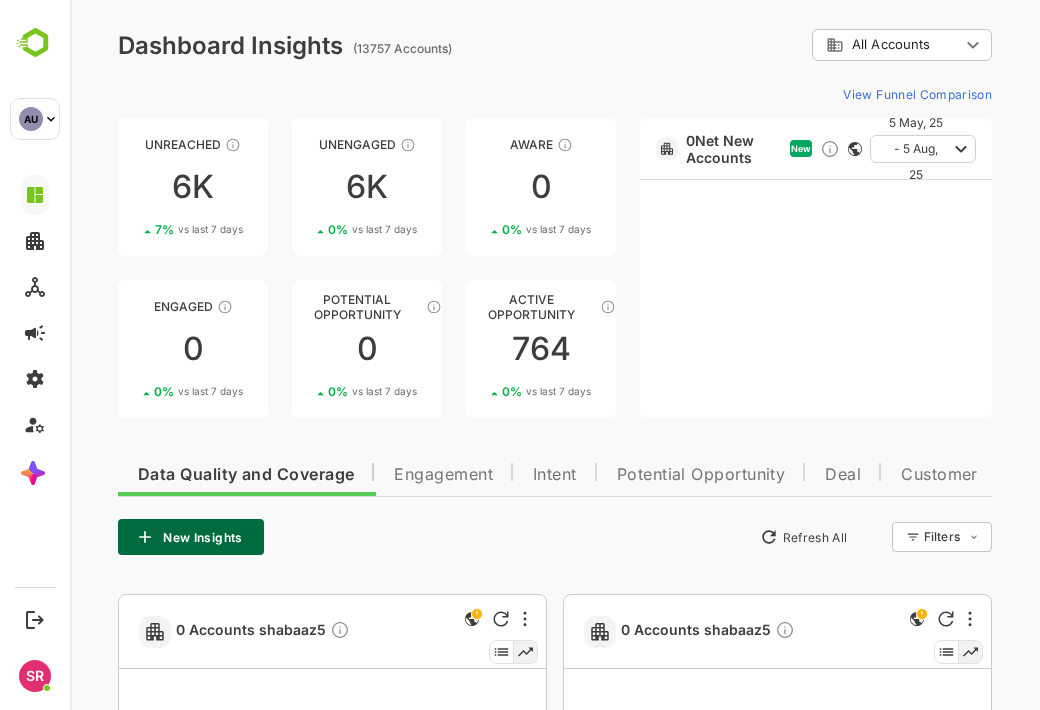 type on "**********" 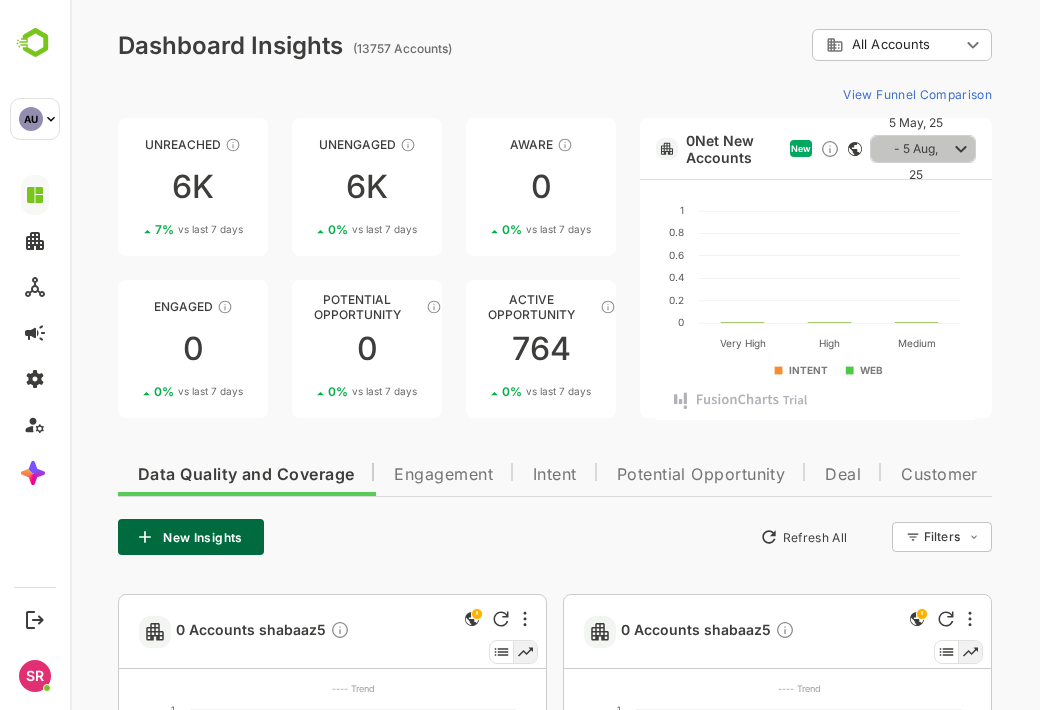 click on "5 May, 25 - 5 Aug, 25" at bounding box center [916, 149] 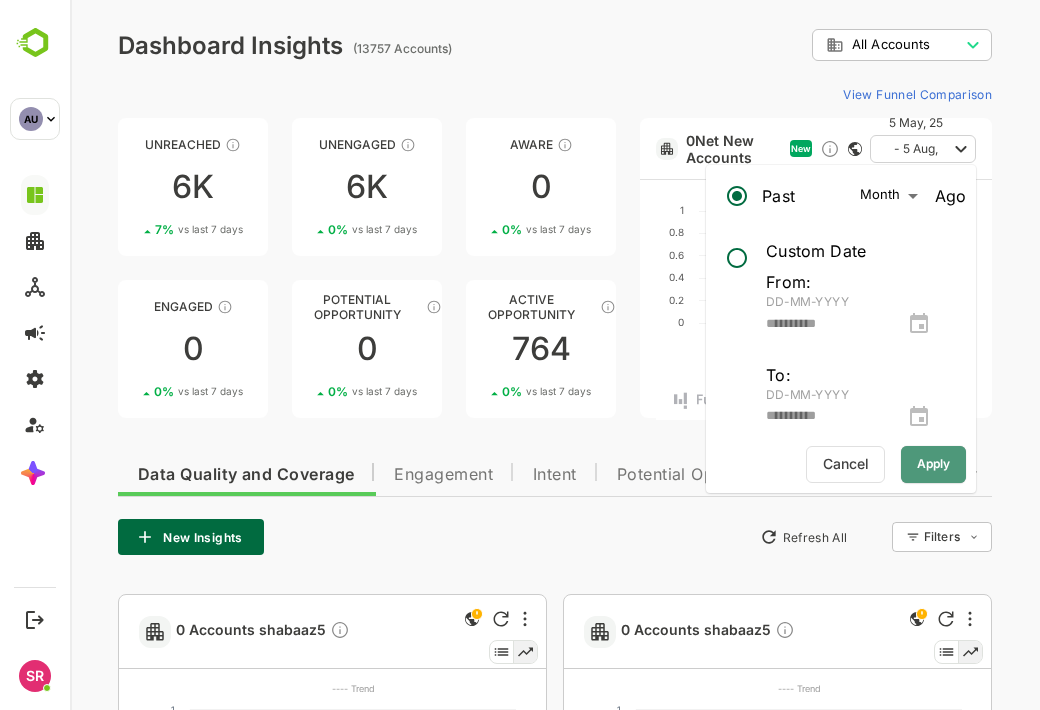 click on "Apply" at bounding box center (933, 464) 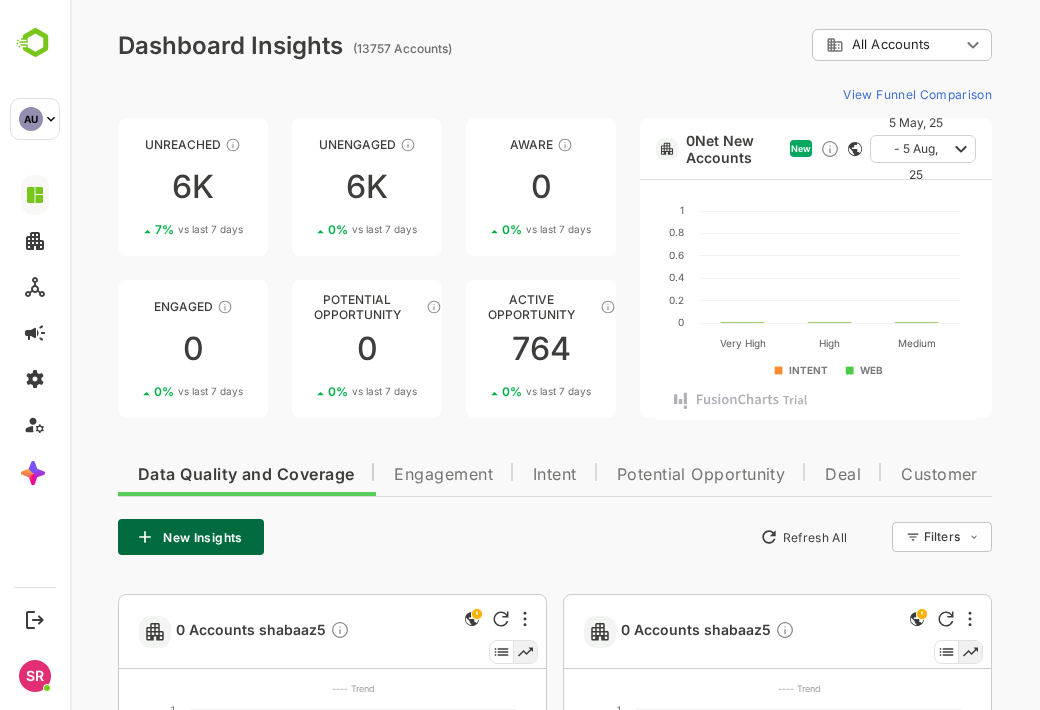 click on "**********" at bounding box center [555, 759] 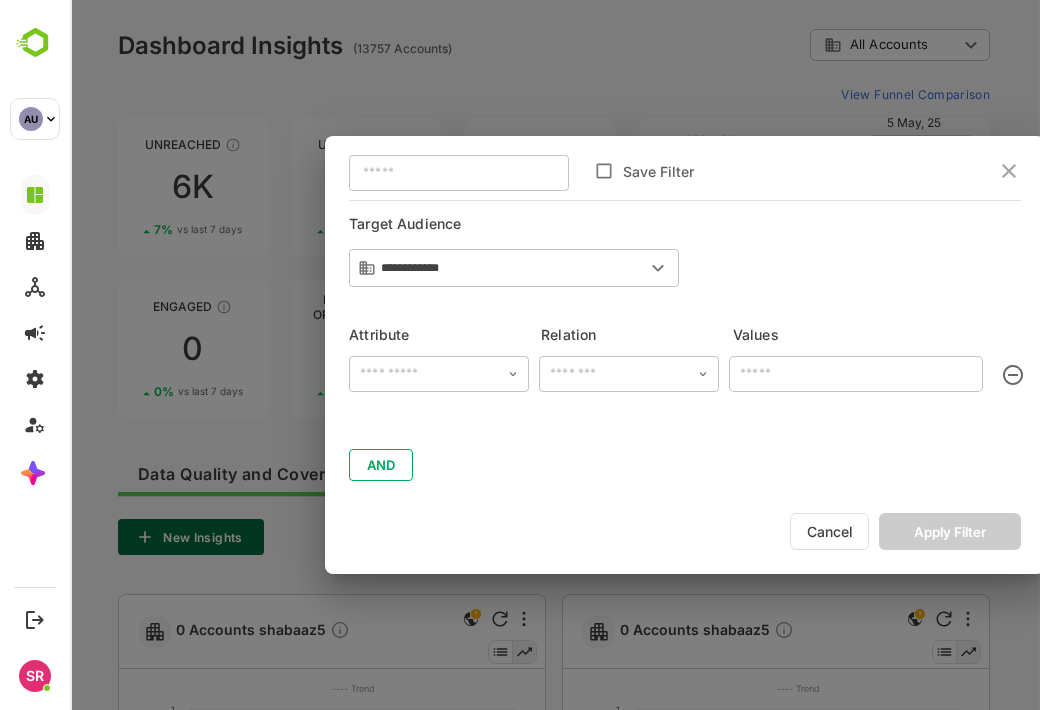 click at bounding box center [512, 374] 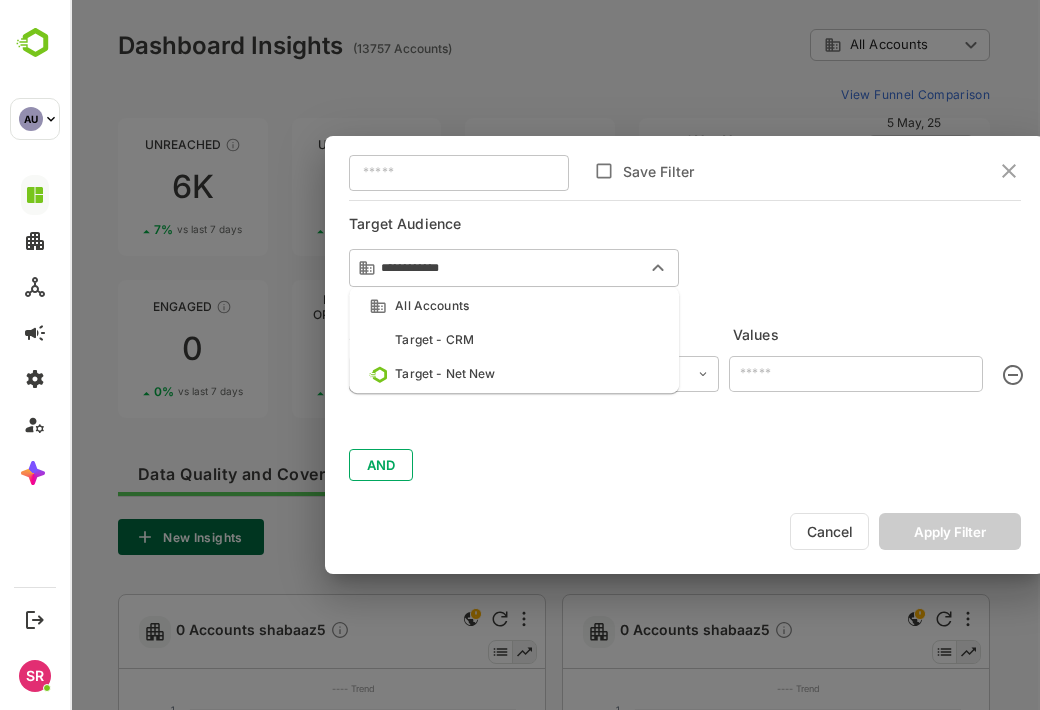 click on "**********" at bounding box center (508, 268) 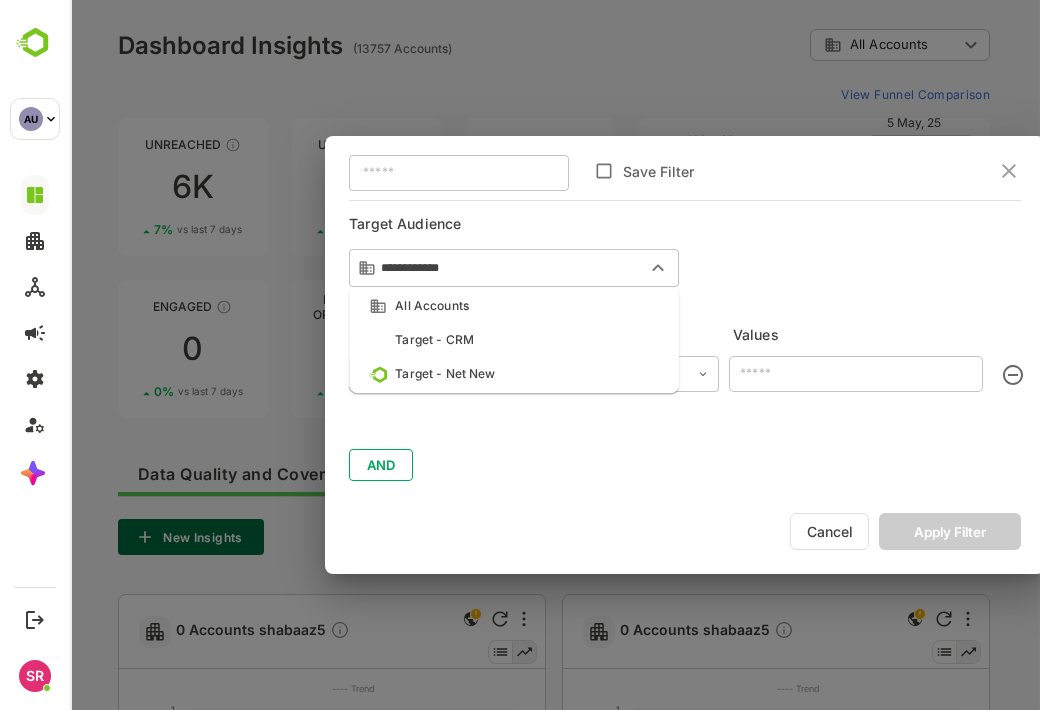 click on "**********" at bounding box center (685, 252) 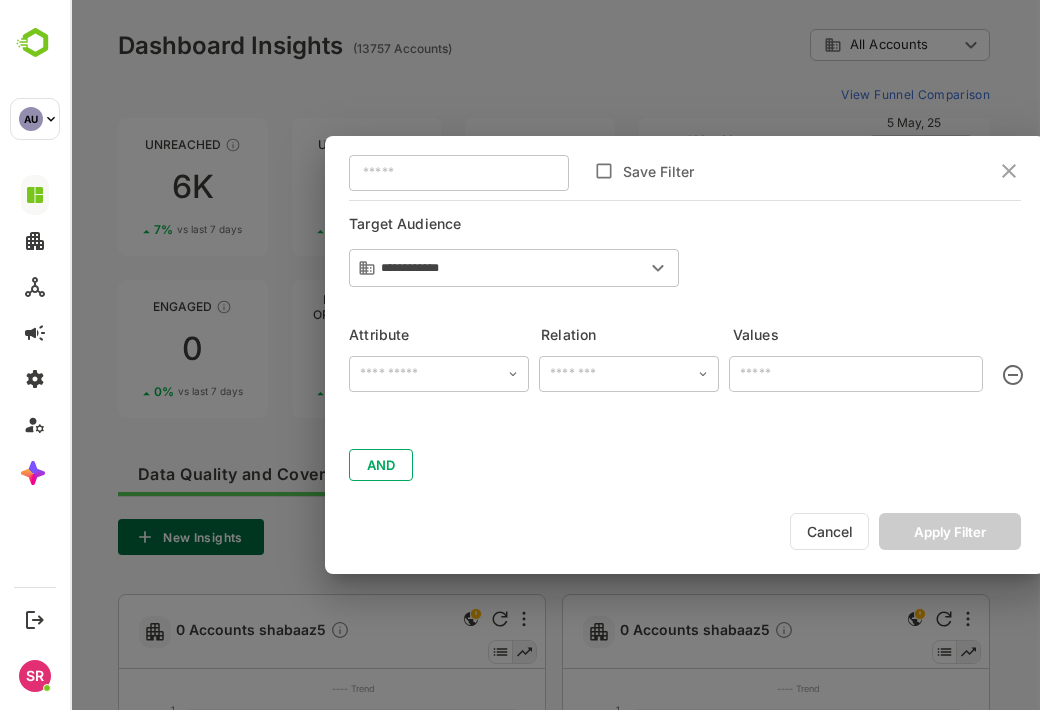 click at bounding box center [459, 173] 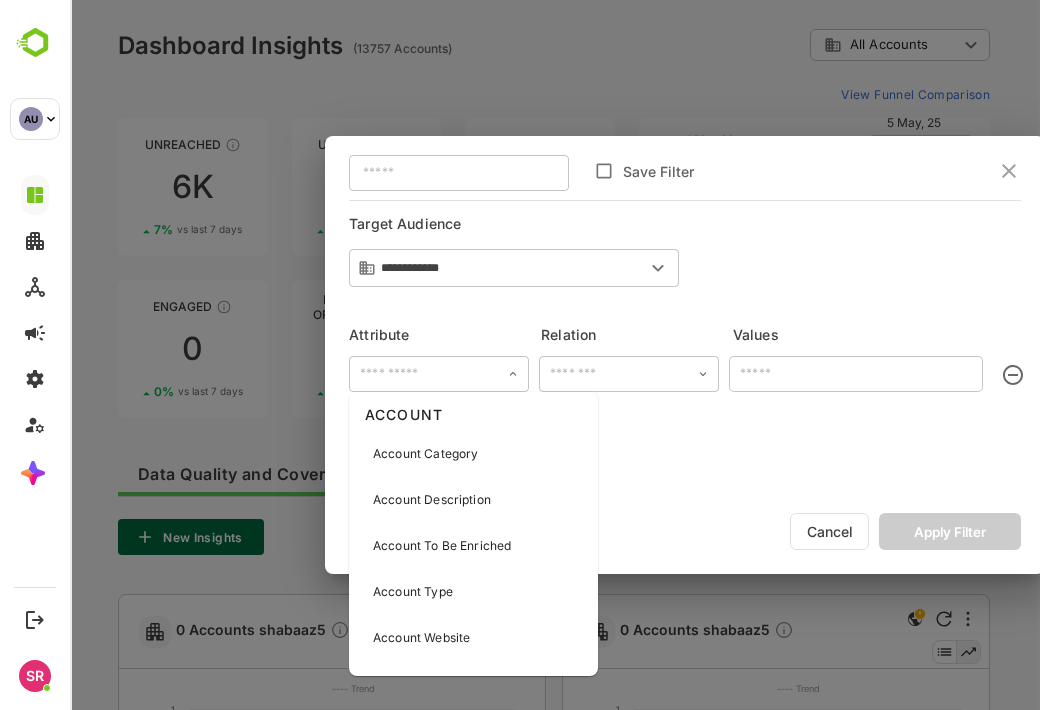scroll, scrollTop: 2178, scrollLeft: 0, axis: vertical 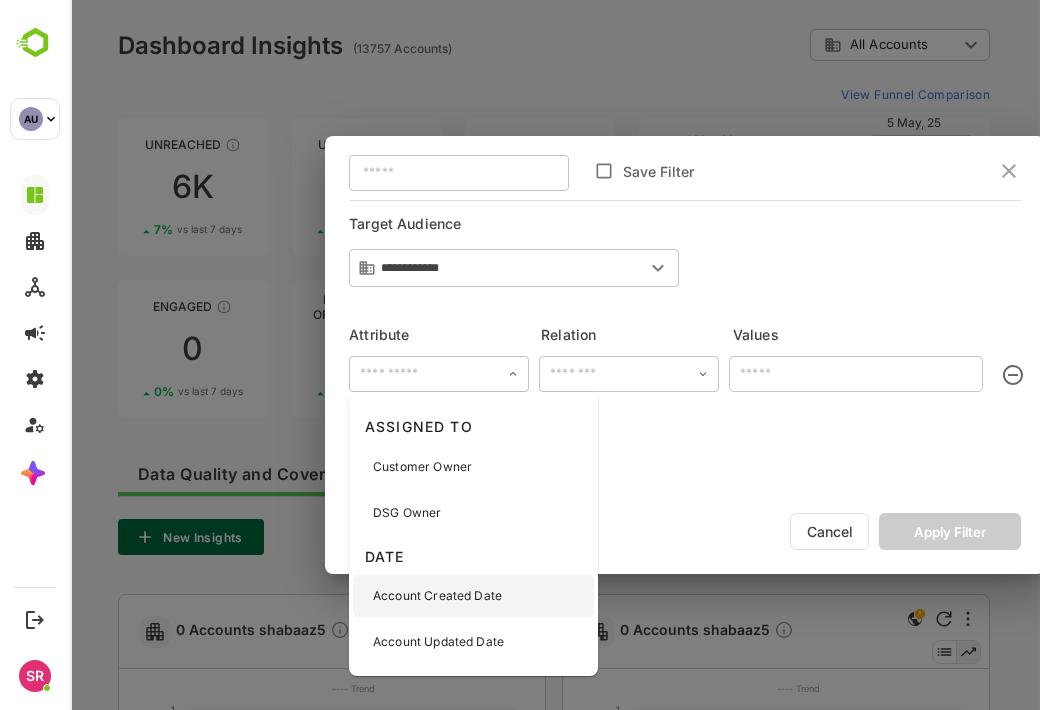 click on "Account Created Date" at bounding box center [437, 596] 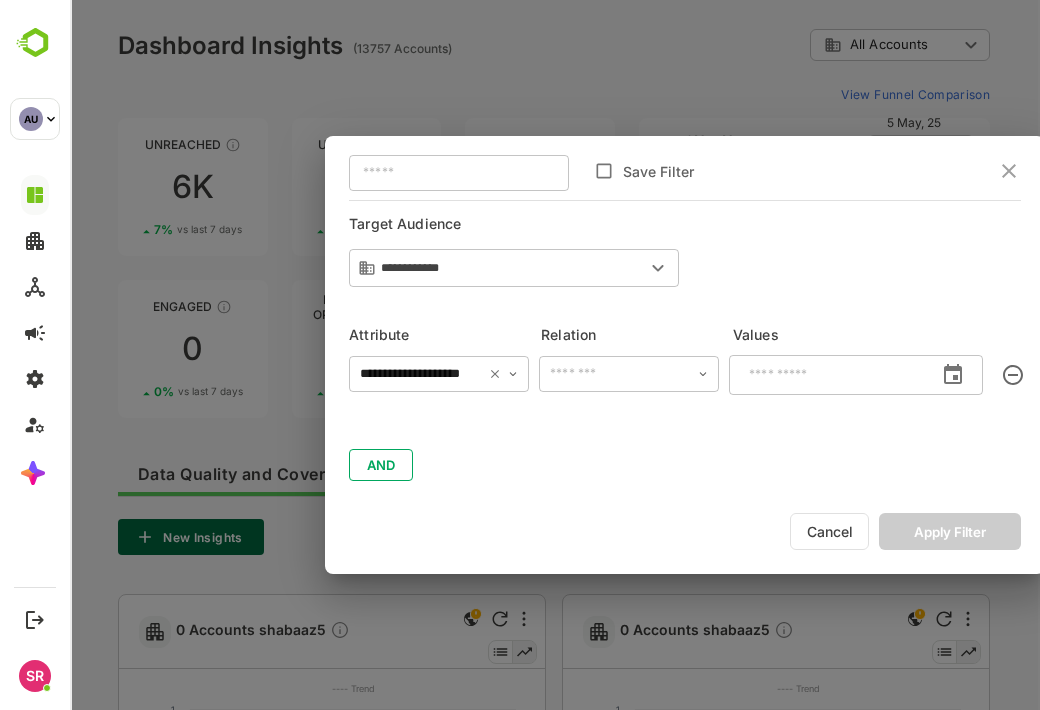 type on "**********" 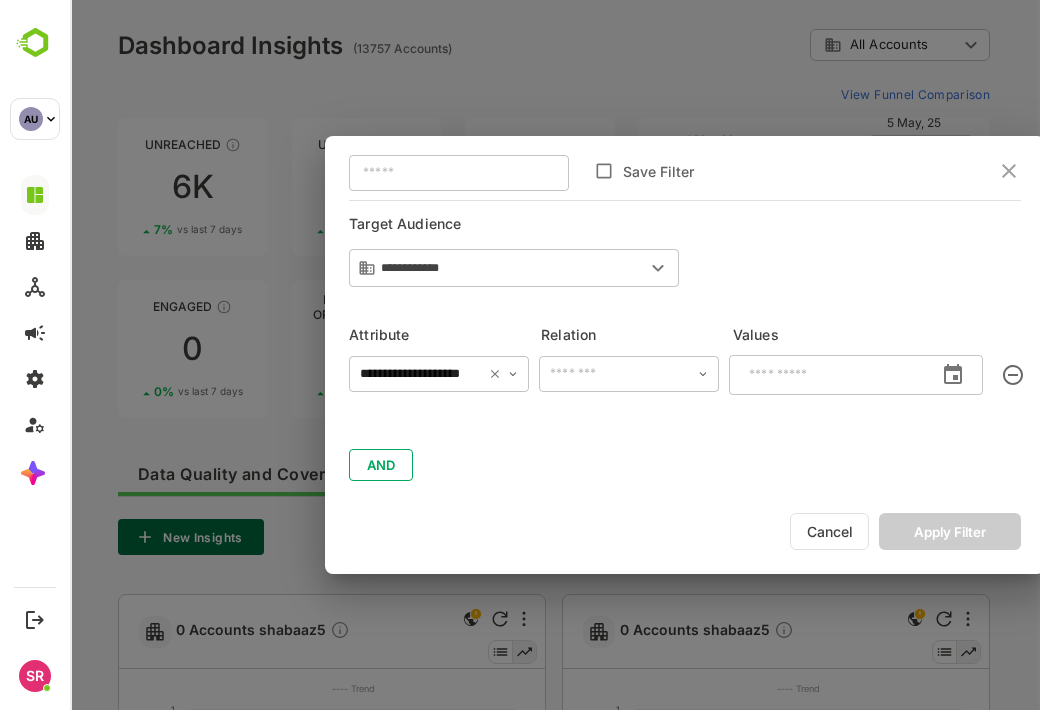 click at bounding box center [629, 374] 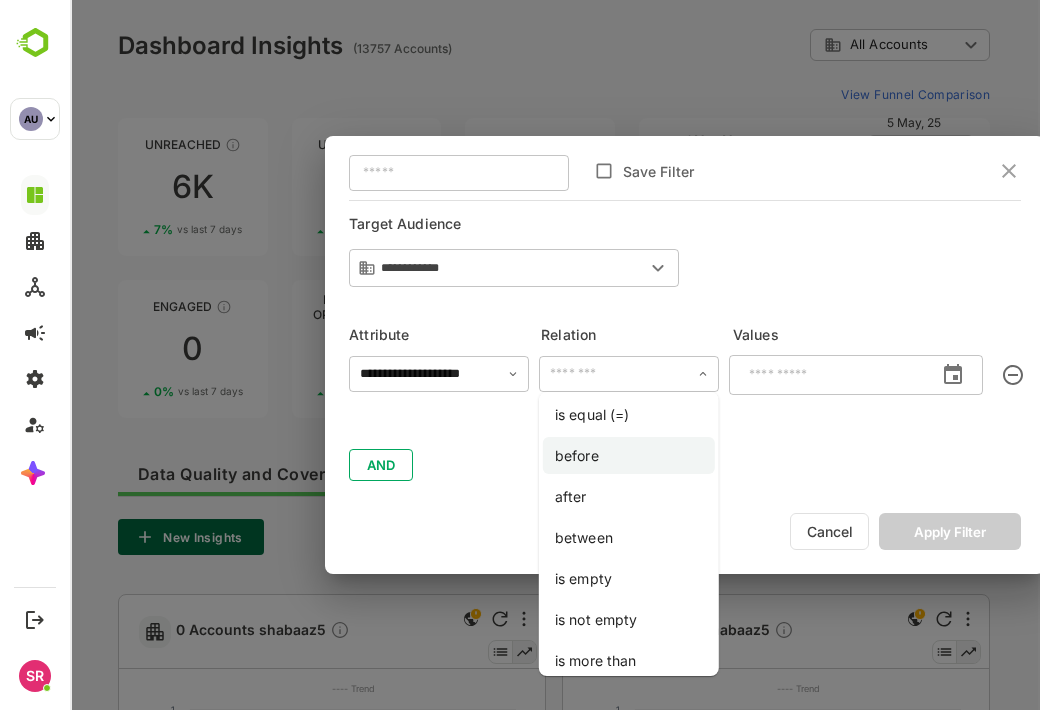 click on "before" at bounding box center (629, 455) 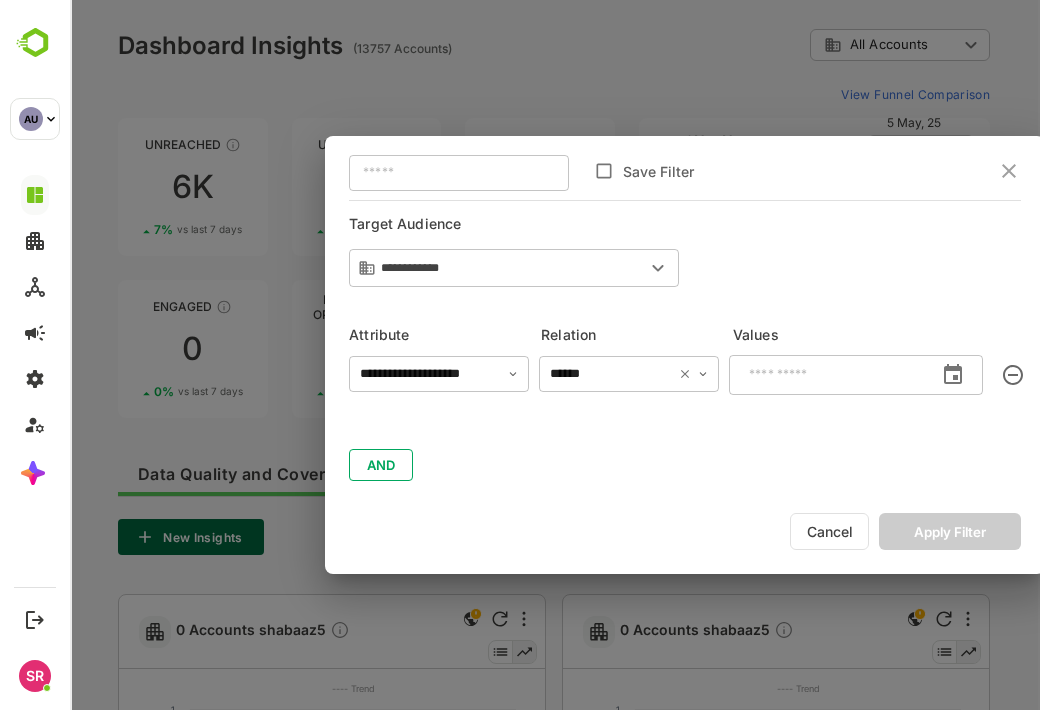 type on "******" 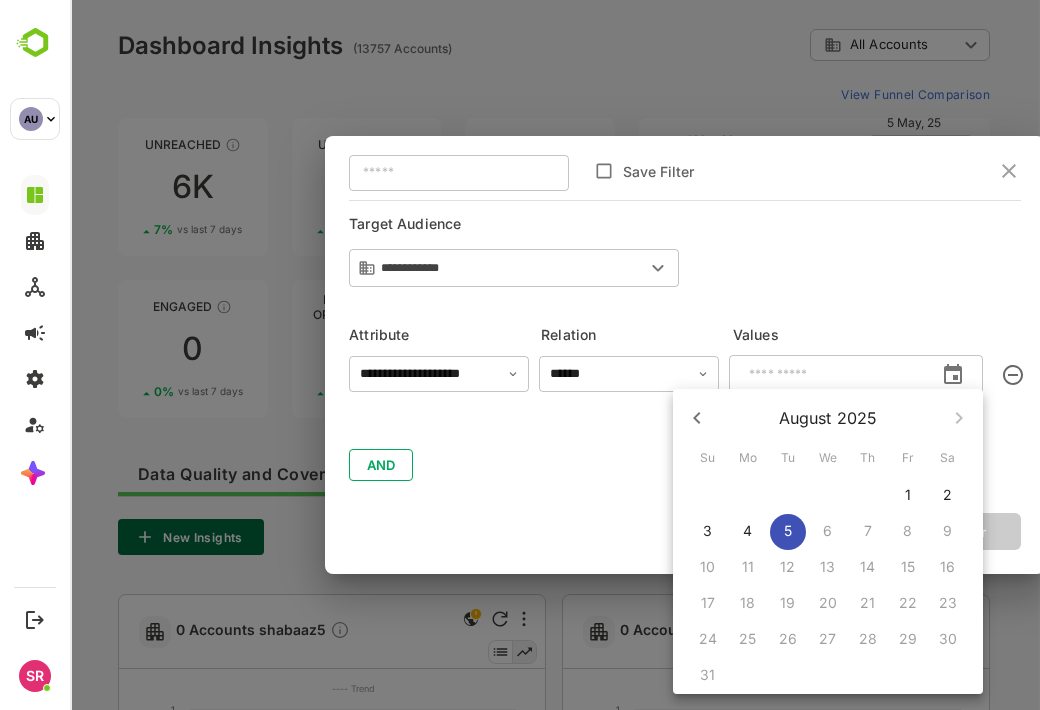 click on "3" at bounding box center [707, 531] 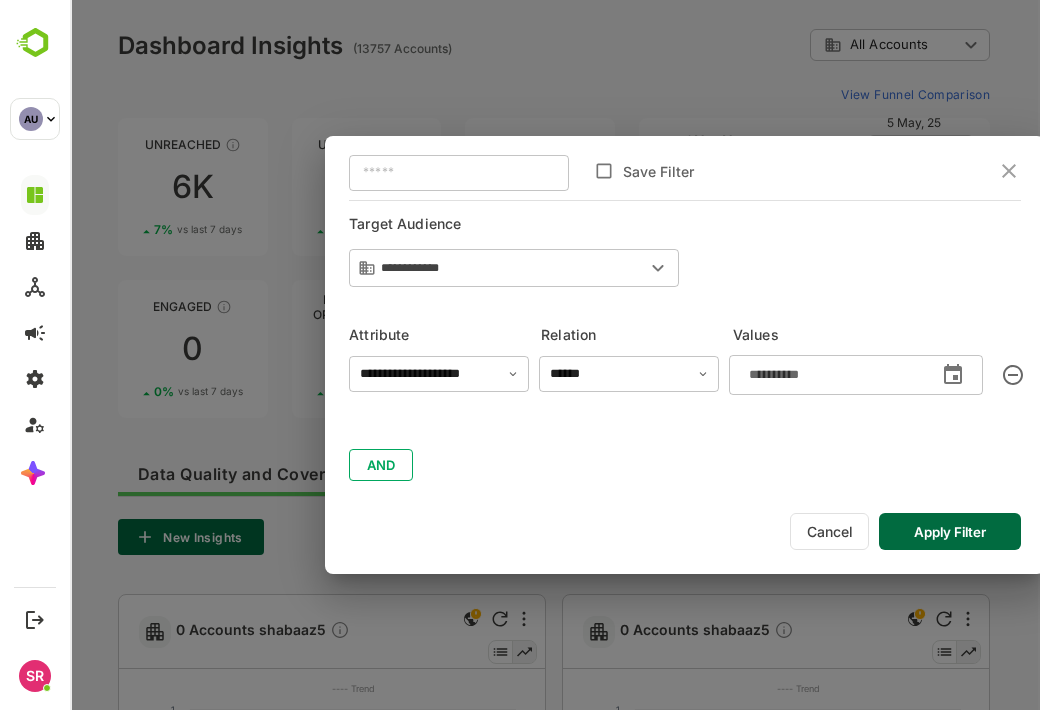 type on "**********" 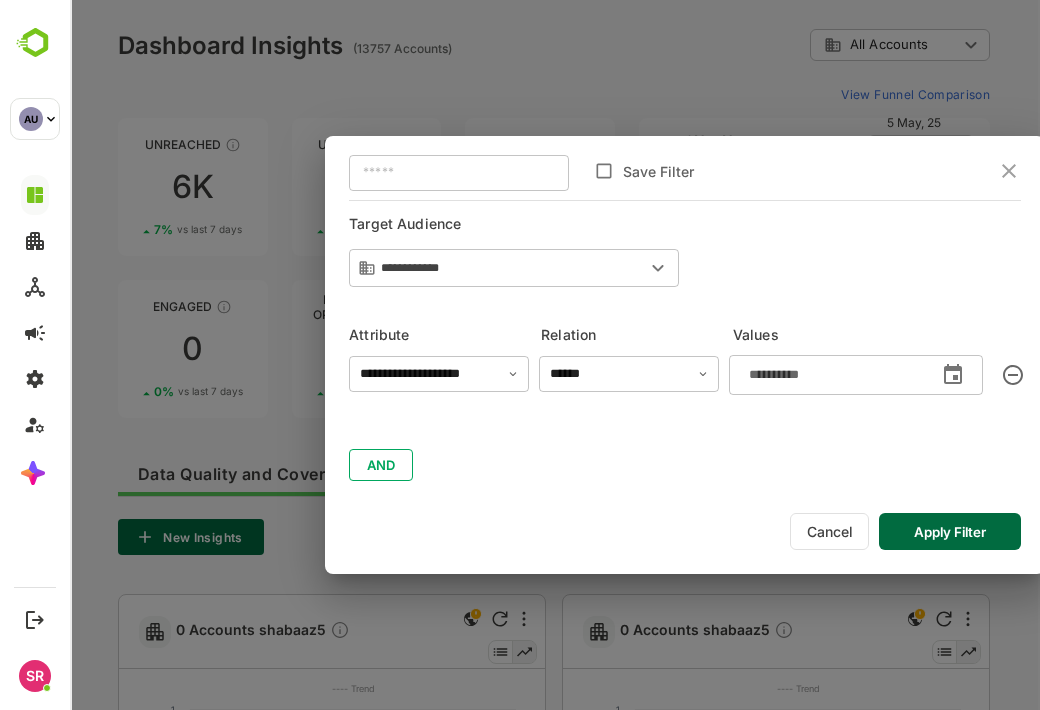 click on "Apply Filter" at bounding box center (950, 531) 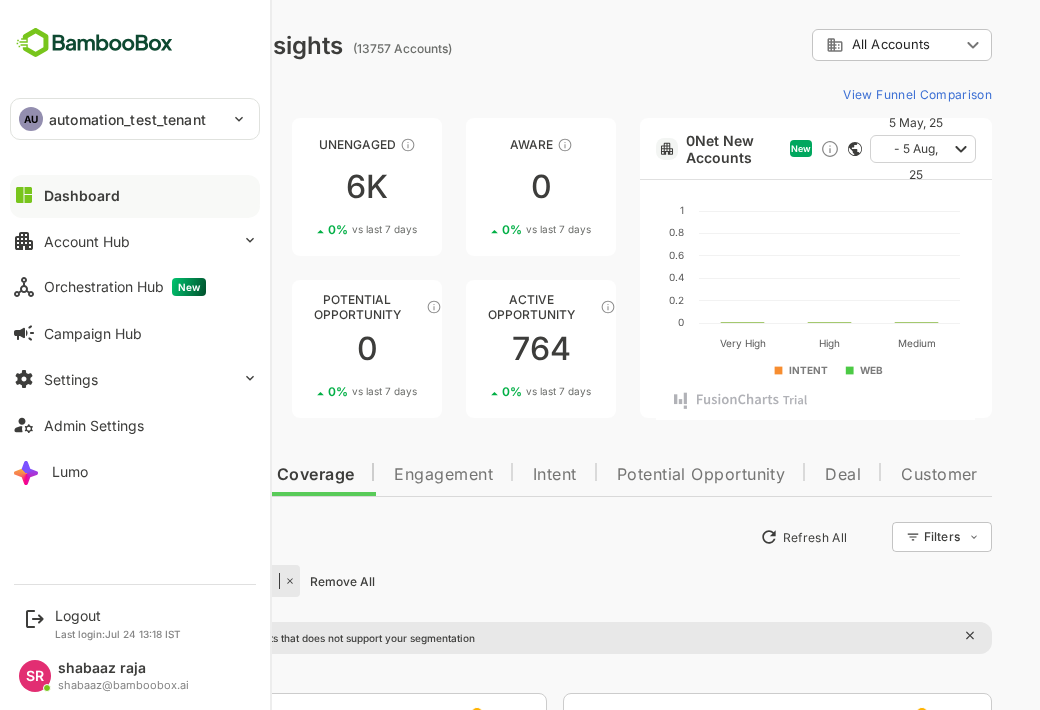 click at bounding box center (94, 43) 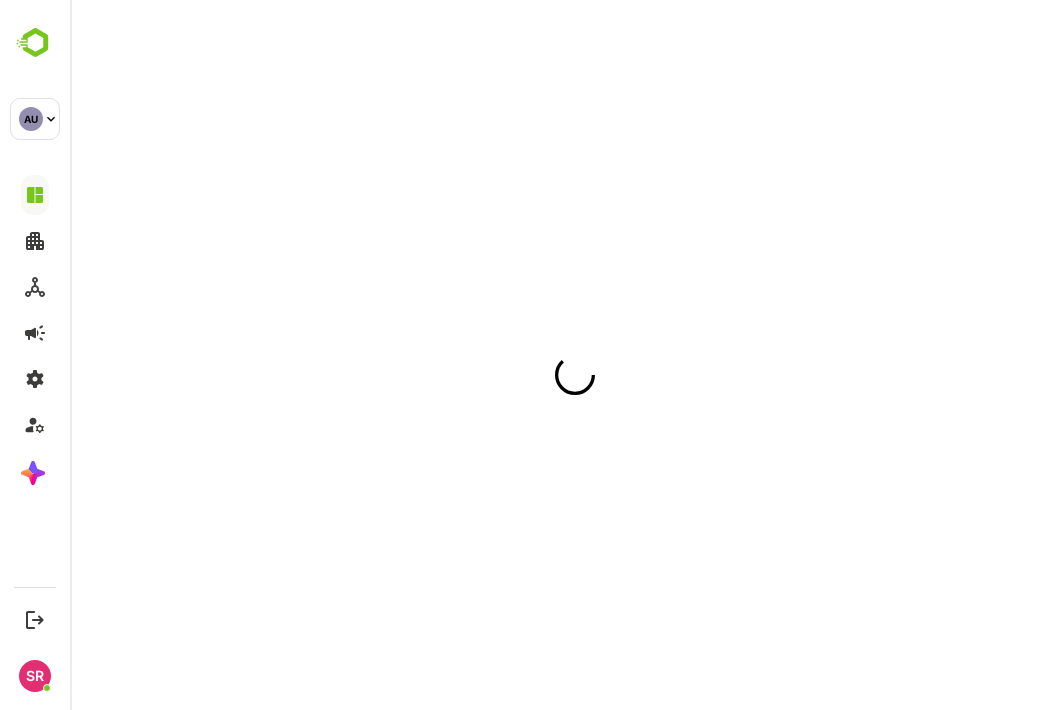 scroll, scrollTop: 0, scrollLeft: 0, axis: both 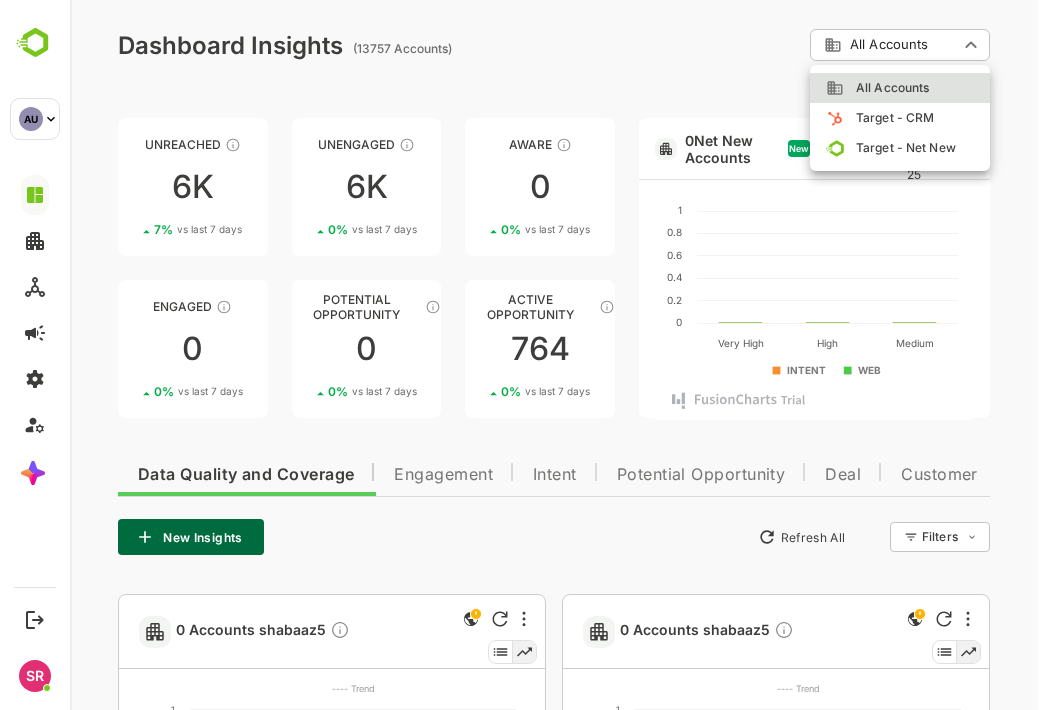 click on "**********" at bounding box center [555, 759] 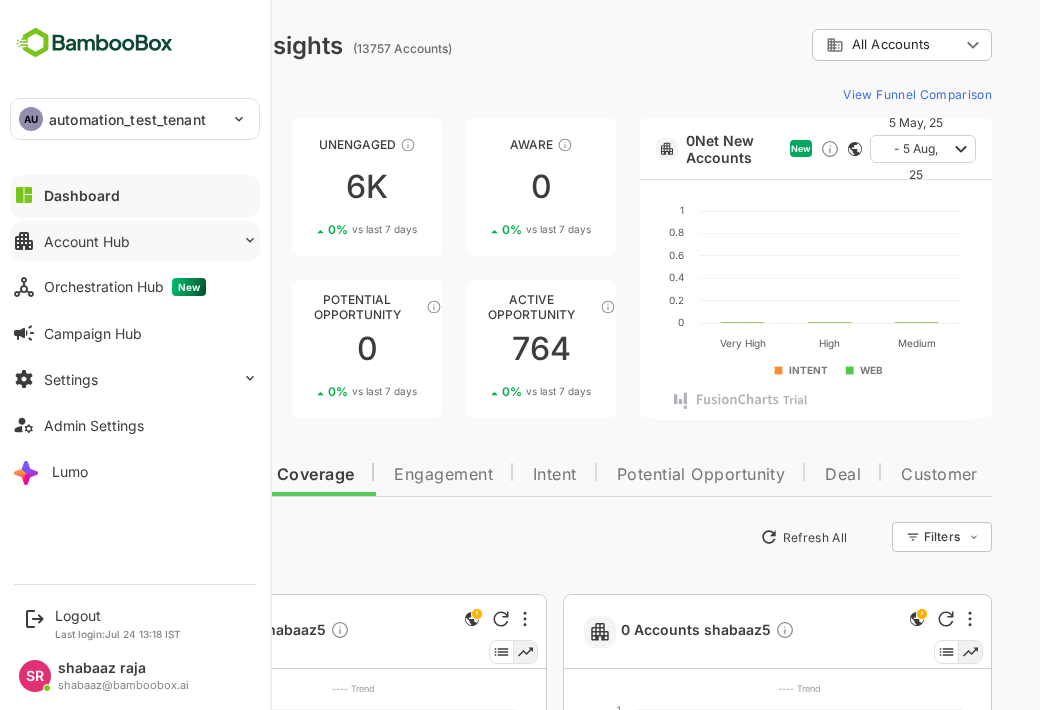 click on "Account Hub" at bounding box center [87, 241] 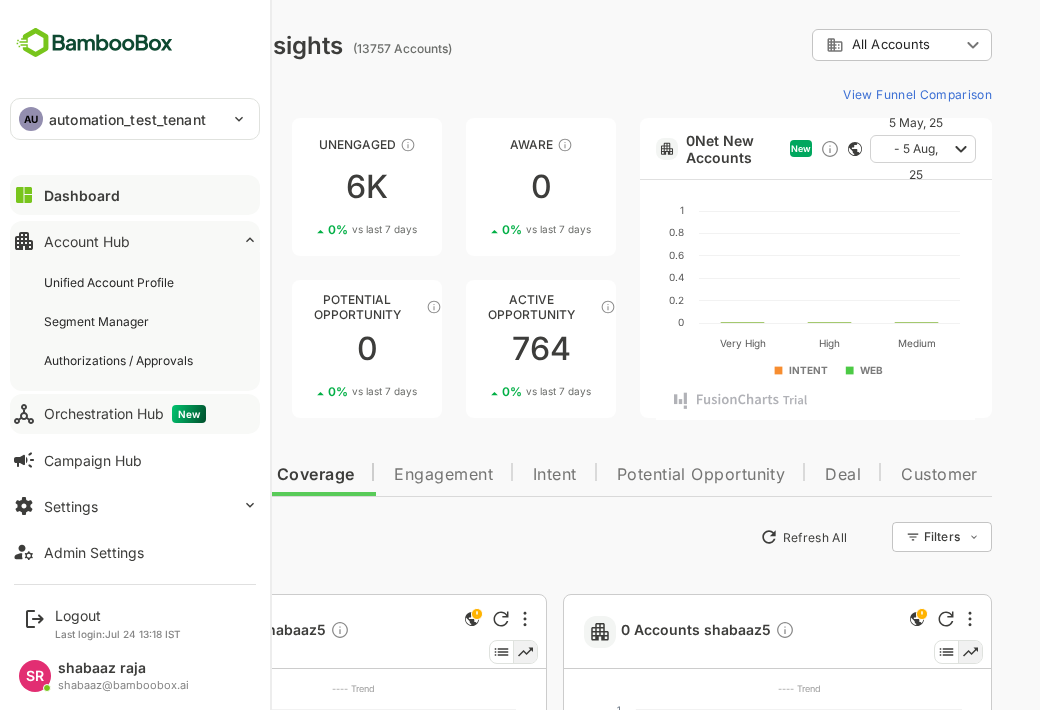 click on "Orchestration Hub New" at bounding box center [125, 414] 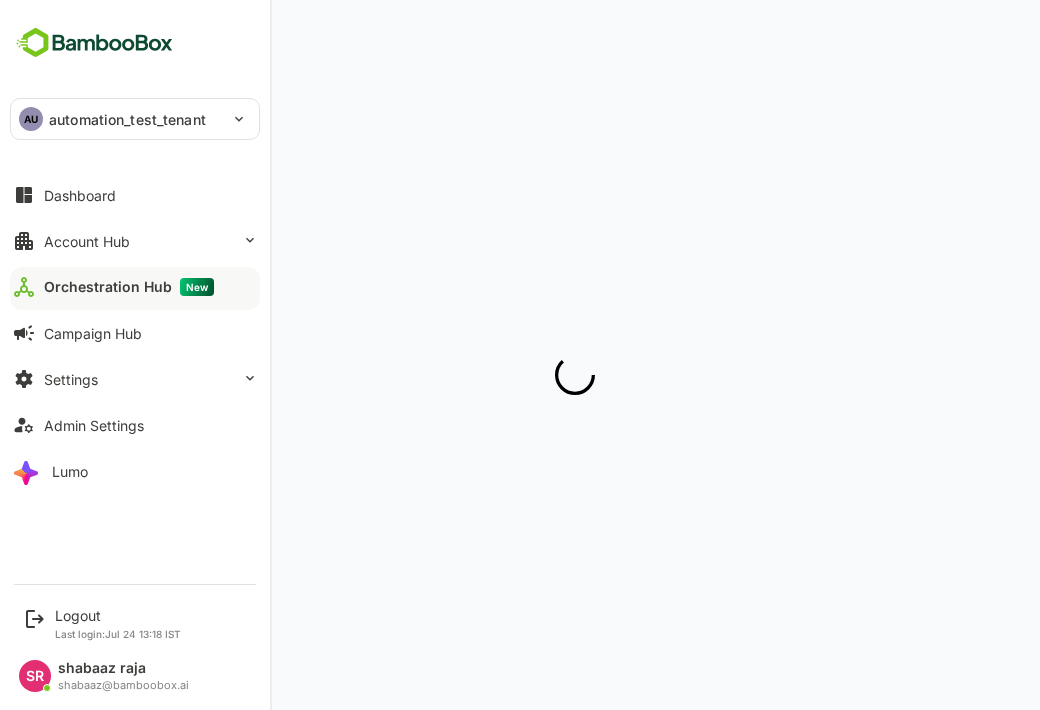 scroll, scrollTop: 0, scrollLeft: 0, axis: both 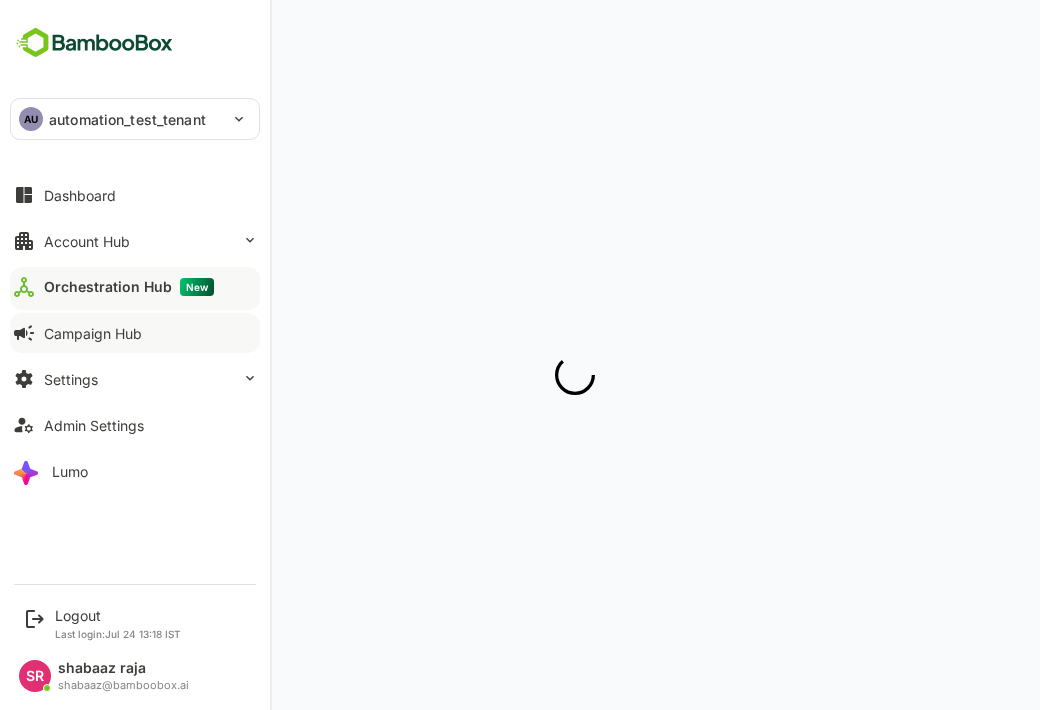 click on "Campaign Hub" at bounding box center (93, 333) 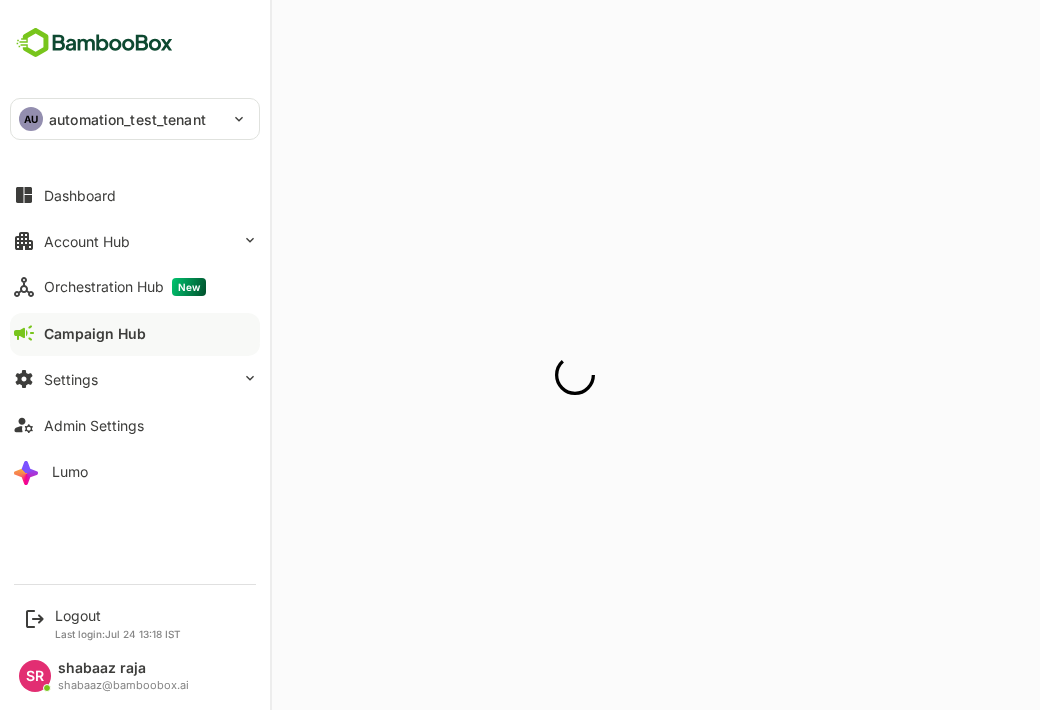 scroll, scrollTop: 0, scrollLeft: 0, axis: both 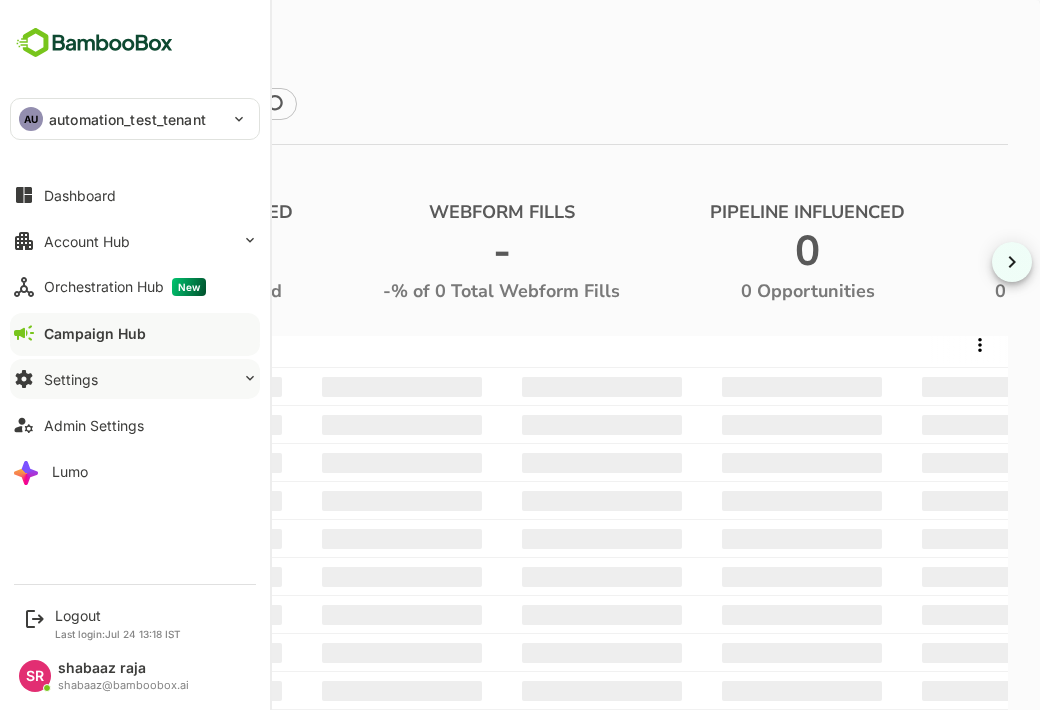 click on "Settings" at bounding box center (71, 379) 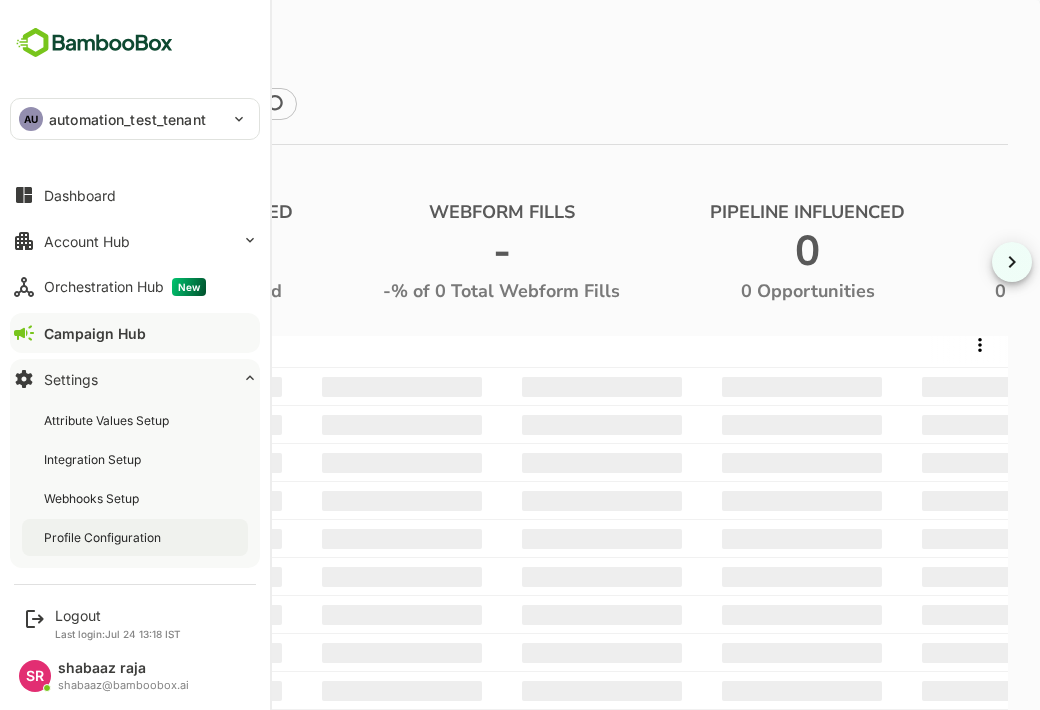 scroll, scrollTop: 88, scrollLeft: 0, axis: vertical 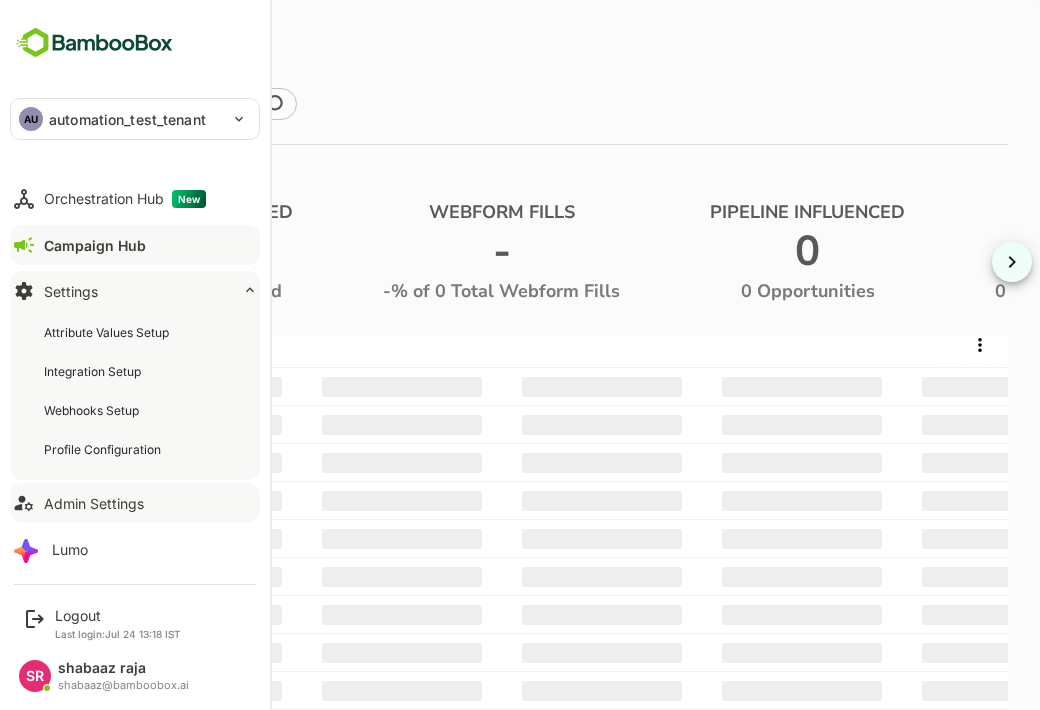 click on "Admin Settings" at bounding box center (94, 503) 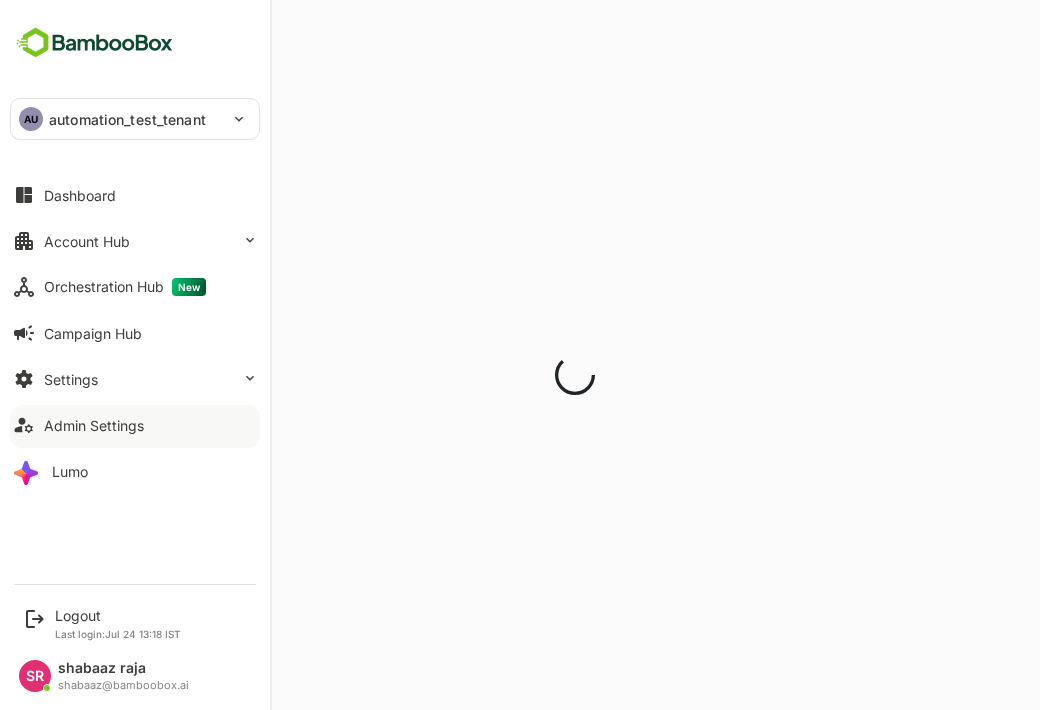scroll, scrollTop: 0, scrollLeft: 0, axis: both 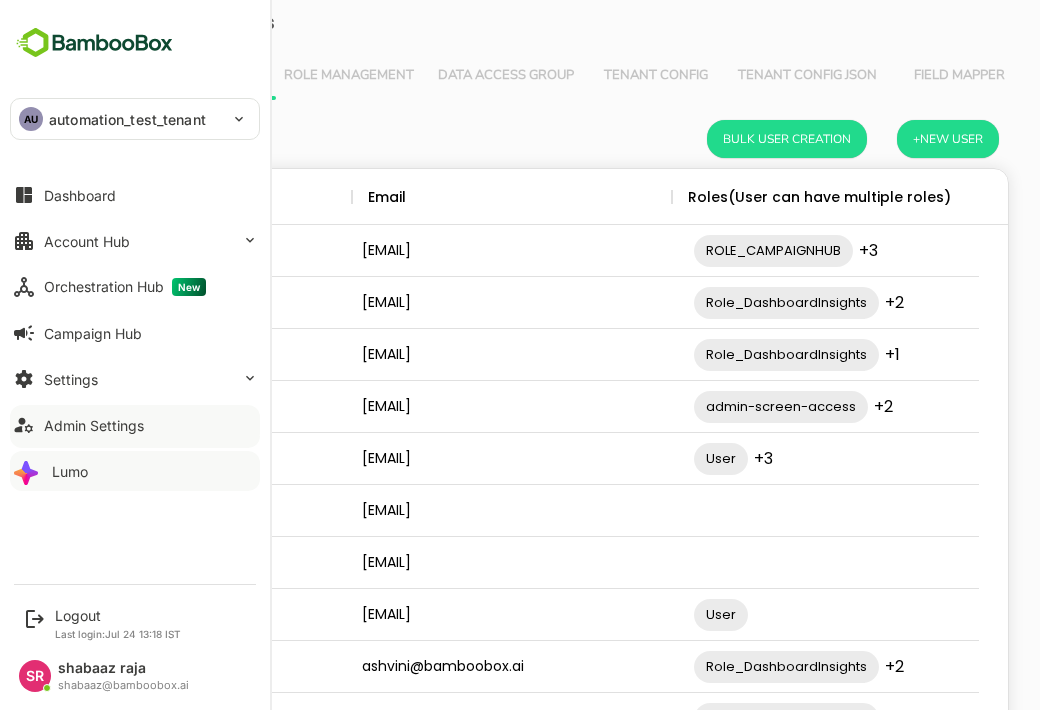 click on "Lumo" at bounding box center [70, 471] 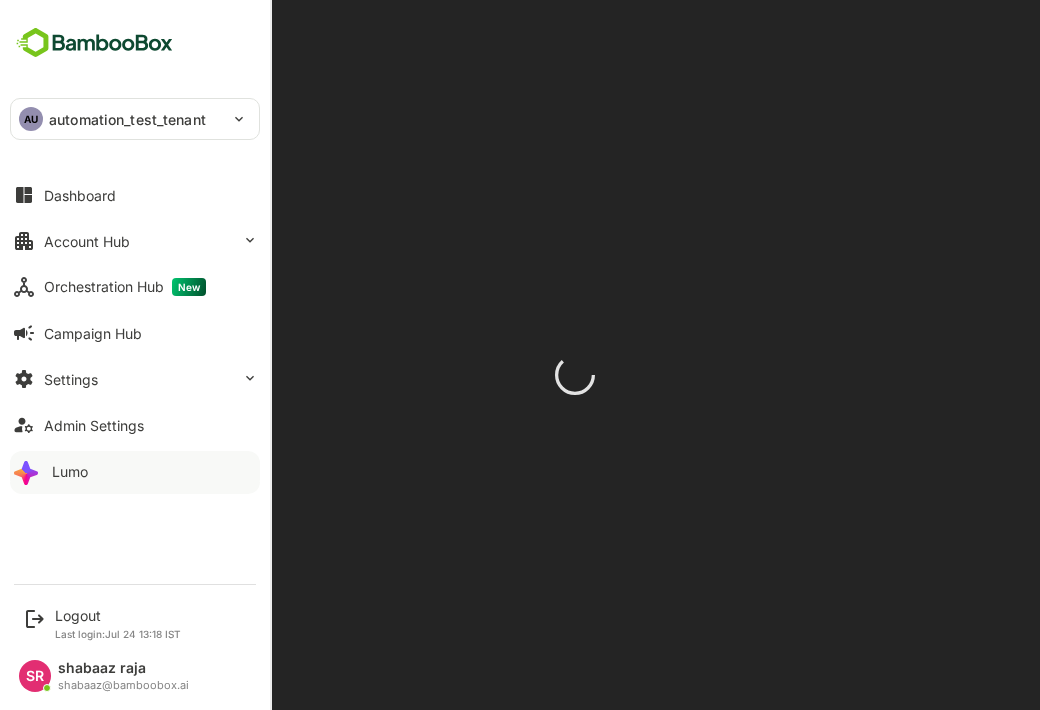 scroll, scrollTop: 0, scrollLeft: 0, axis: both 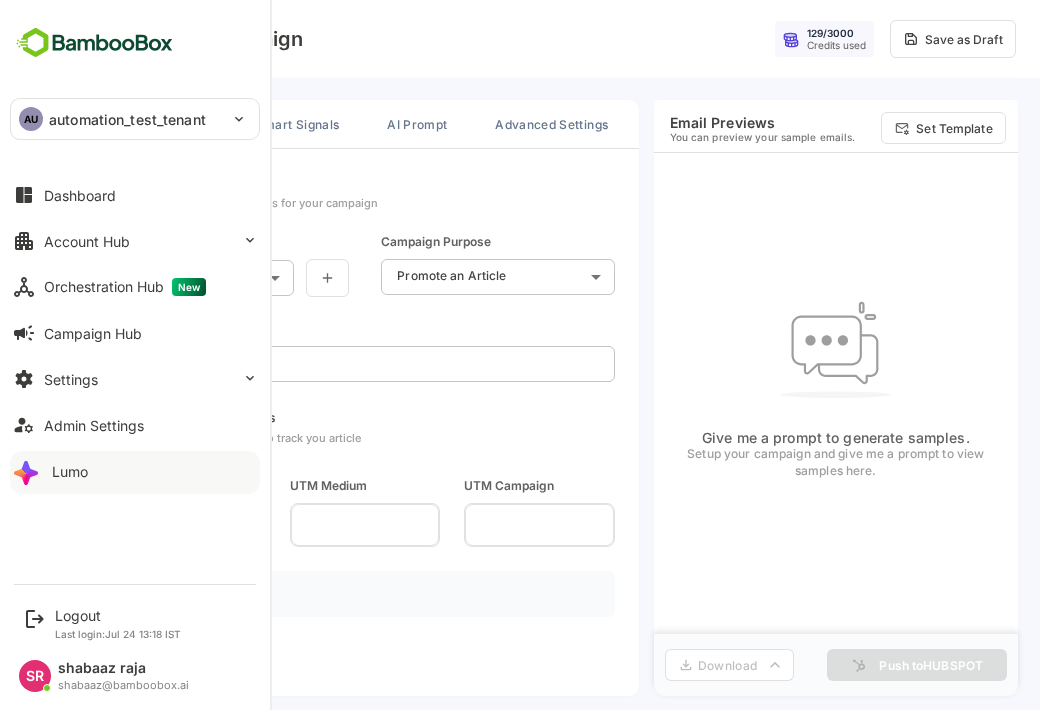 click on "automation_test_tenant" at bounding box center [127, 119] 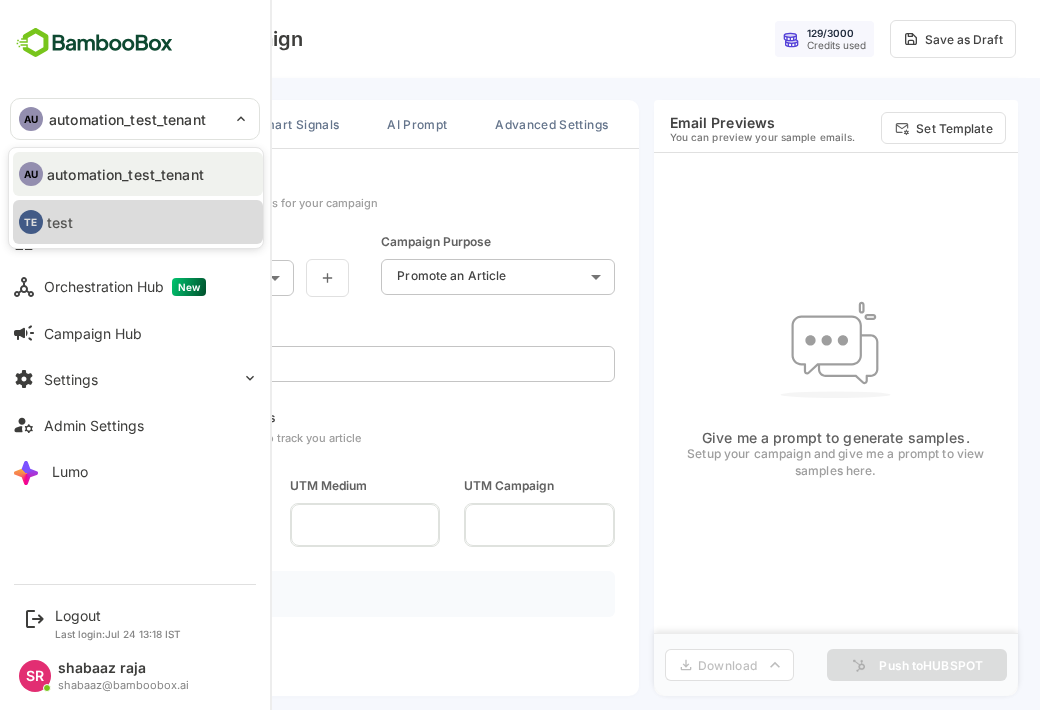 click on "TE test" at bounding box center [138, 222] 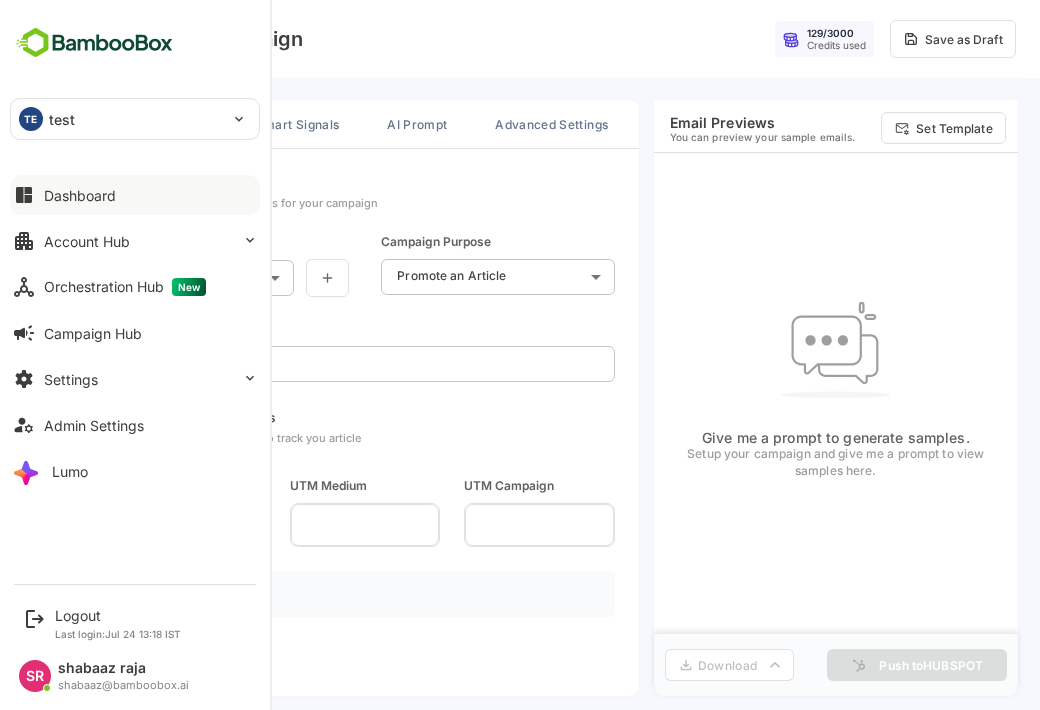 drag, startPoint x: 84, startPoint y: 201, endPoint x: 7, endPoint y: 117, distance: 113.951744 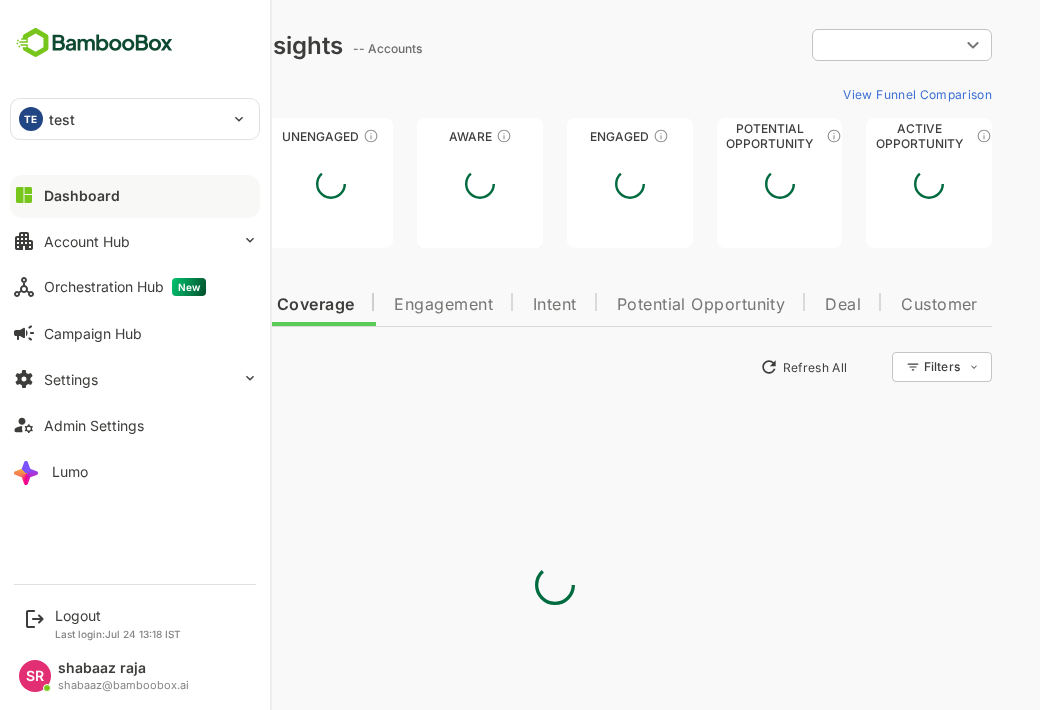 scroll, scrollTop: 0, scrollLeft: 0, axis: both 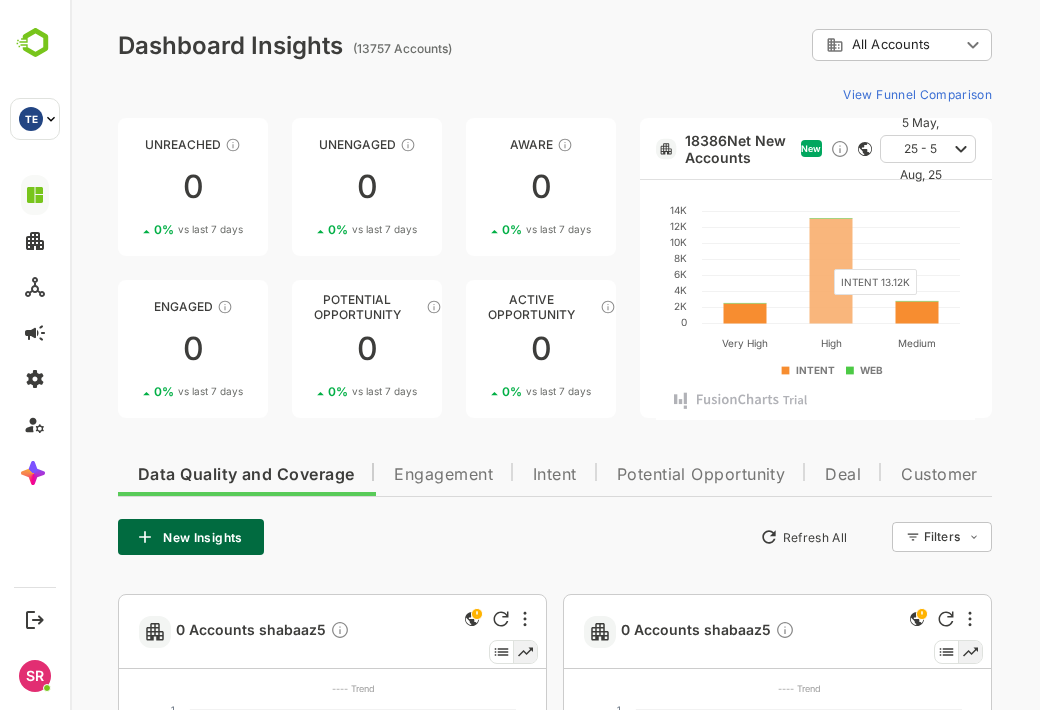 click 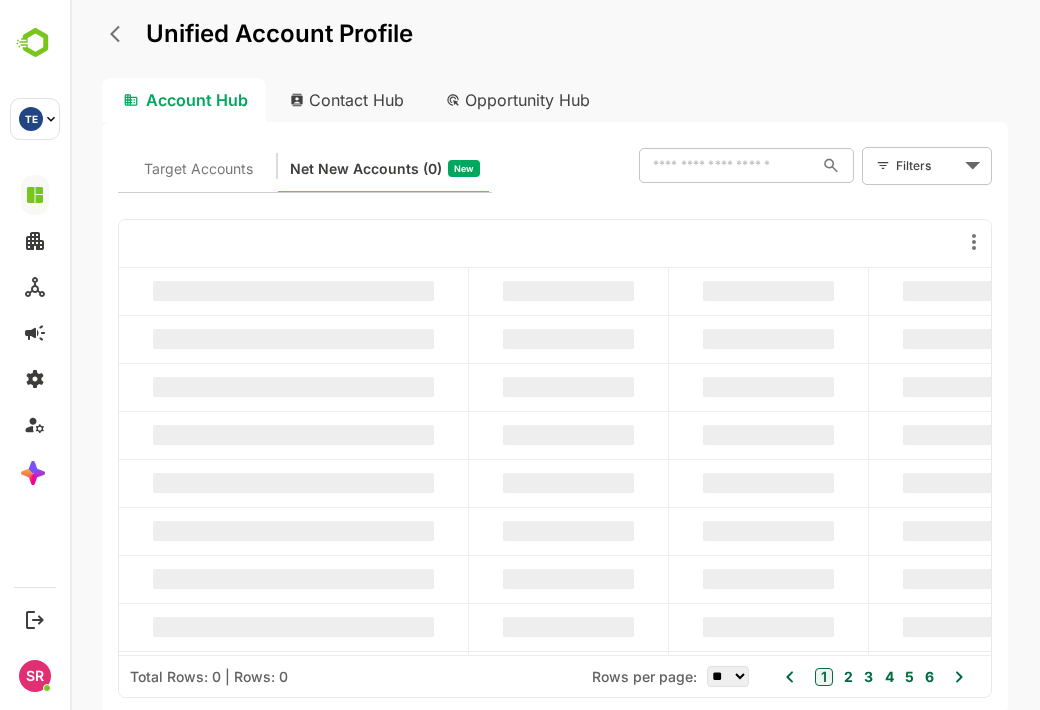 scroll, scrollTop: 0, scrollLeft: 0, axis: both 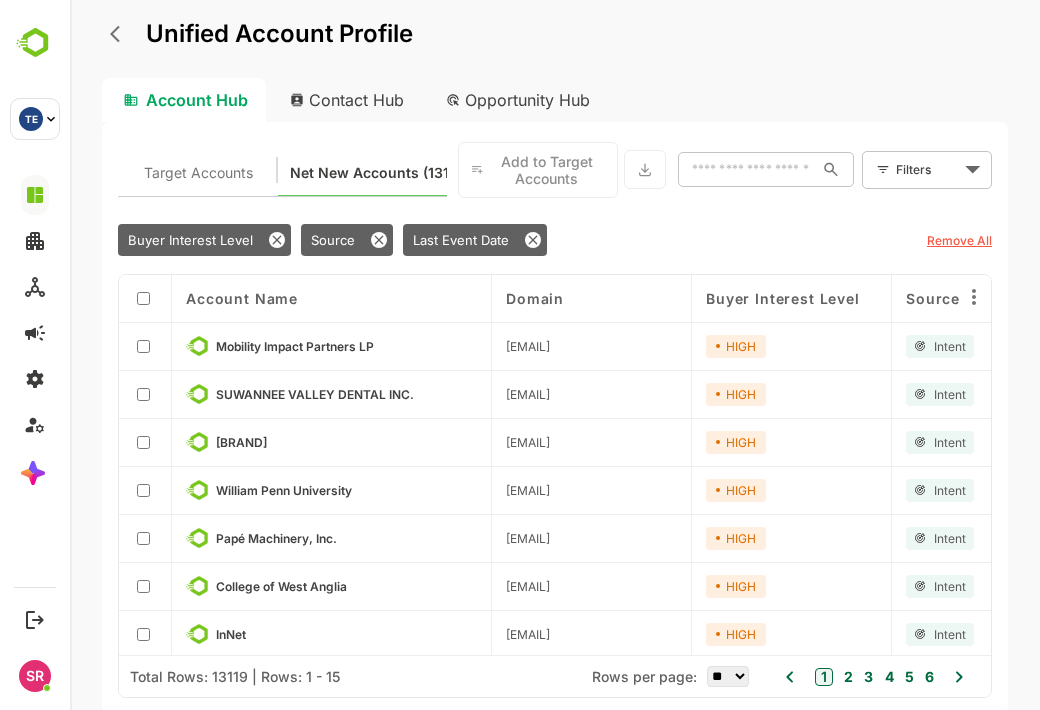 click on "Unified Account Profile" at bounding box center [257, 34] 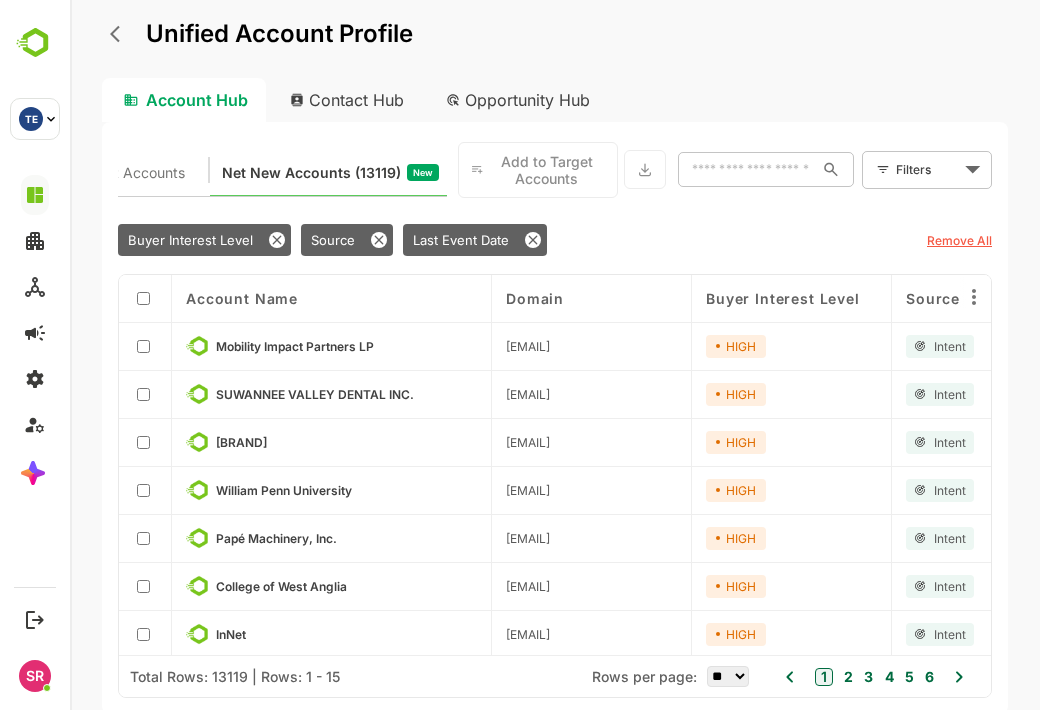 click 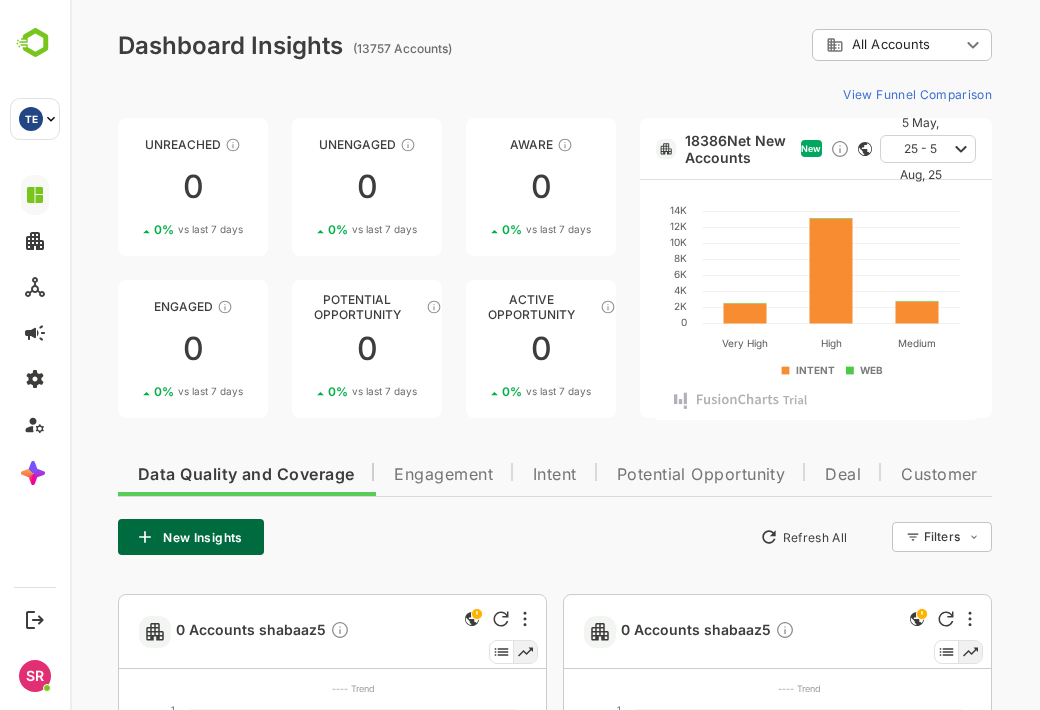 scroll, scrollTop: 808, scrollLeft: 0, axis: vertical 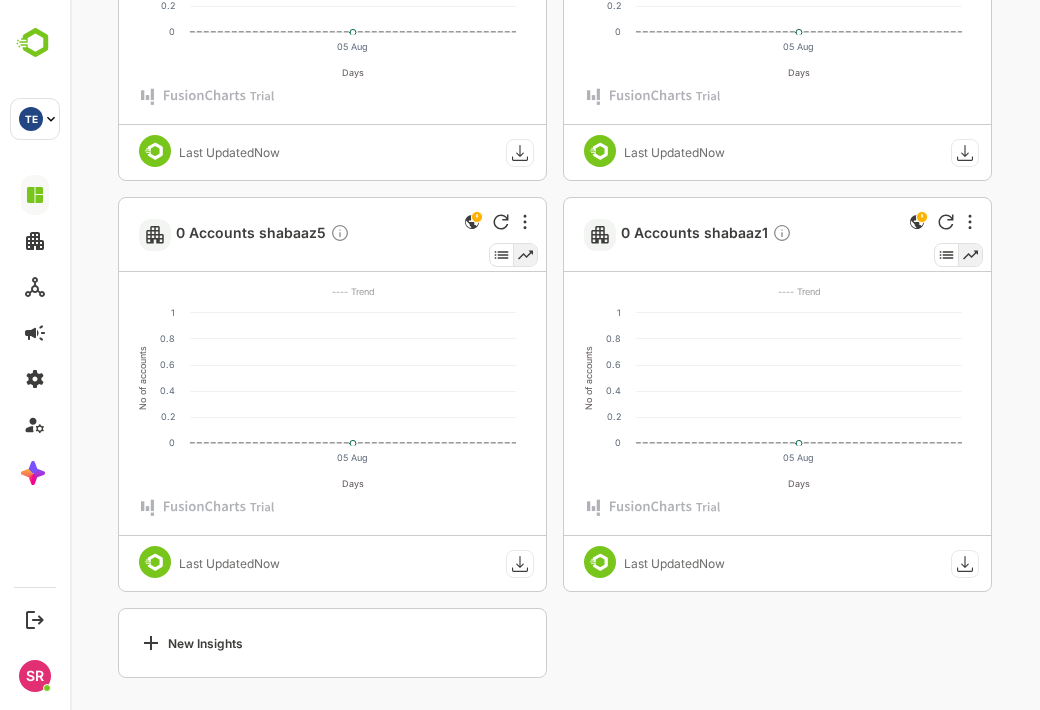 click on "New Insights" at bounding box center (191, 643) 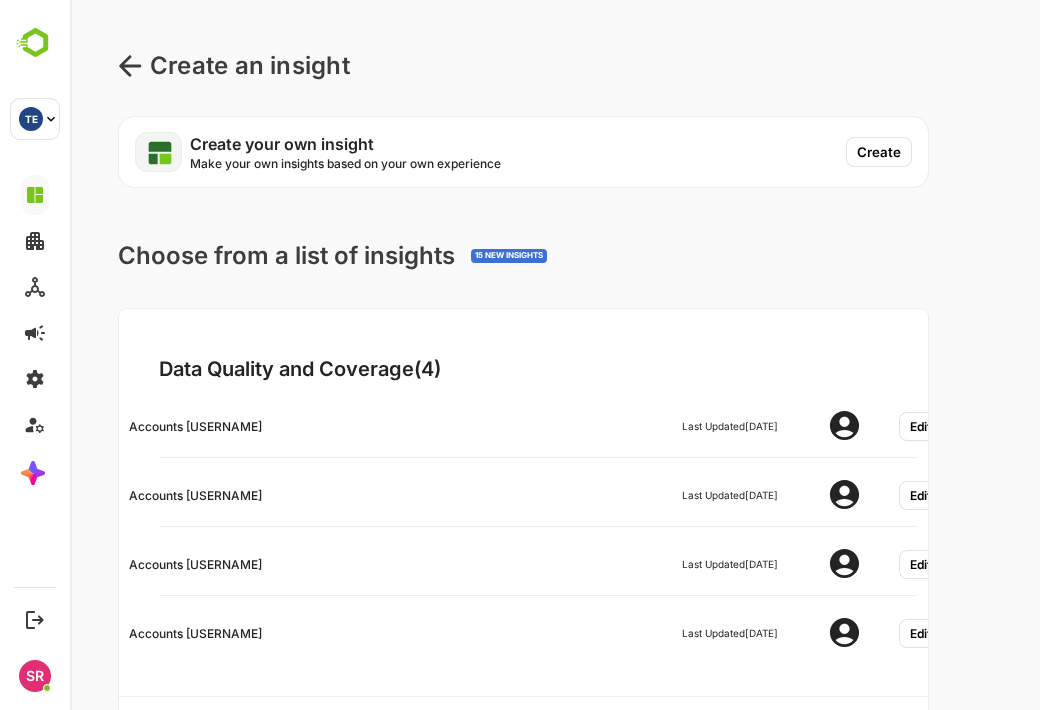 scroll, scrollTop: 236, scrollLeft: 0, axis: vertical 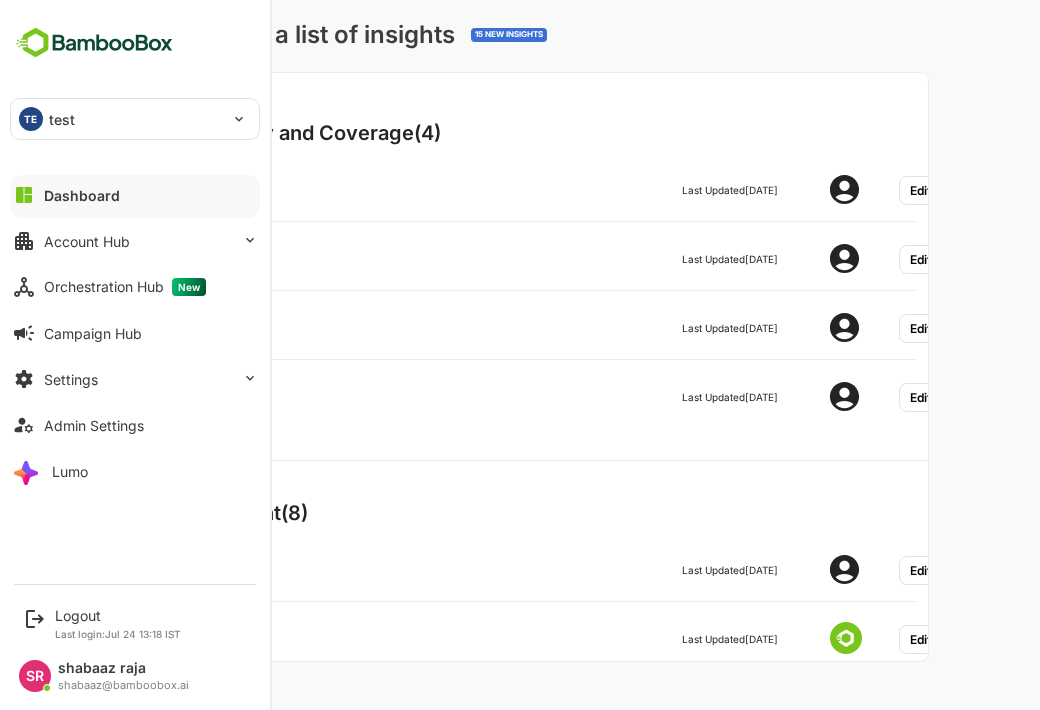 click at bounding box center [94, 43] 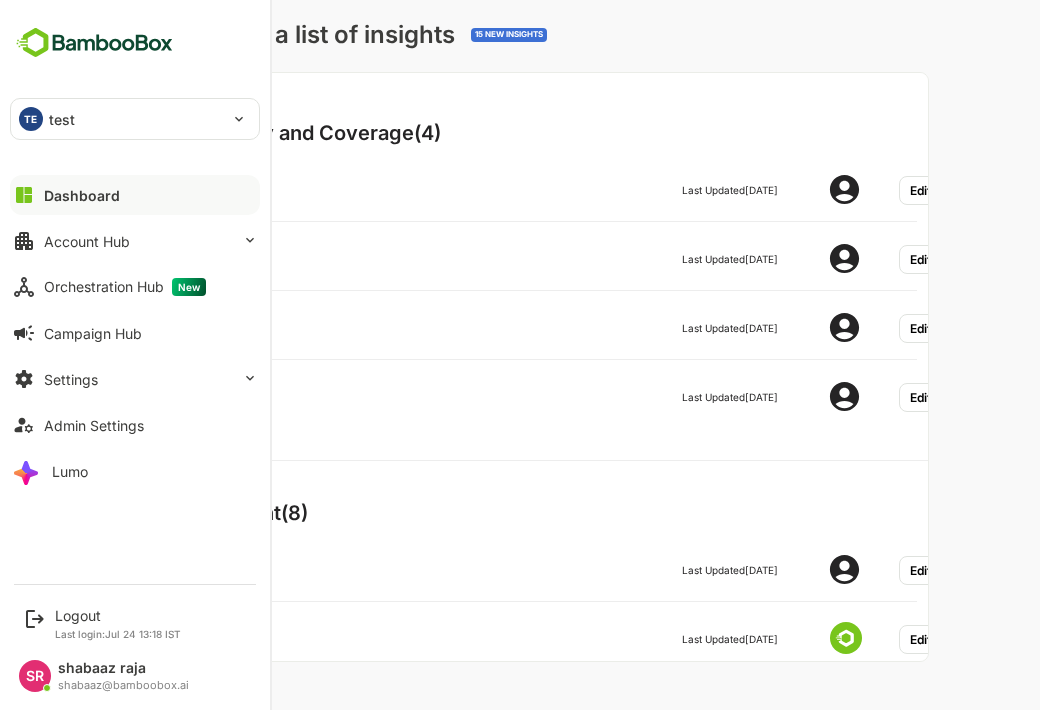 click on "Dashboard" at bounding box center [82, 195] 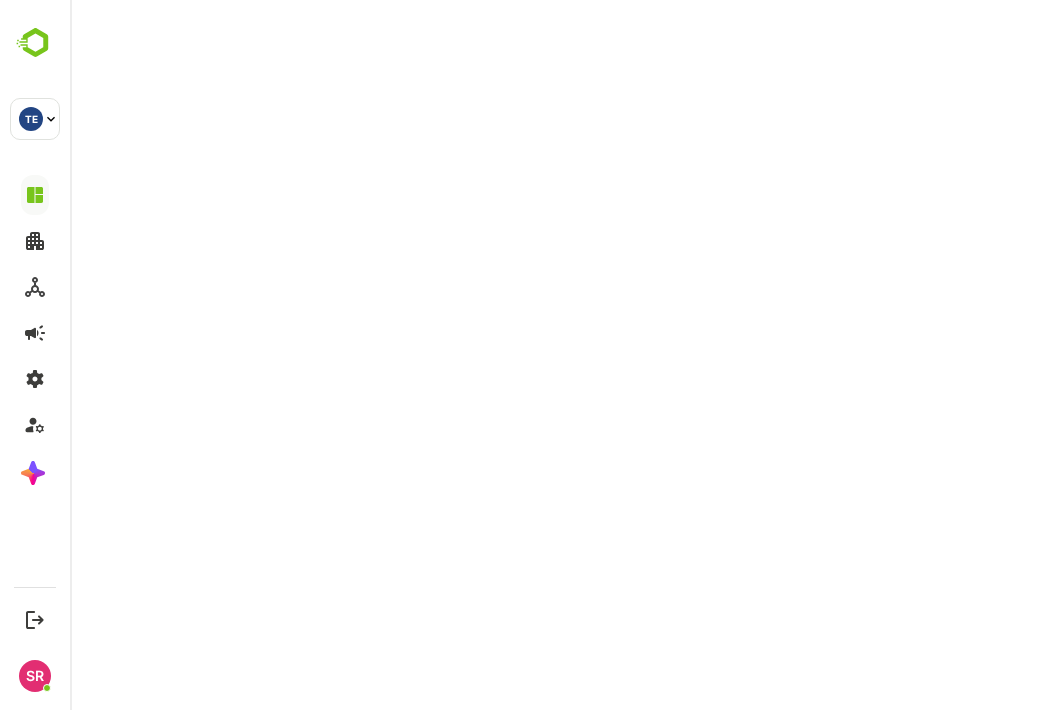 scroll, scrollTop: 0, scrollLeft: 0, axis: both 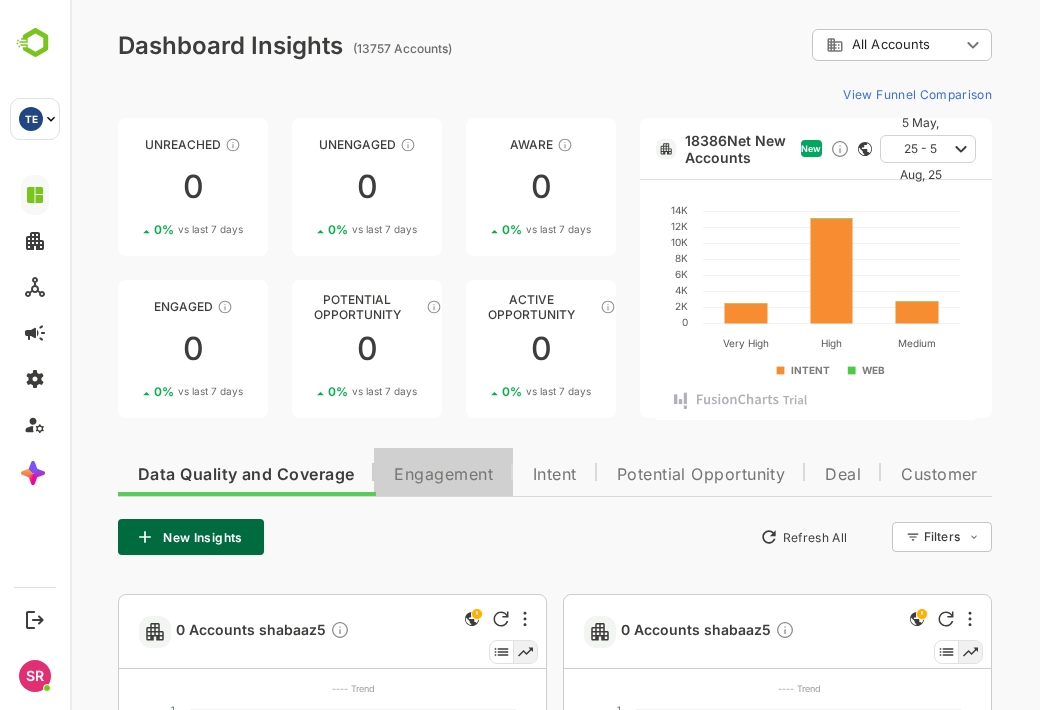 click on "Engagement" at bounding box center [443, 475] 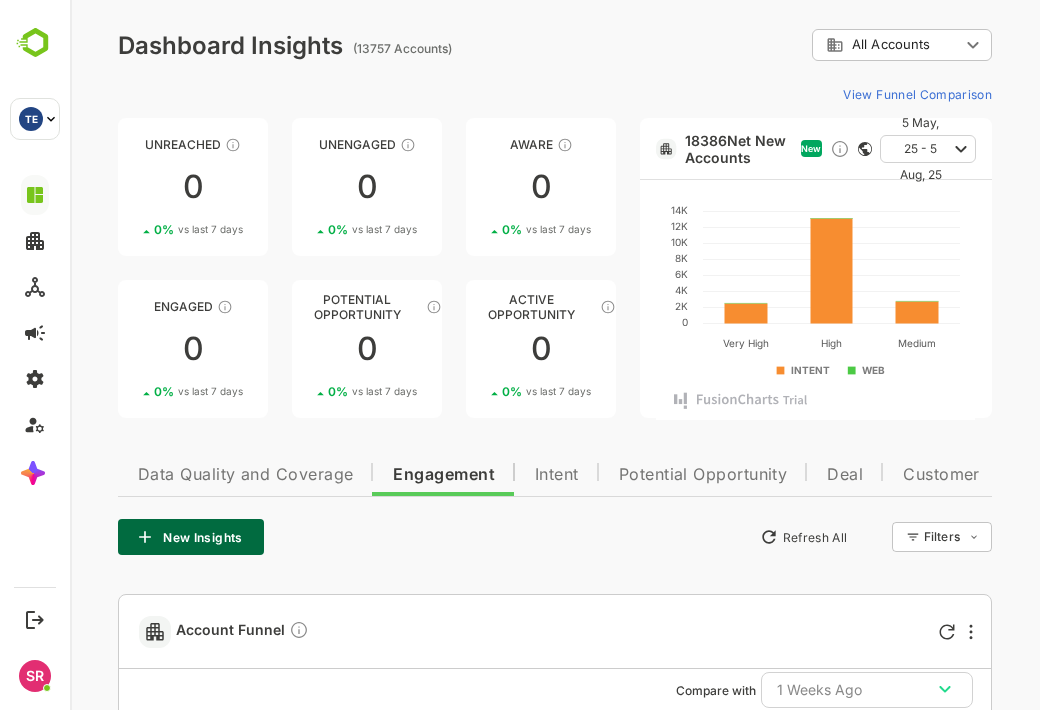 click on "Intent" at bounding box center [557, 472] 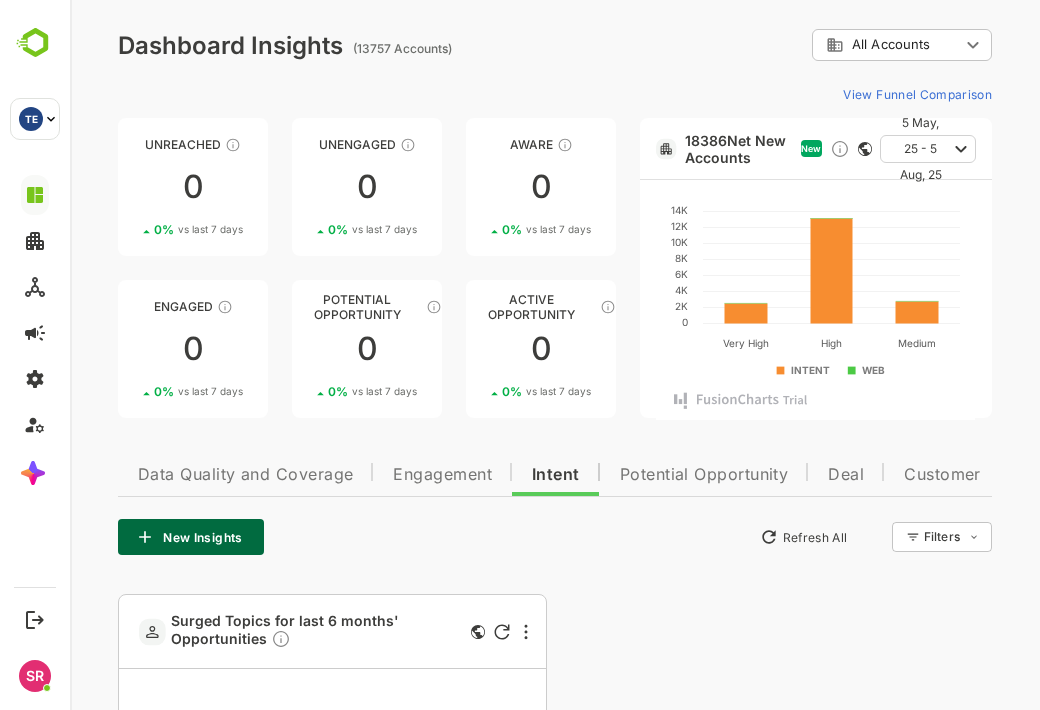 click on "Potential Opportunity" at bounding box center (704, 475) 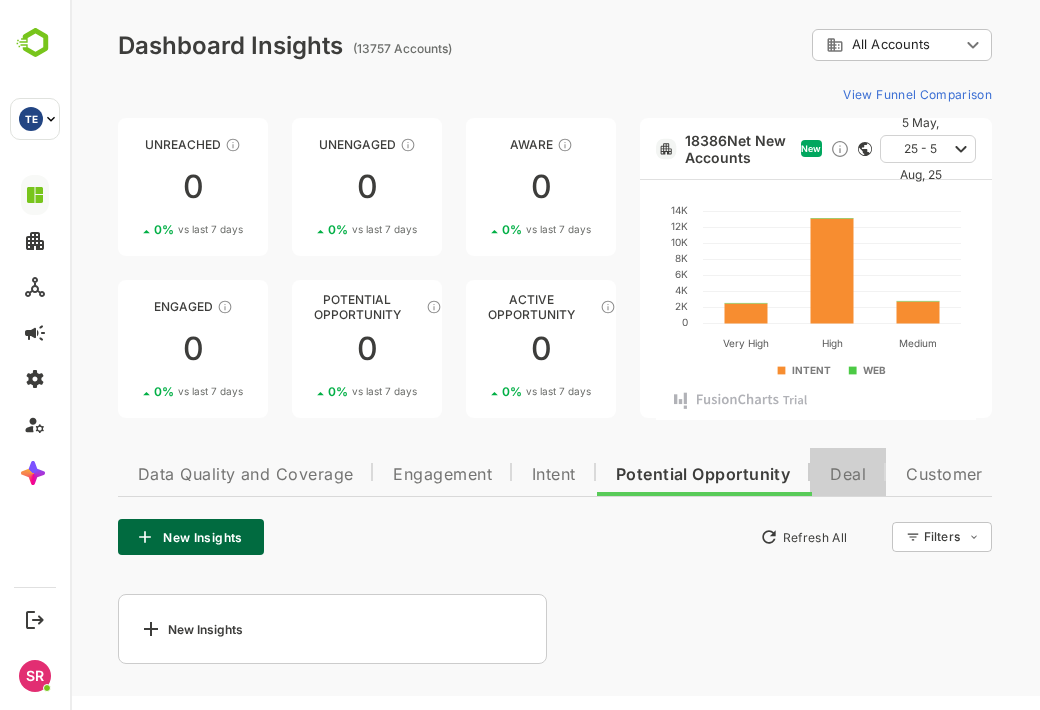 click on "Deal" at bounding box center [848, 472] 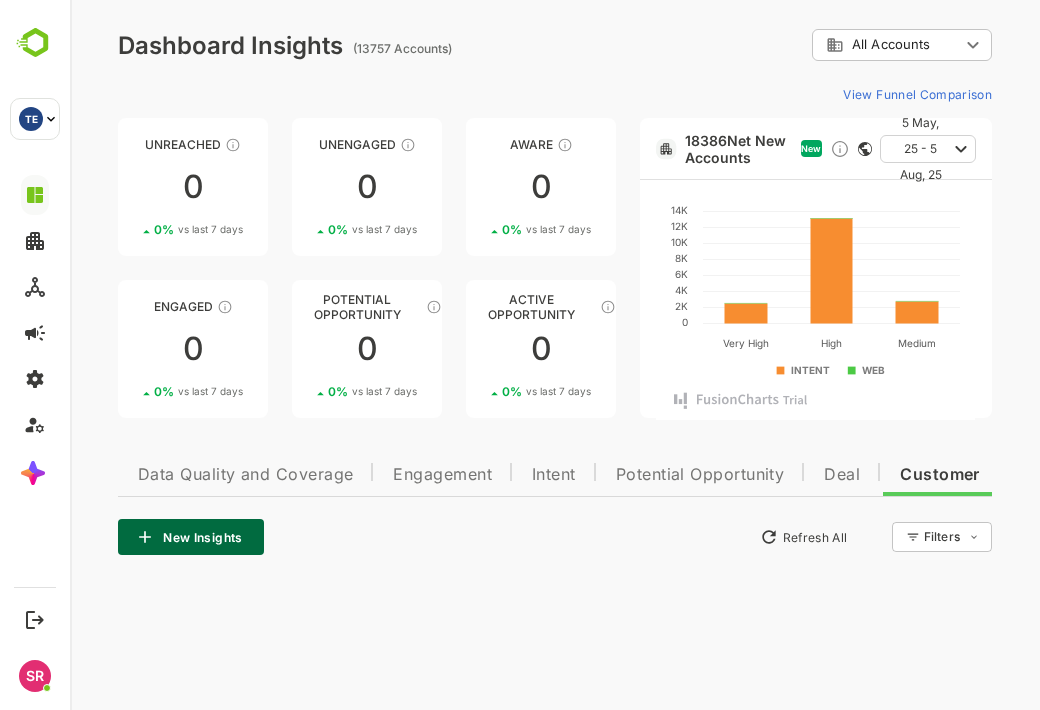 scroll, scrollTop: 0, scrollLeft: 11, axis: horizontal 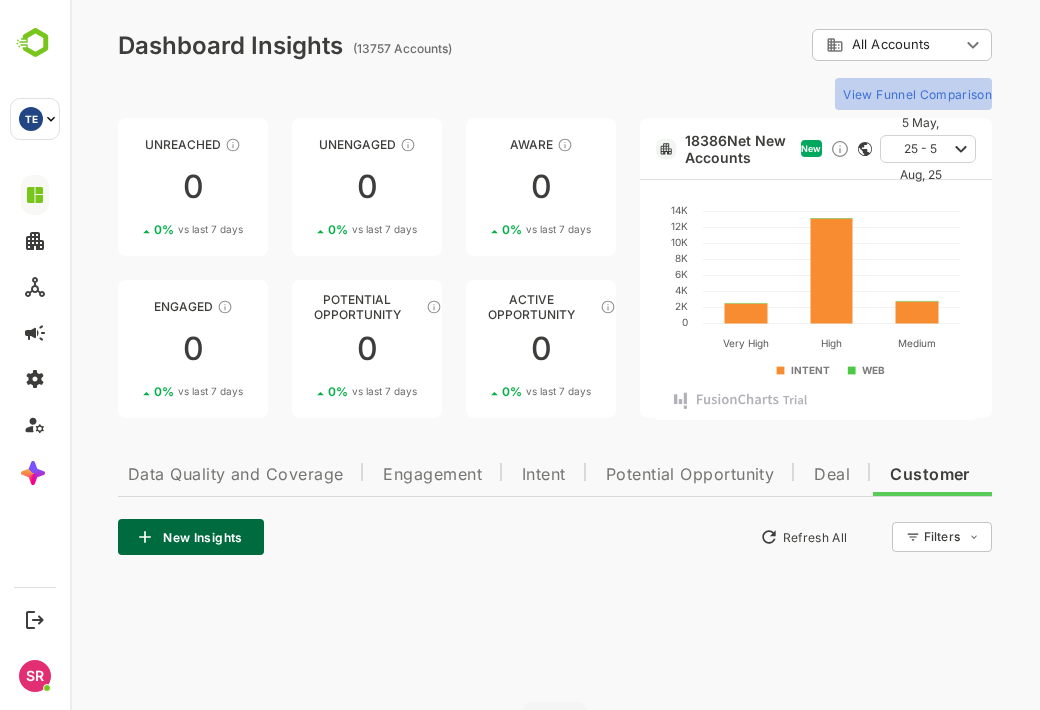 click on "View Funnel Comparison" at bounding box center (913, 94) 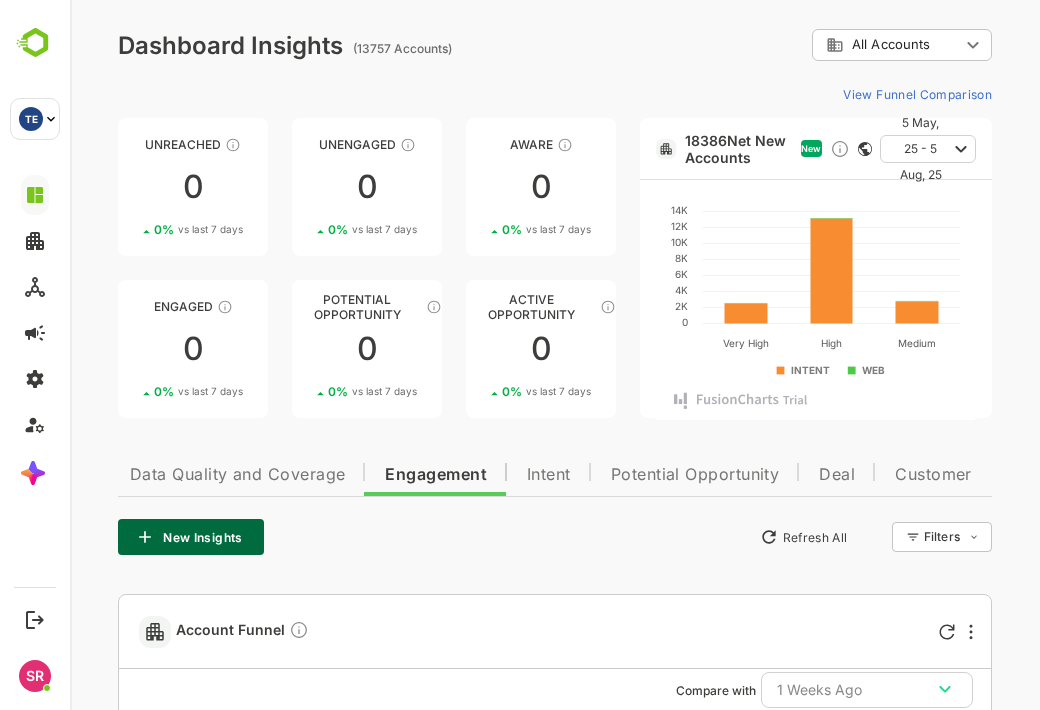 click on "**********" at bounding box center (555, 1228) 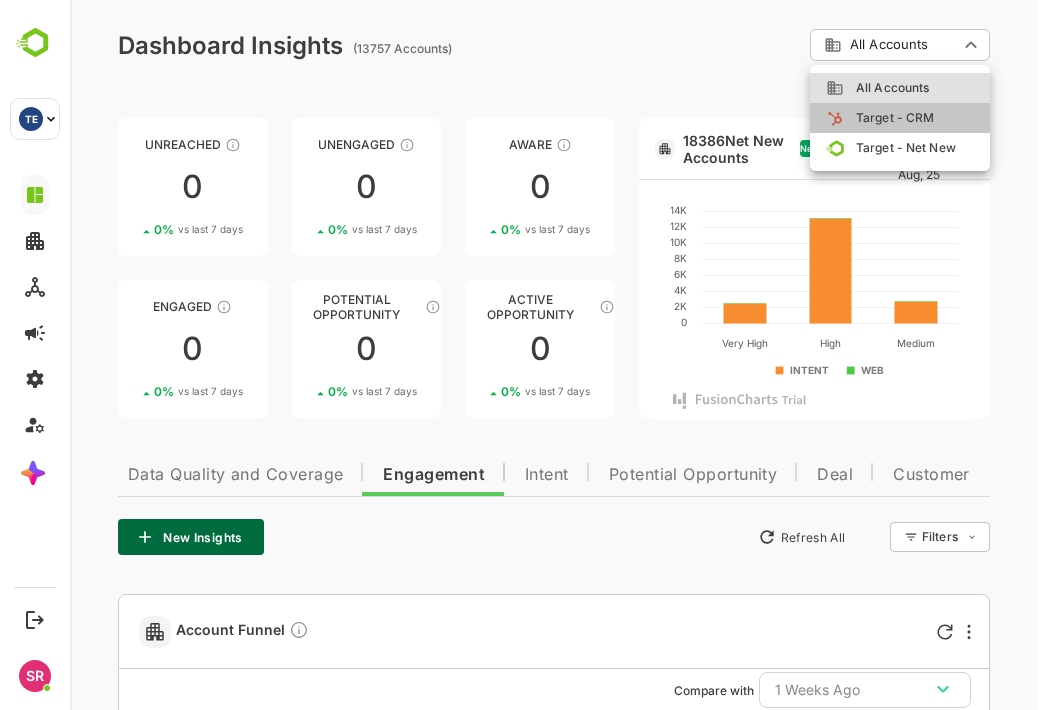 click on "Target - CRM" at bounding box center [889, 118] 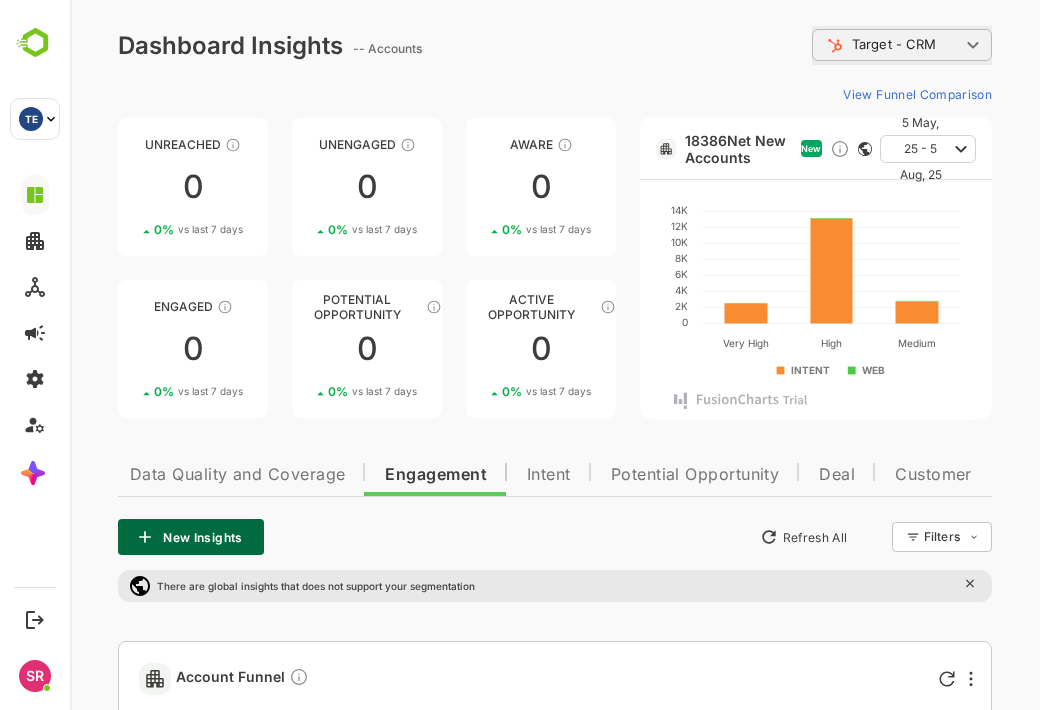 scroll, scrollTop: 0, scrollLeft: 10, axis: horizontal 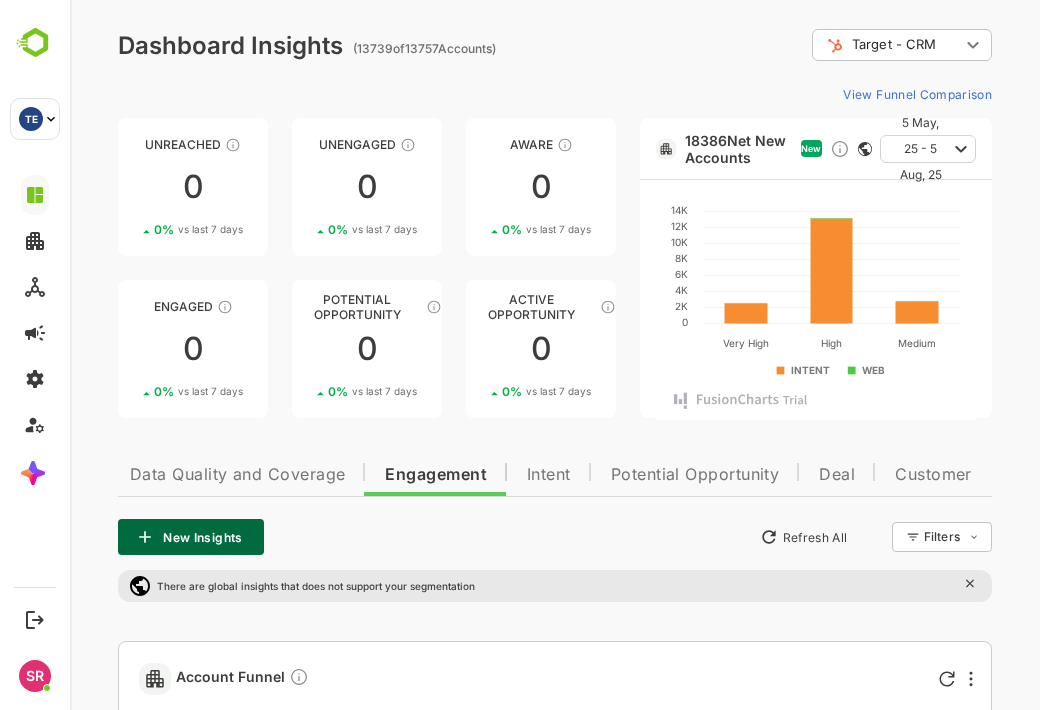 click on "**********" at bounding box center [555, 1252] 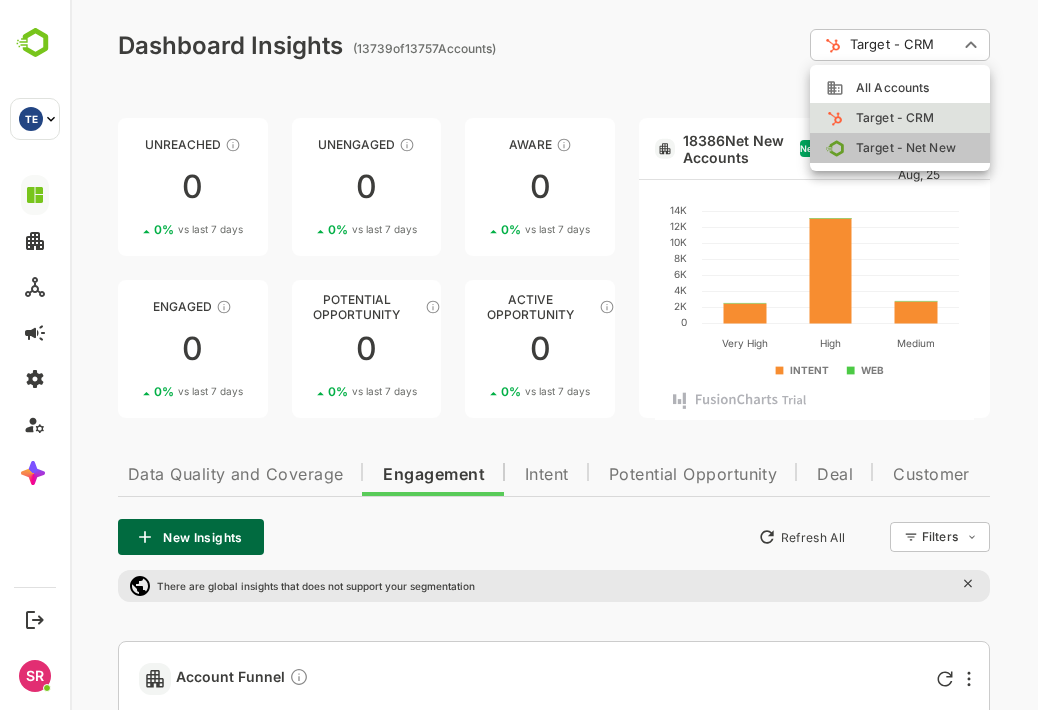 click on "Target - Net New" at bounding box center (900, 148) 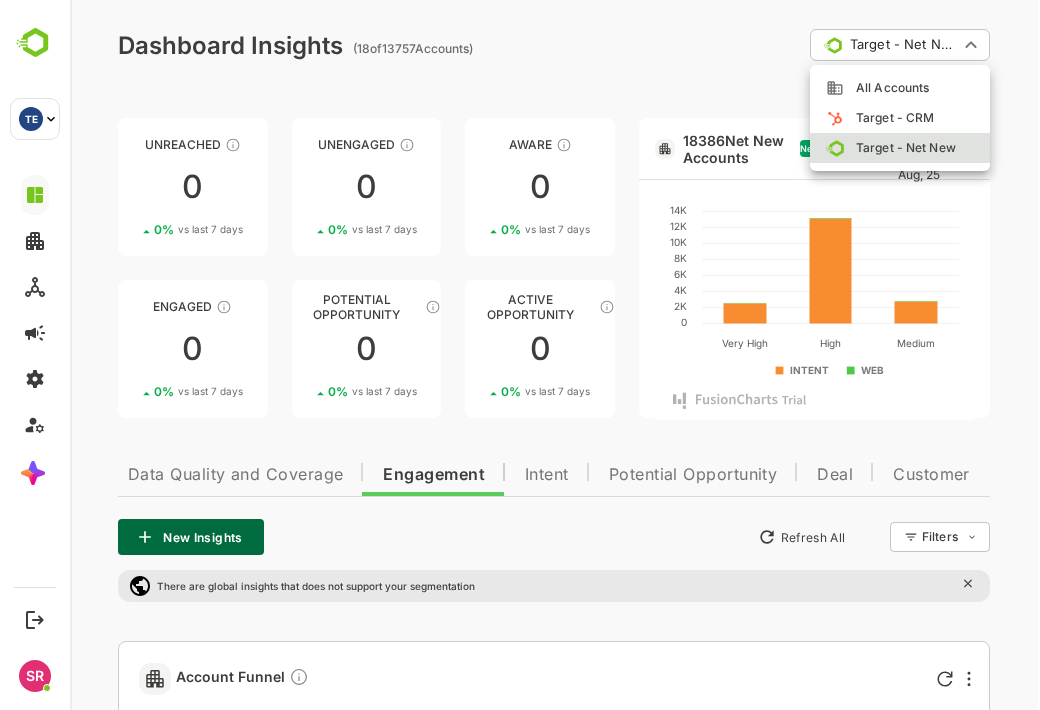 click on "**********" at bounding box center (555, 1252) 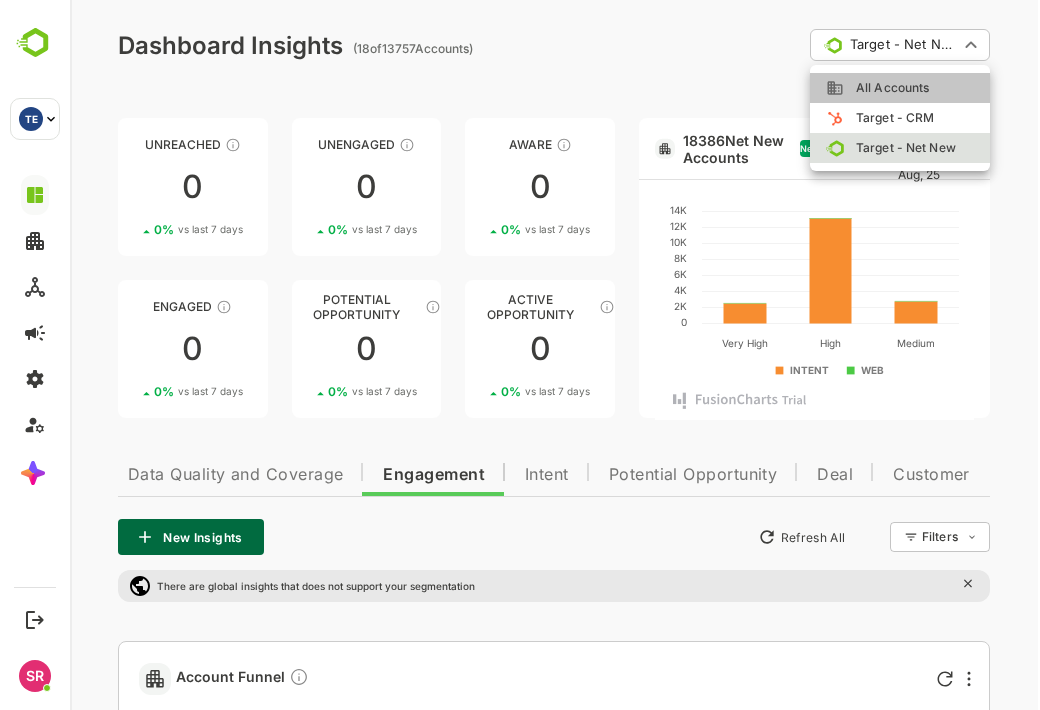 click on "All Accounts" at bounding box center [886, 88] 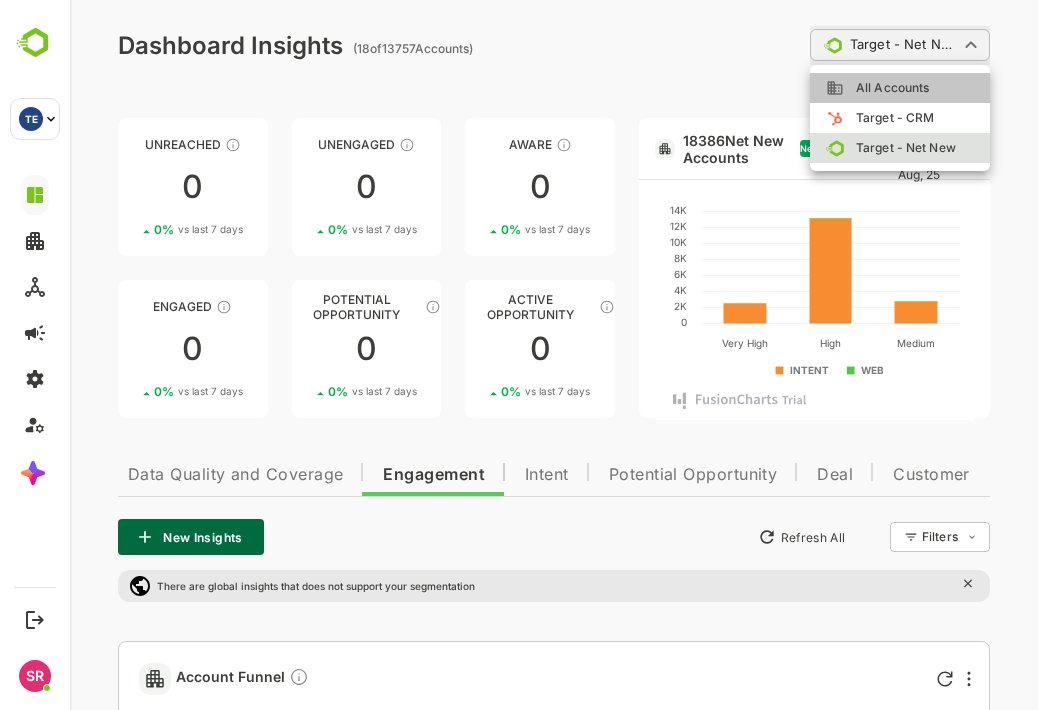 type on "**********" 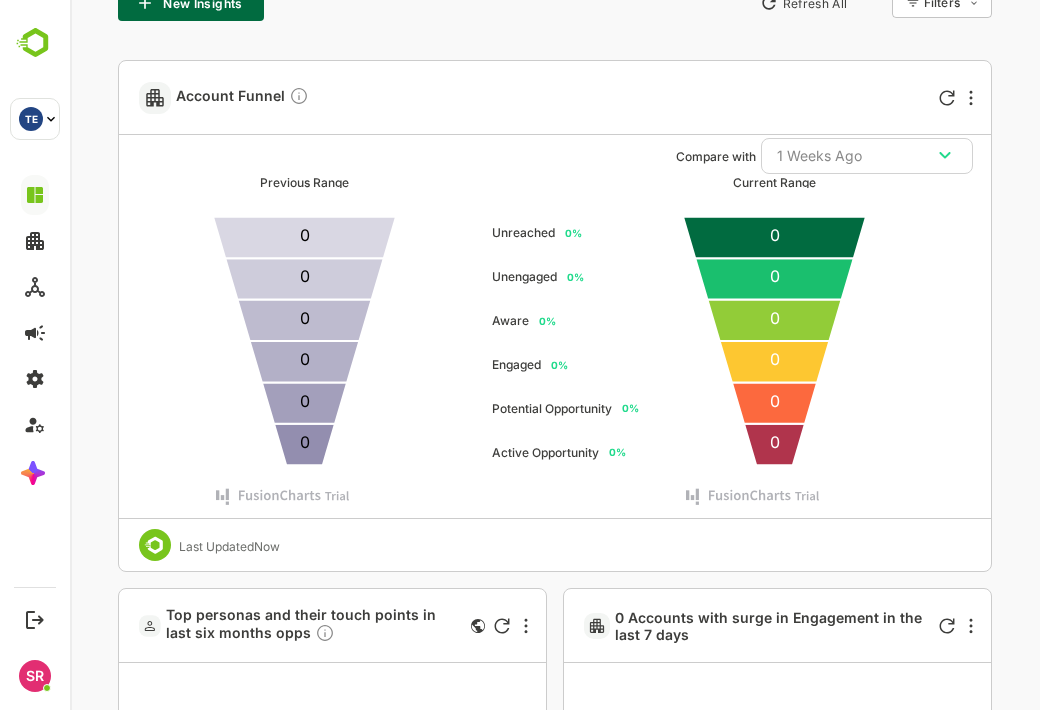 scroll, scrollTop: 1747, scrollLeft: 0, axis: vertical 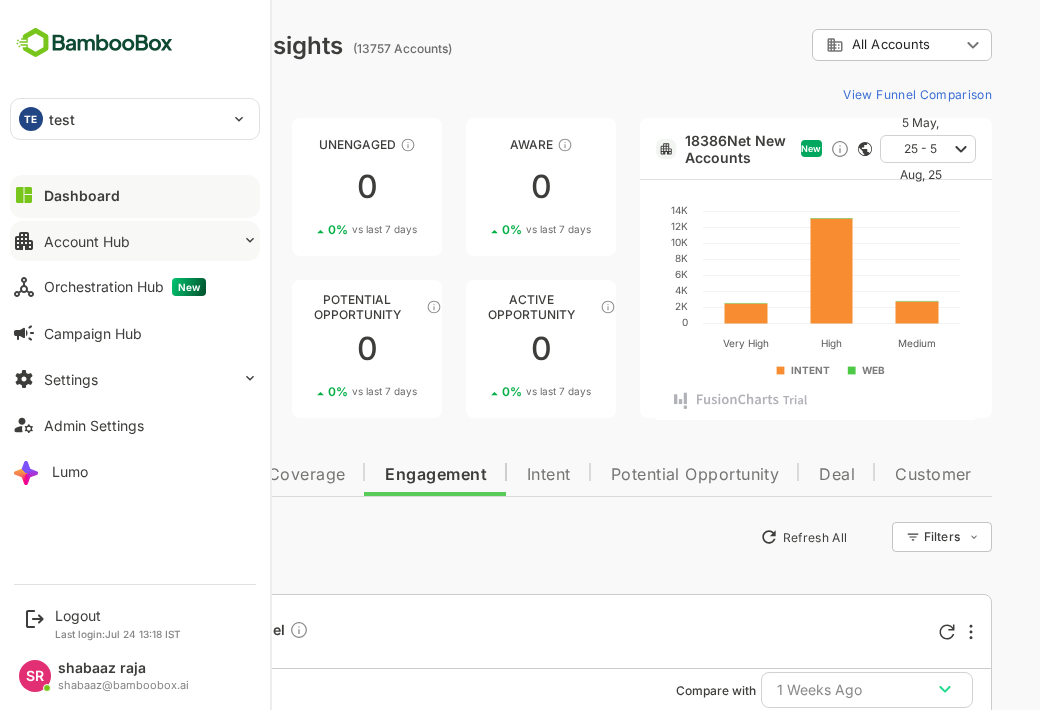 click on "Account Hub" at bounding box center [87, 241] 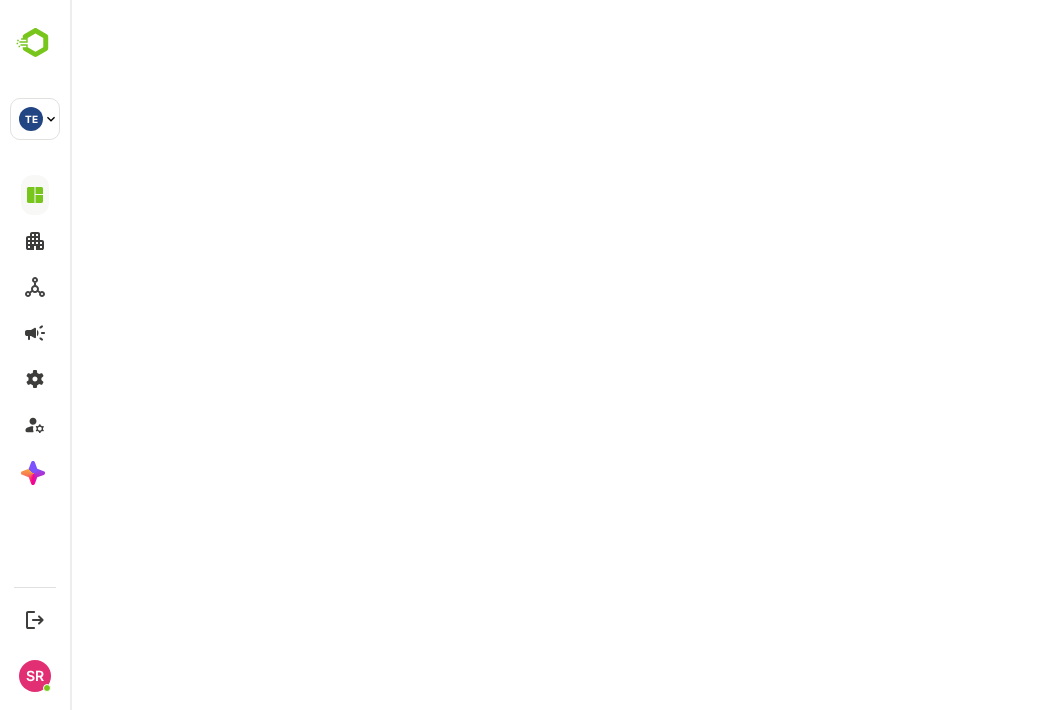 scroll, scrollTop: 0, scrollLeft: 0, axis: both 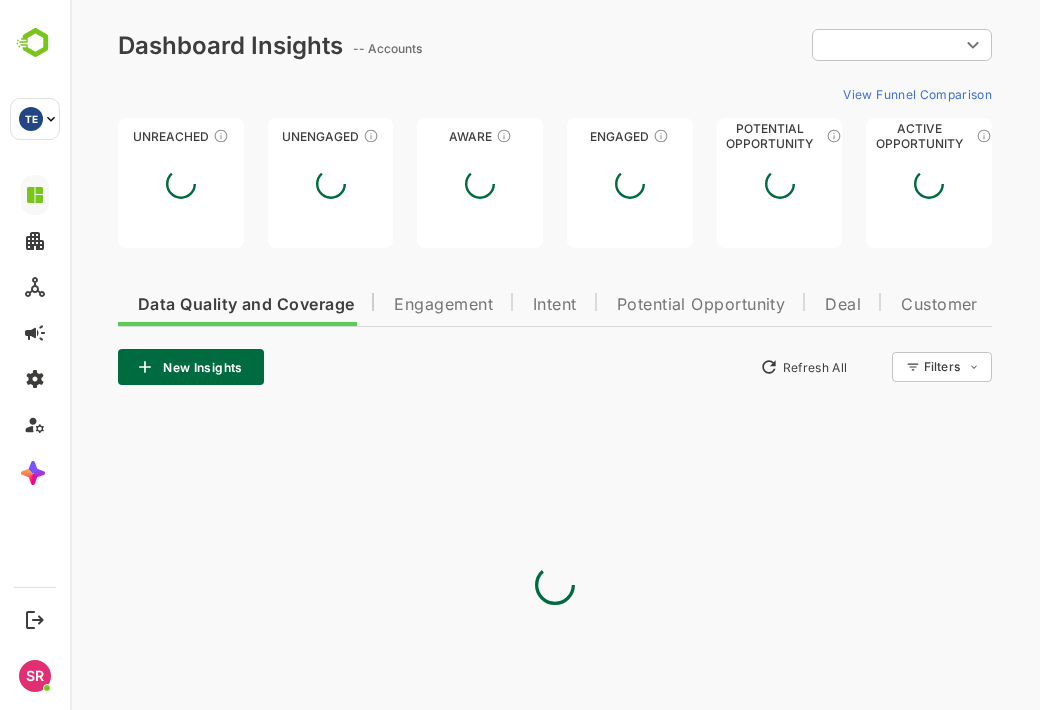 type on "**********" 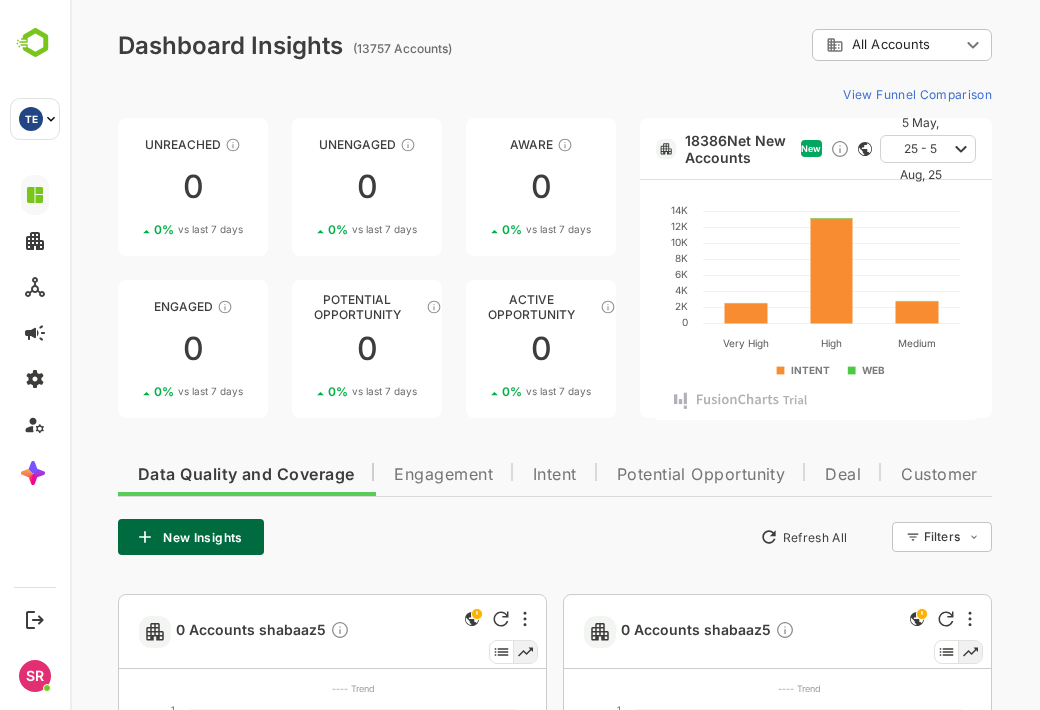 scroll, scrollTop: 808, scrollLeft: 0, axis: vertical 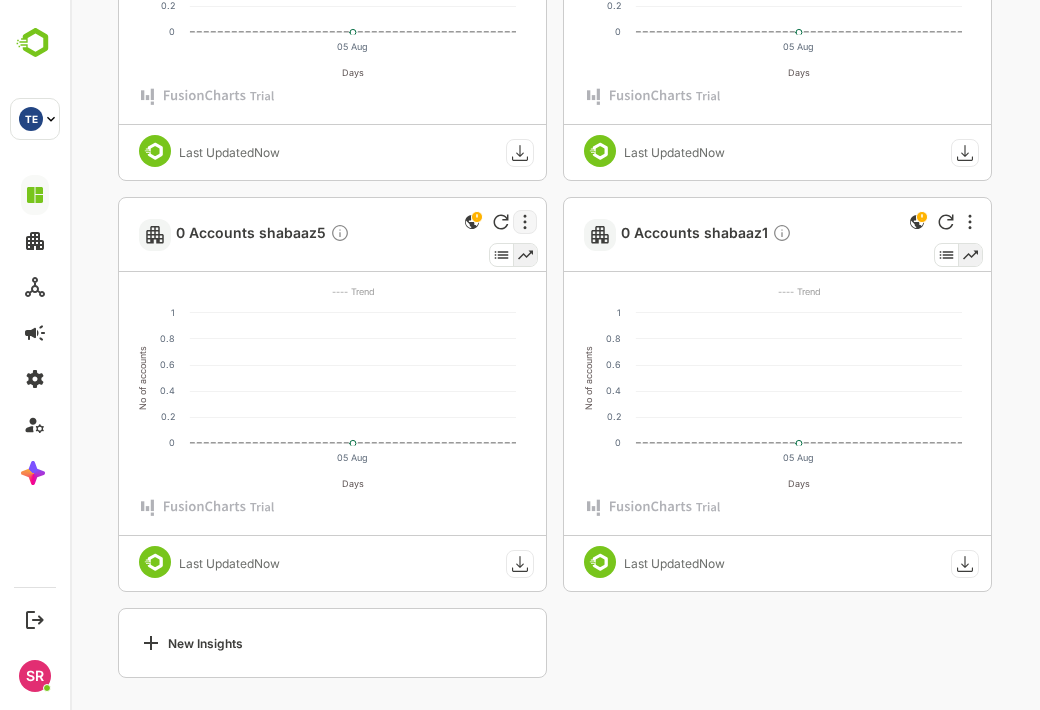 click at bounding box center (525, 222) 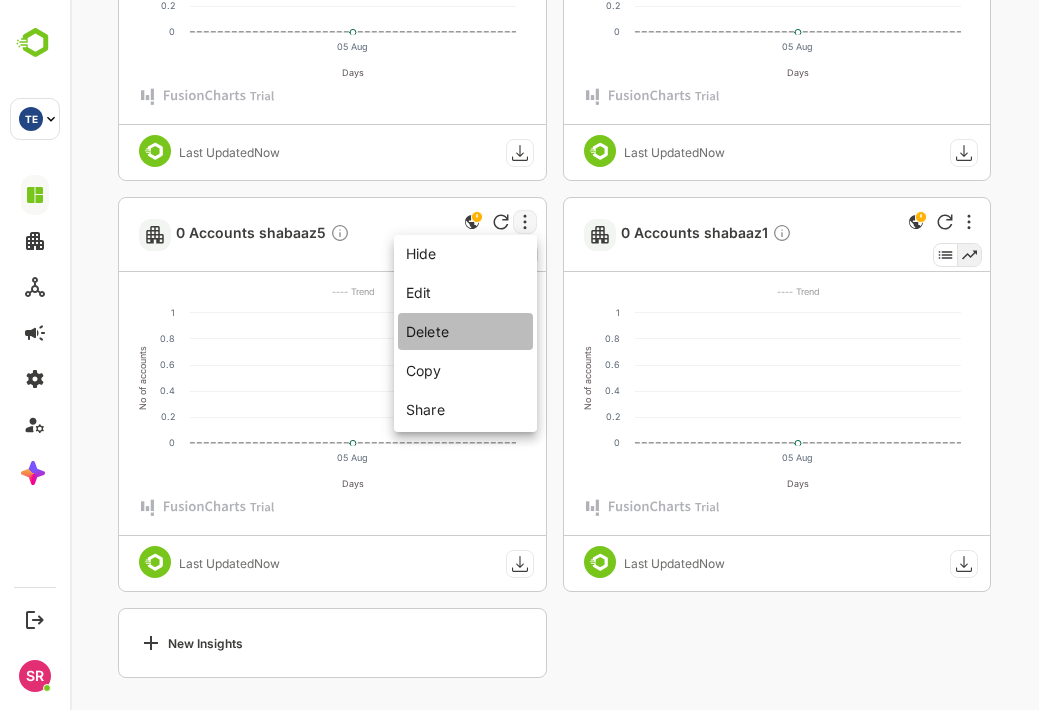 click on "Delete" at bounding box center (465, 331) 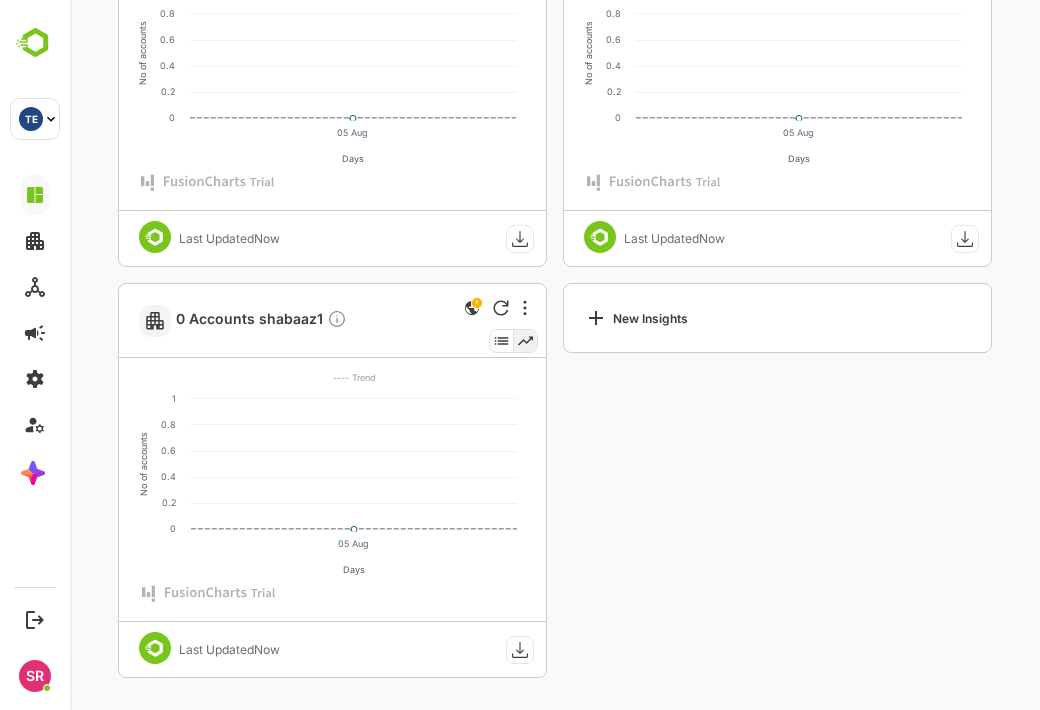 scroll, scrollTop: 722, scrollLeft: 0, axis: vertical 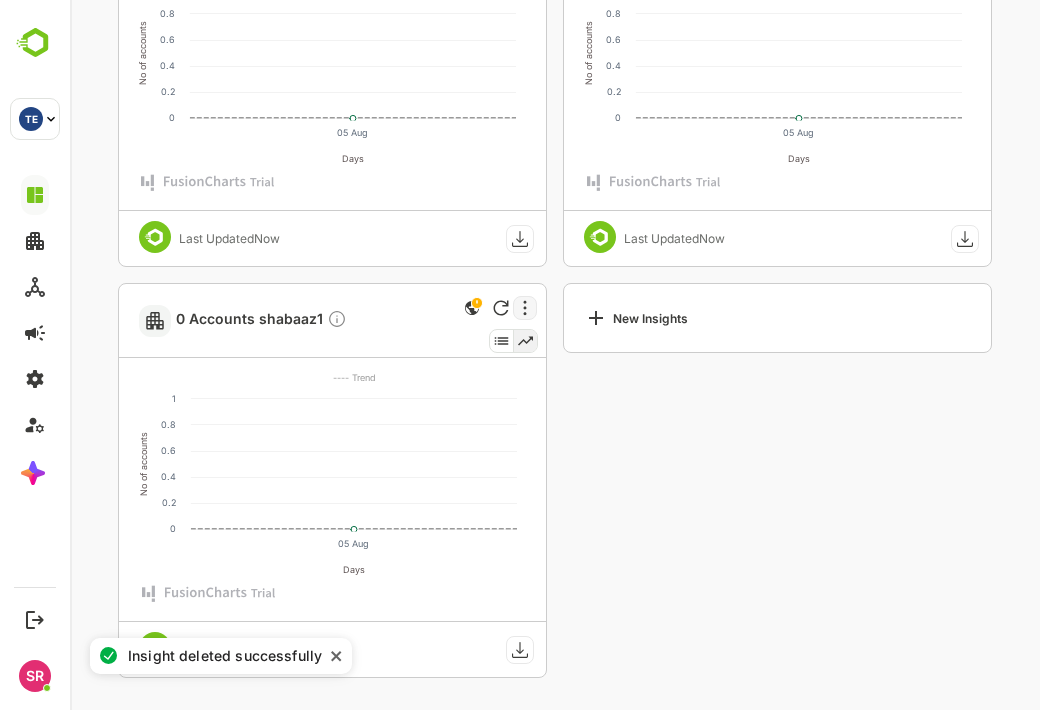 click 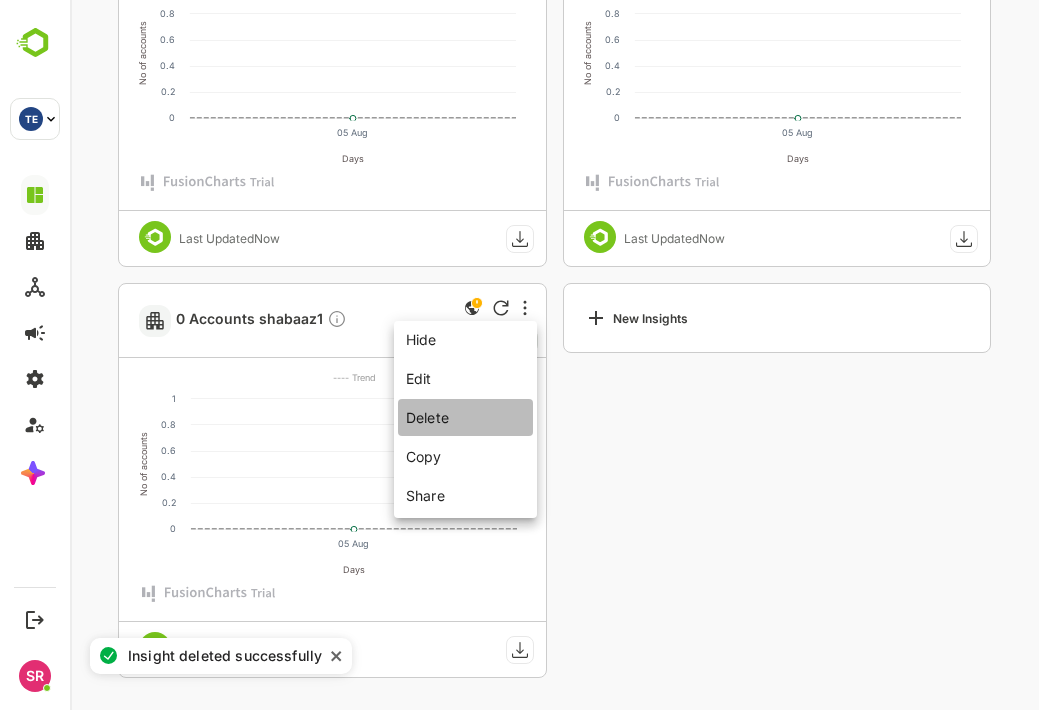 click on "Delete" at bounding box center [465, 417] 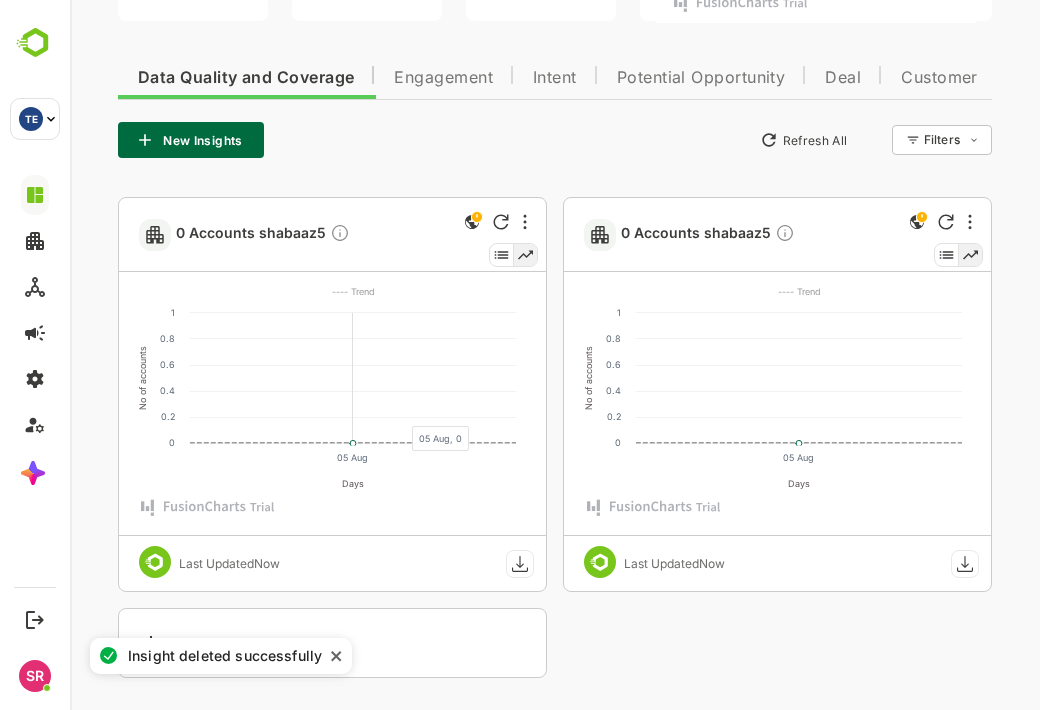 scroll, scrollTop: 397, scrollLeft: 0, axis: vertical 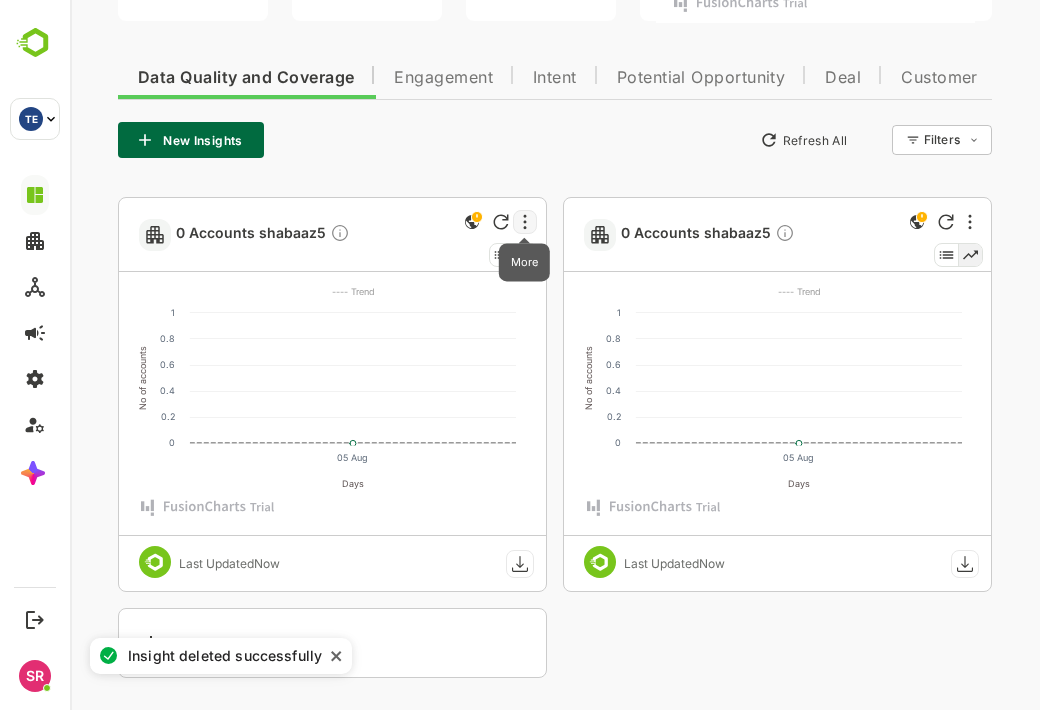 click 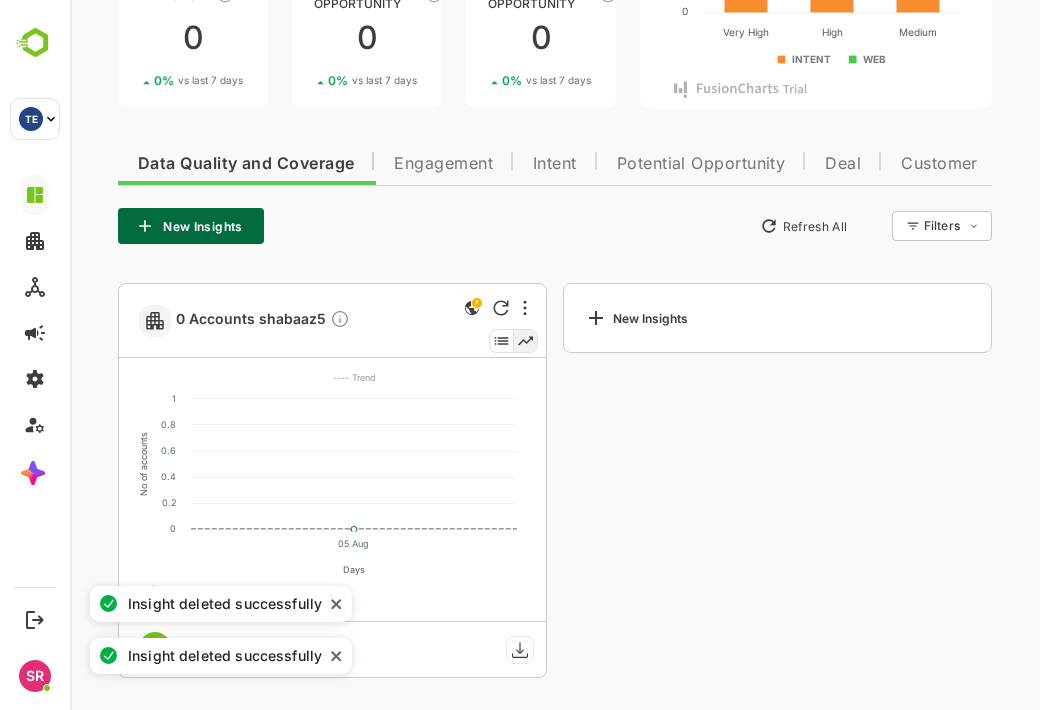 scroll, scrollTop: 311, scrollLeft: 0, axis: vertical 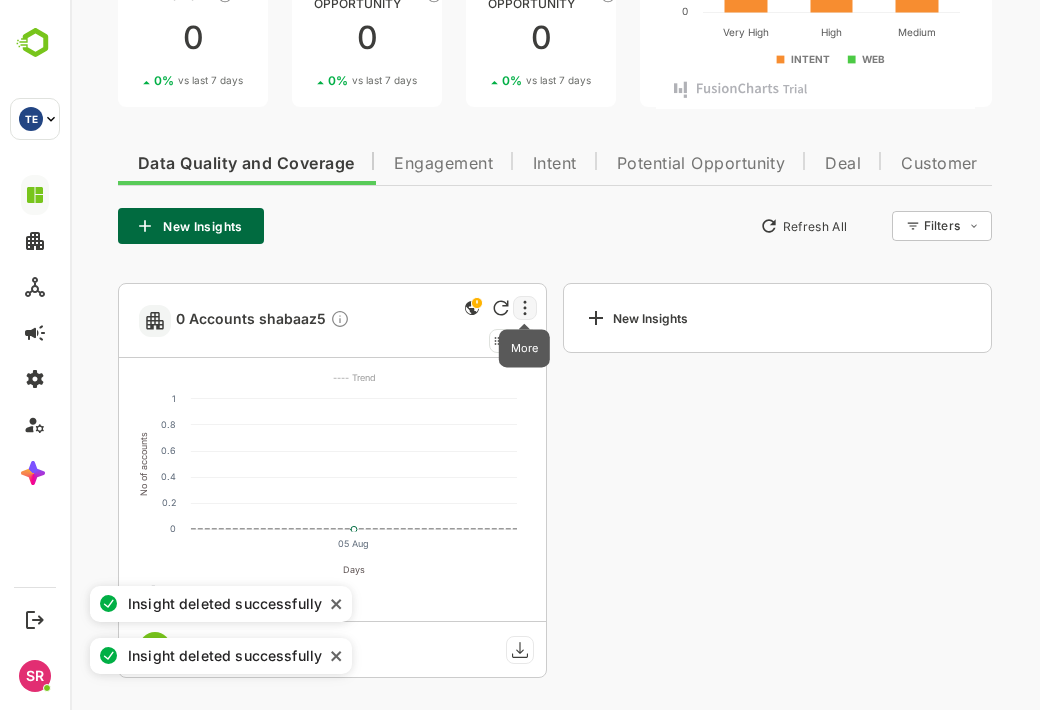 click 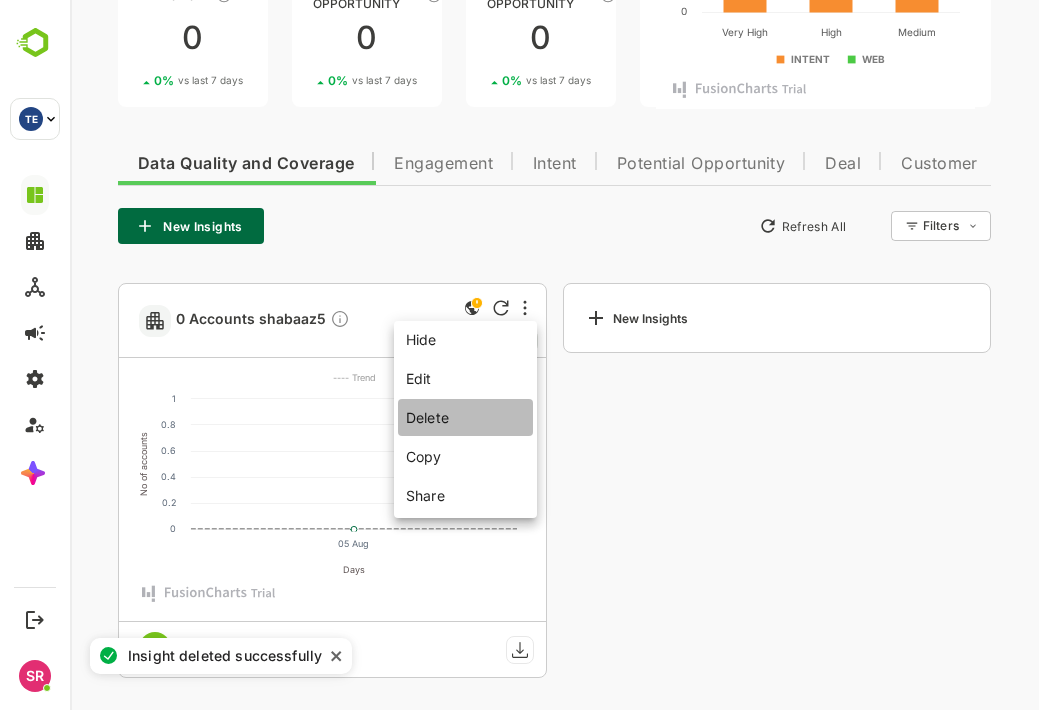click on "Delete" at bounding box center (465, 417) 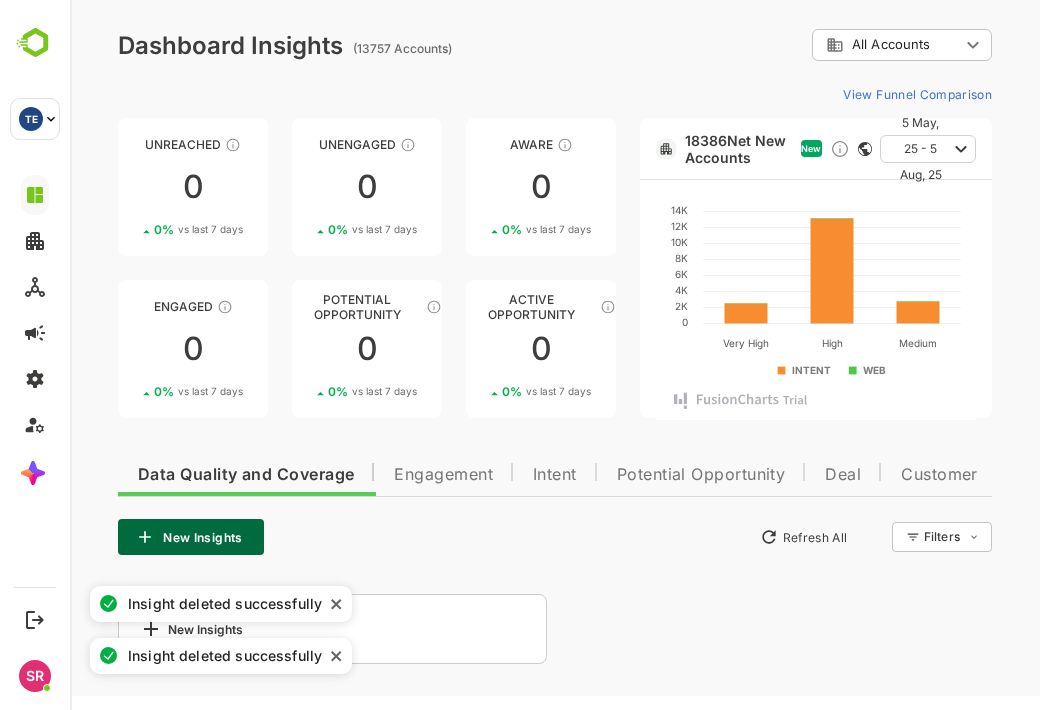 scroll, scrollTop: 0, scrollLeft: 0, axis: both 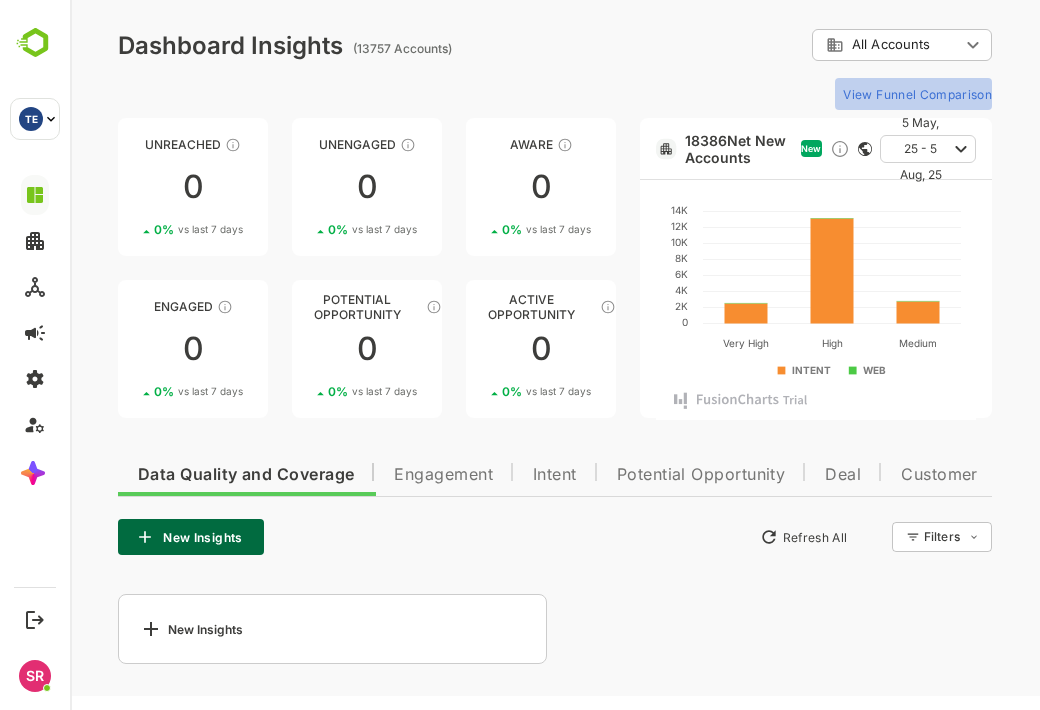 click on "View Funnel Comparison" at bounding box center [913, 94] 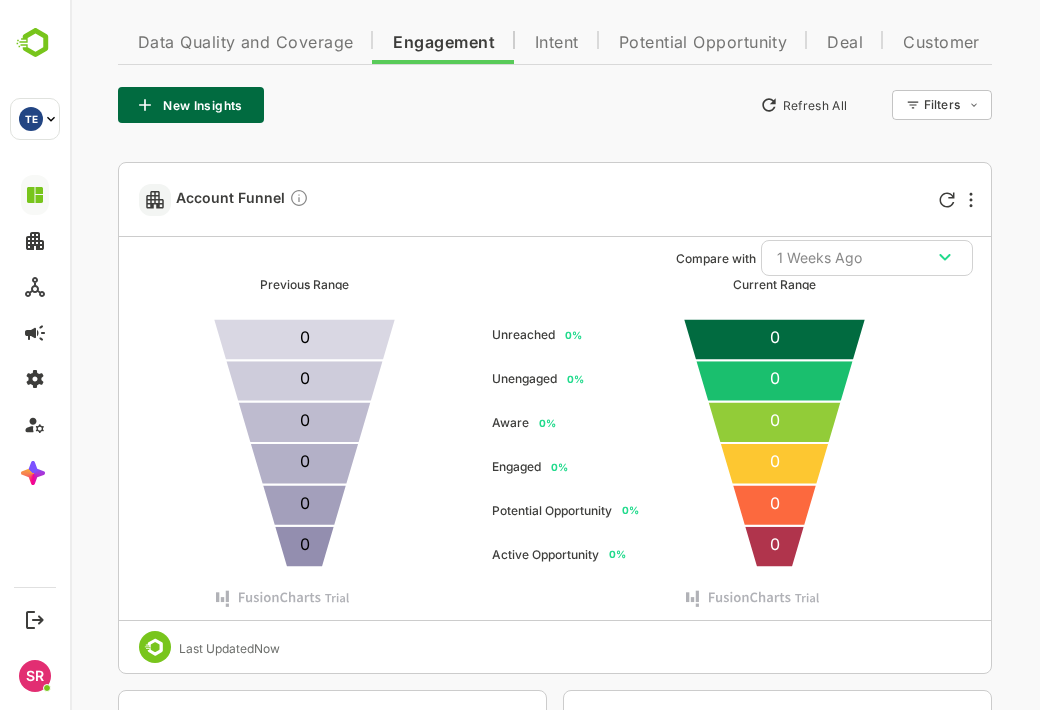 scroll, scrollTop: 1747, scrollLeft: 0, axis: vertical 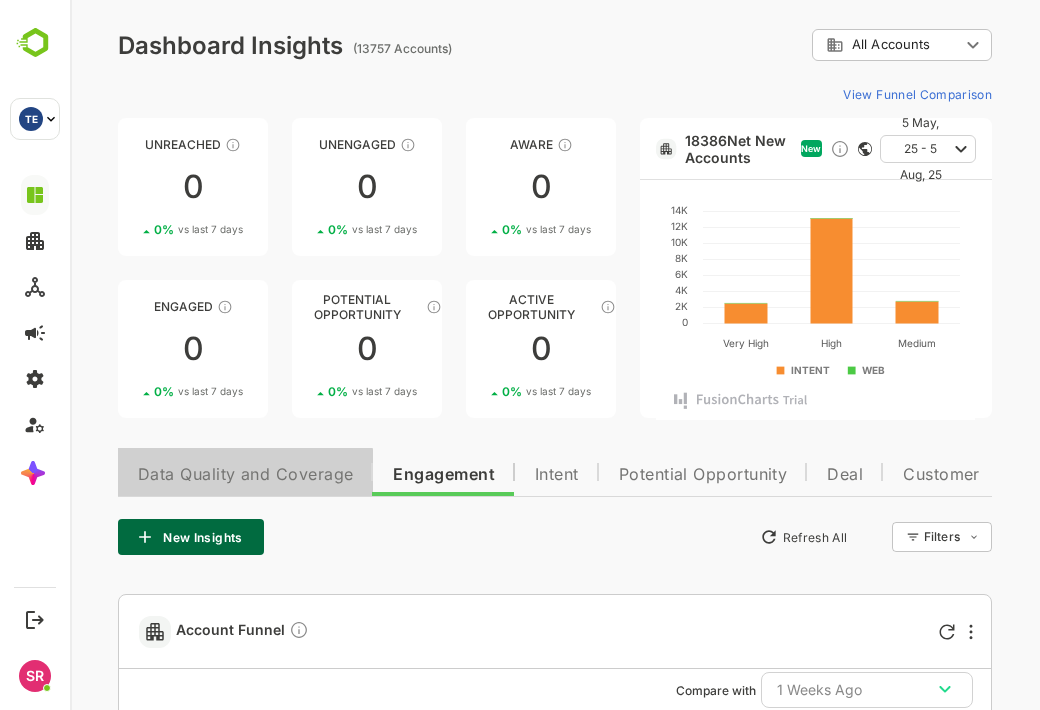 click on "Data Quality and Coverage" at bounding box center (245, 475) 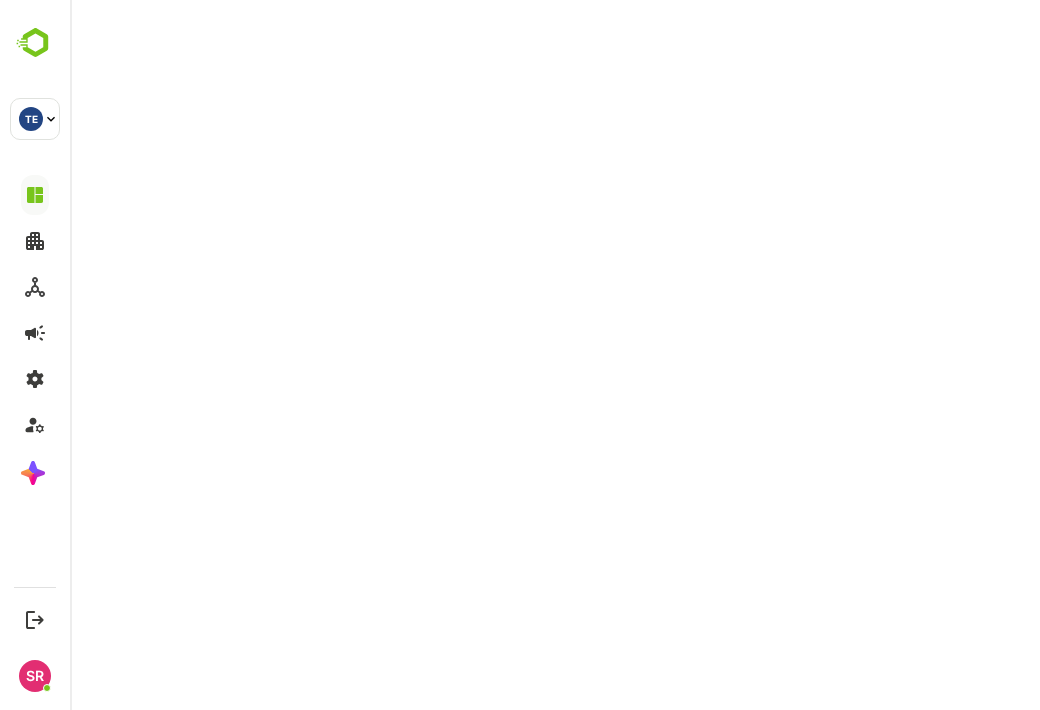 scroll, scrollTop: 0, scrollLeft: 0, axis: both 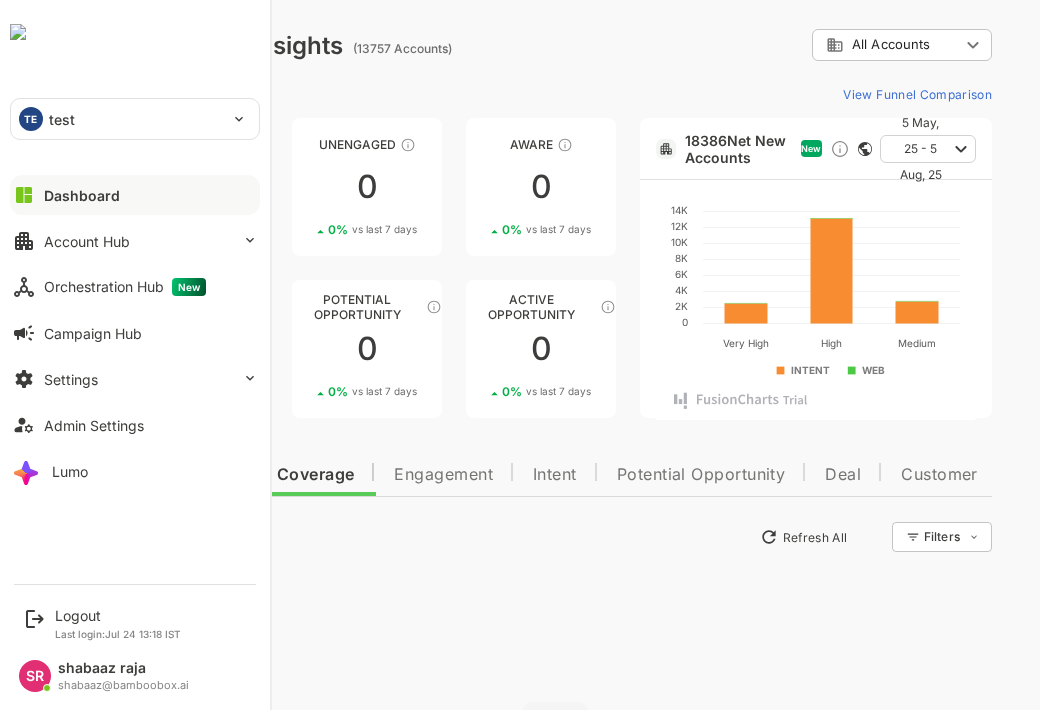 click on "Dashboard" at bounding box center (82, 195) 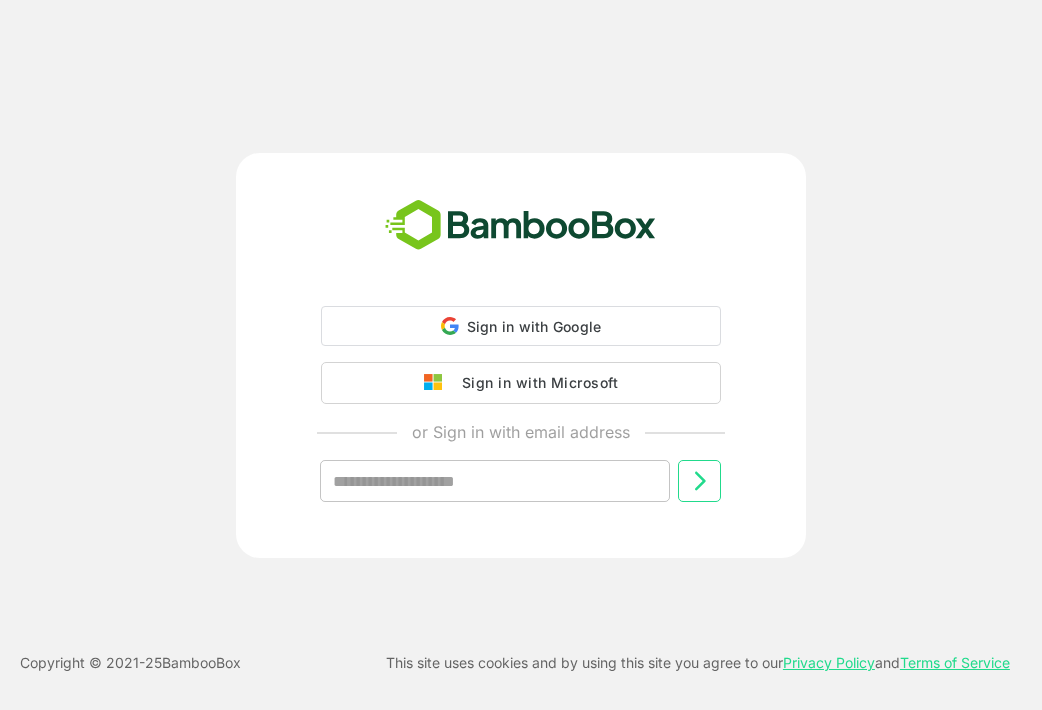 scroll, scrollTop: 0, scrollLeft: 0, axis: both 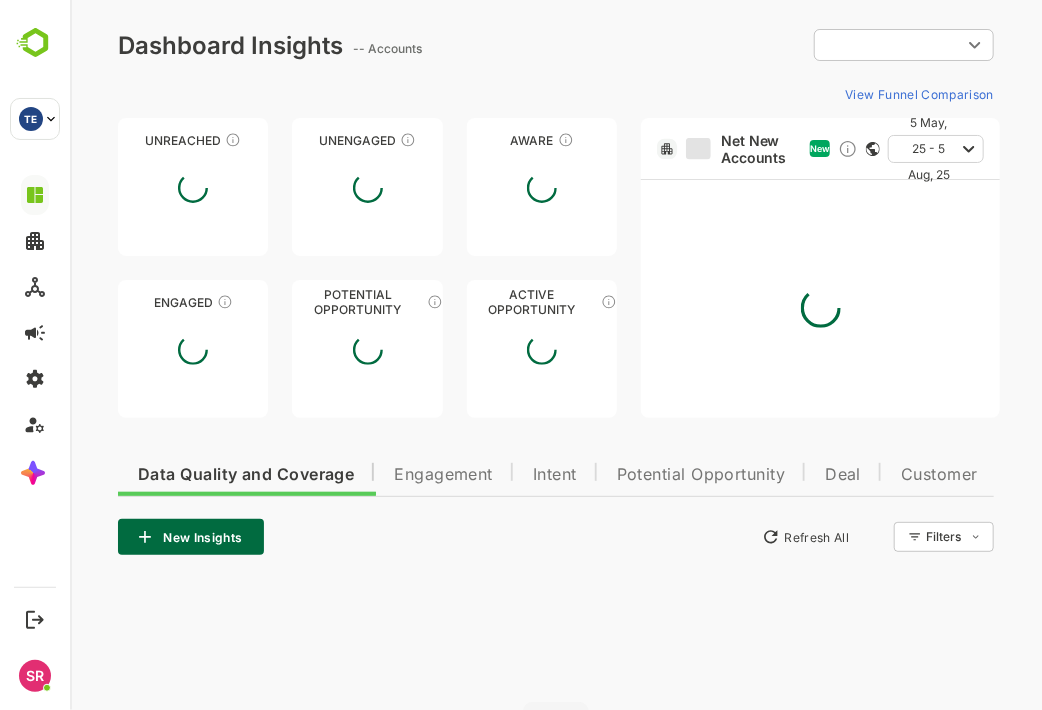 type on "**********" 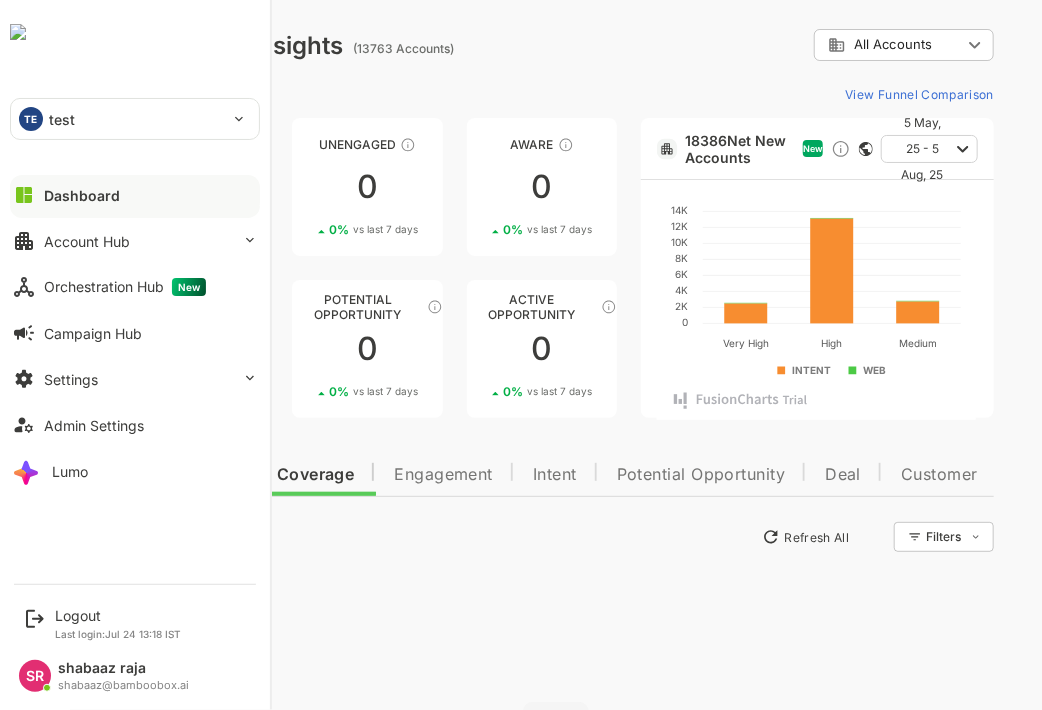 click on "Dashboard" at bounding box center (82, 195) 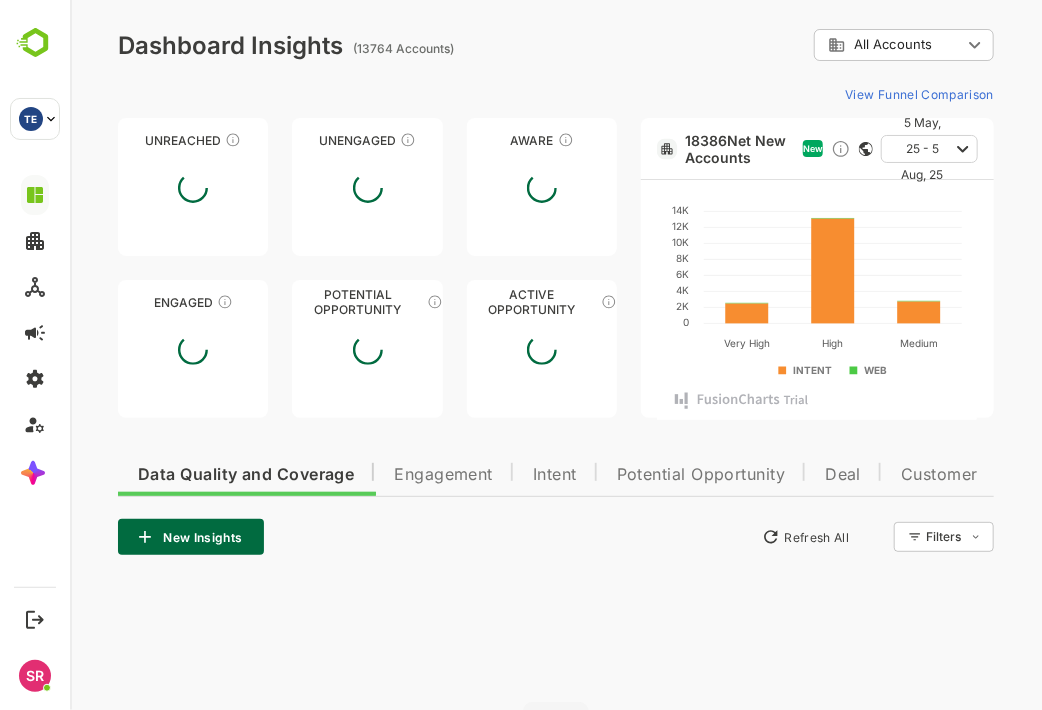 scroll, scrollTop: 0, scrollLeft: 0, axis: both 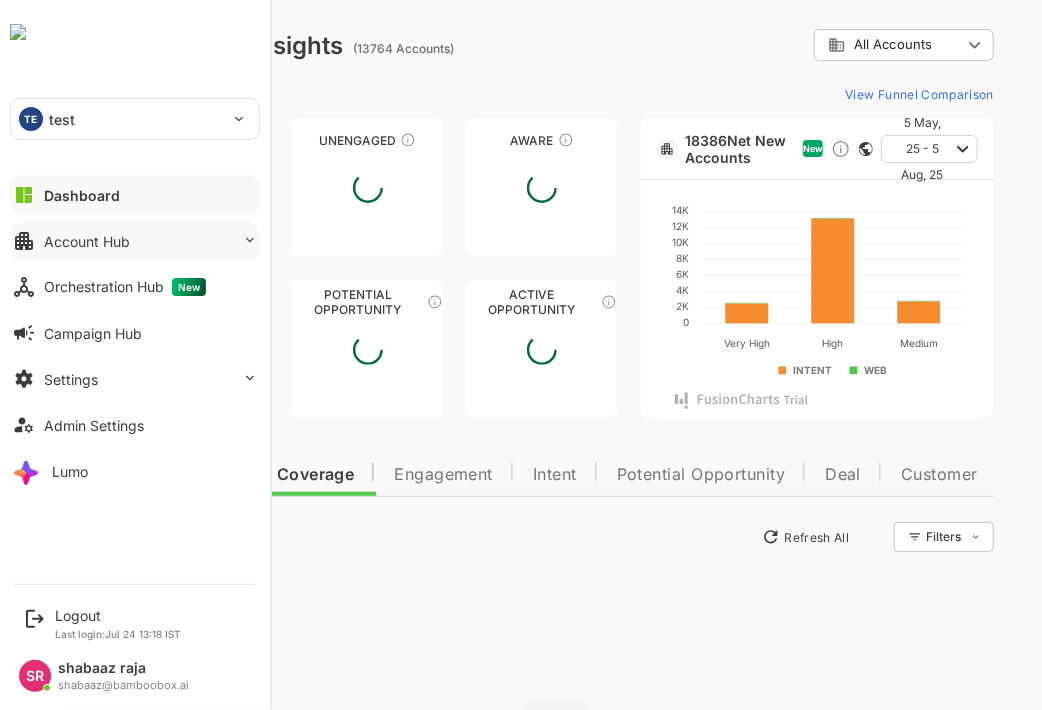 click on "Account Hub" at bounding box center (87, 241) 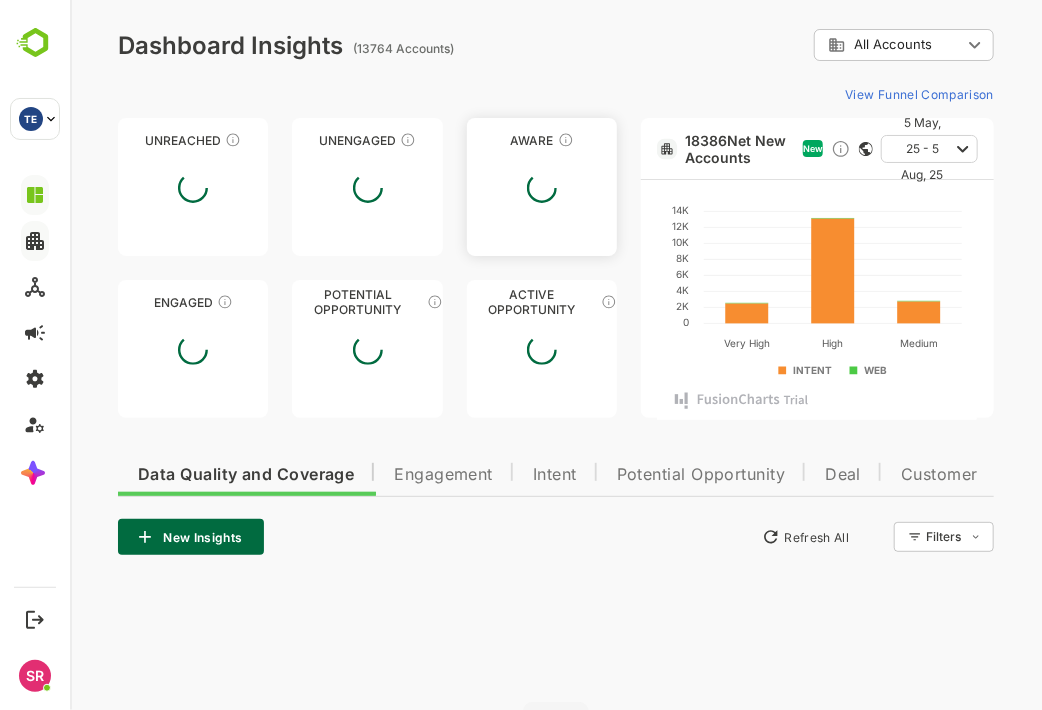scroll, scrollTop: 261, scrollLeft: 0, axis: vertical 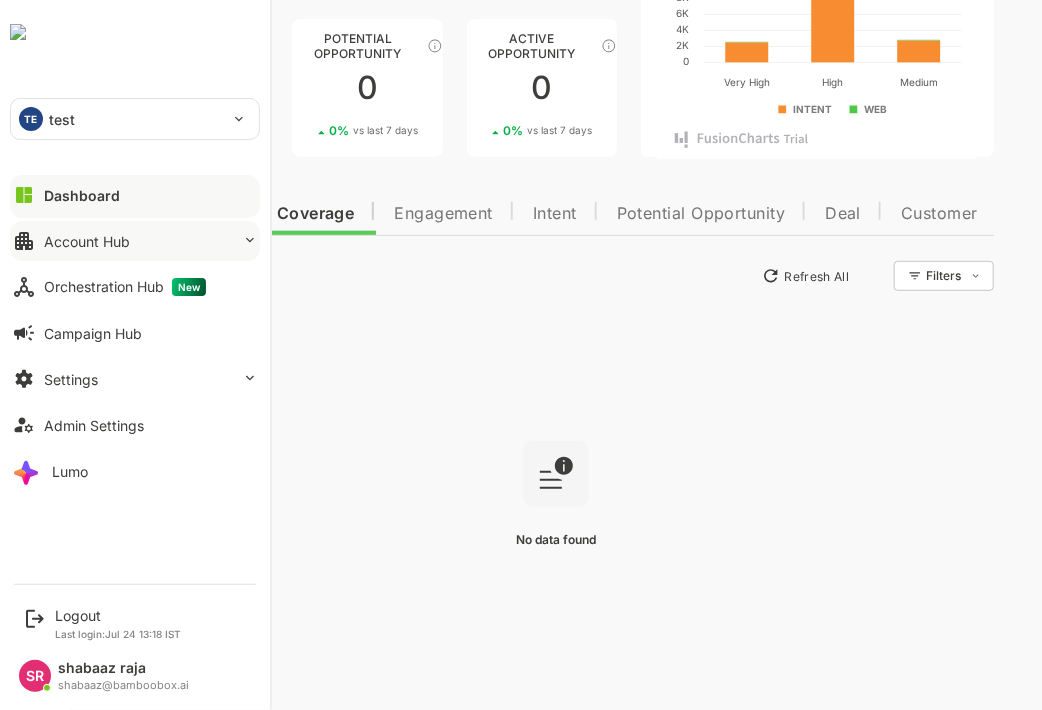 click on "TE test" at bounding box center (123, 119) 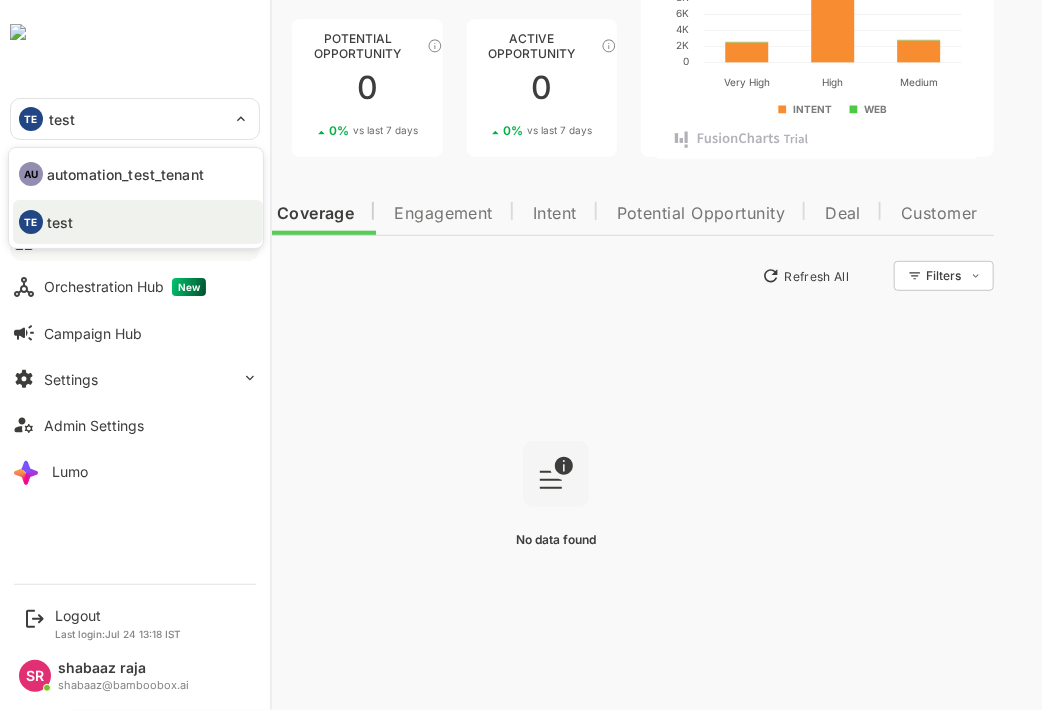 click on "automation_test_tenant" at bounding box center [125, 174] 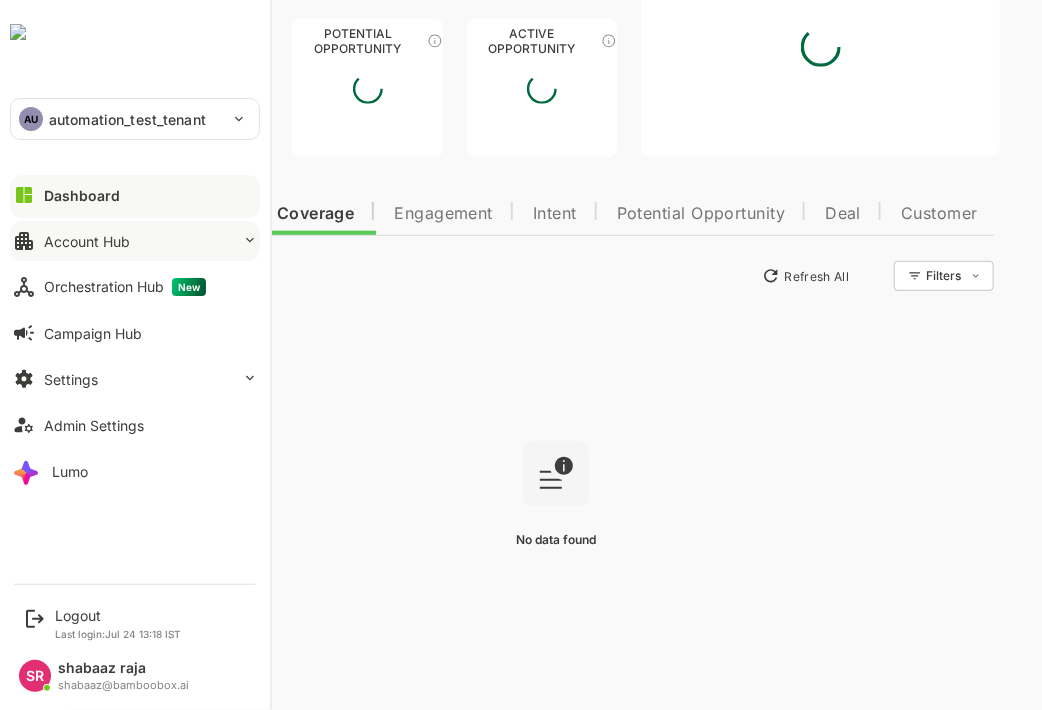 click on "Dashboard" at bounding box center (82, 195) 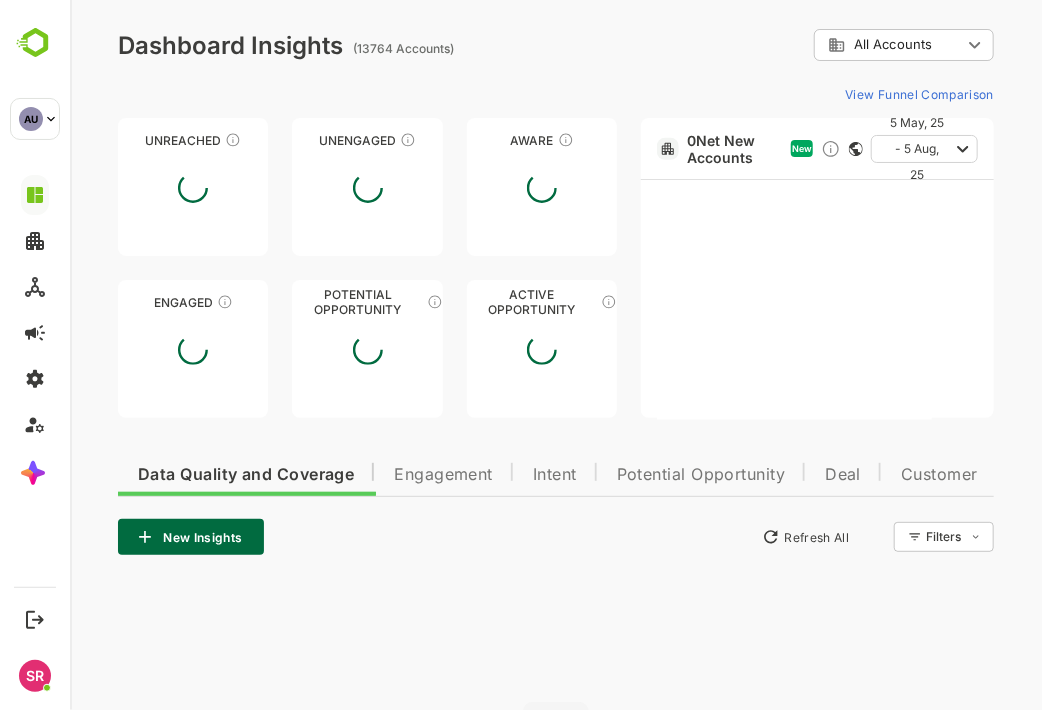 scroll, scrollTop: 0, scrollLeft: 0, axis: both 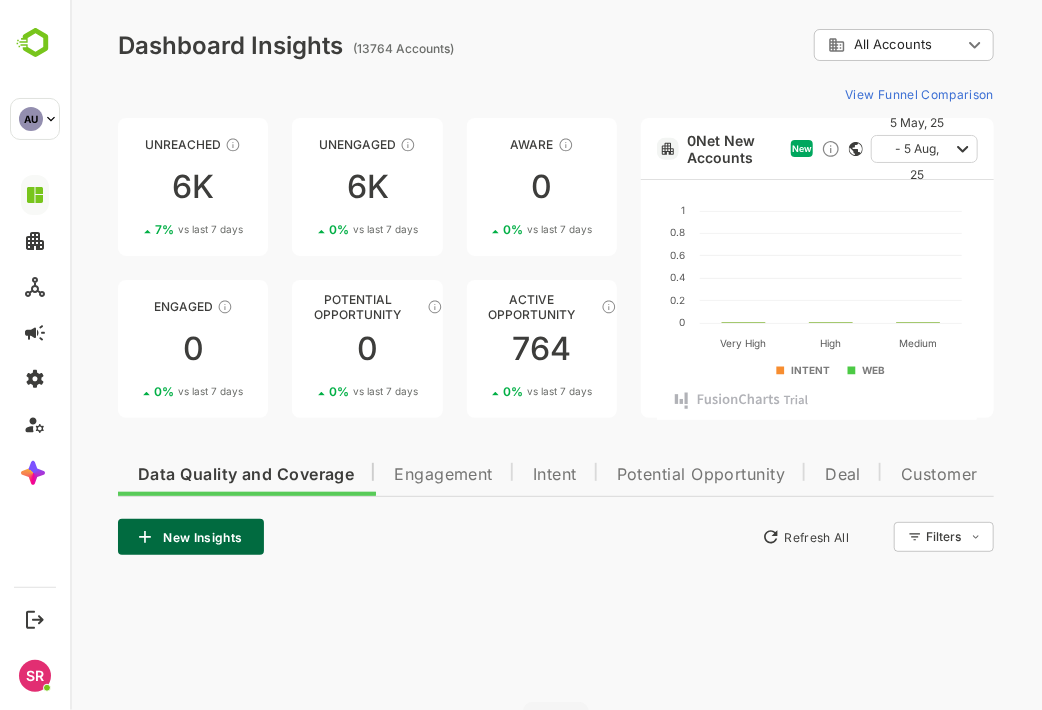 click on "**********" at bounding box center [555, 486] 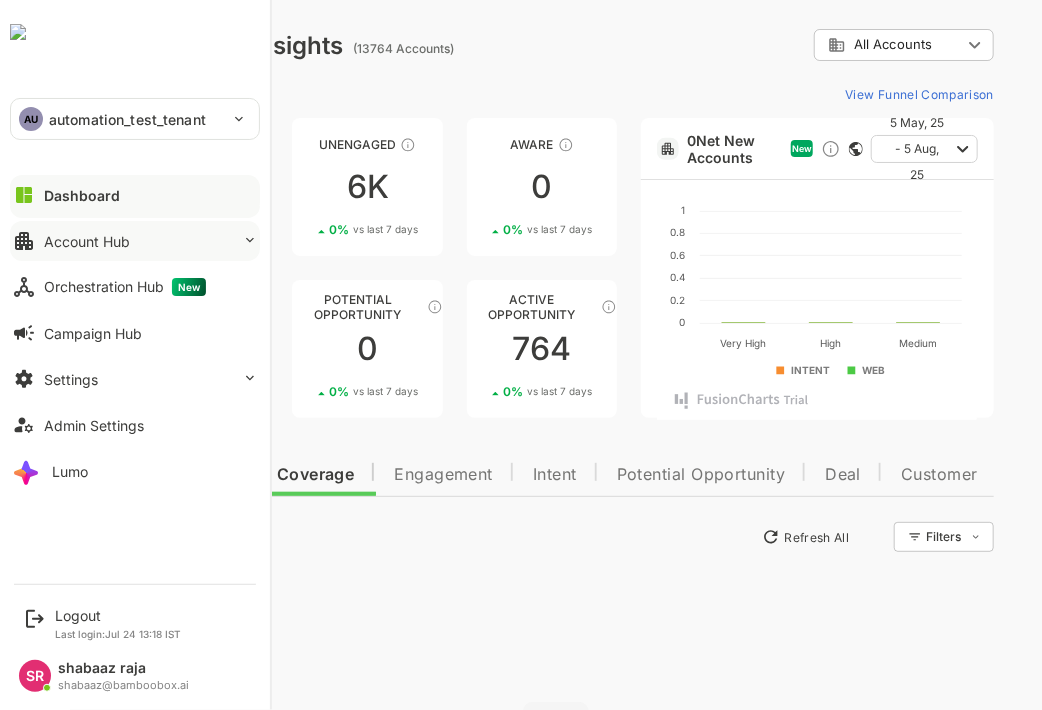 click on "Account Hub" at bounding box center (87, 241) 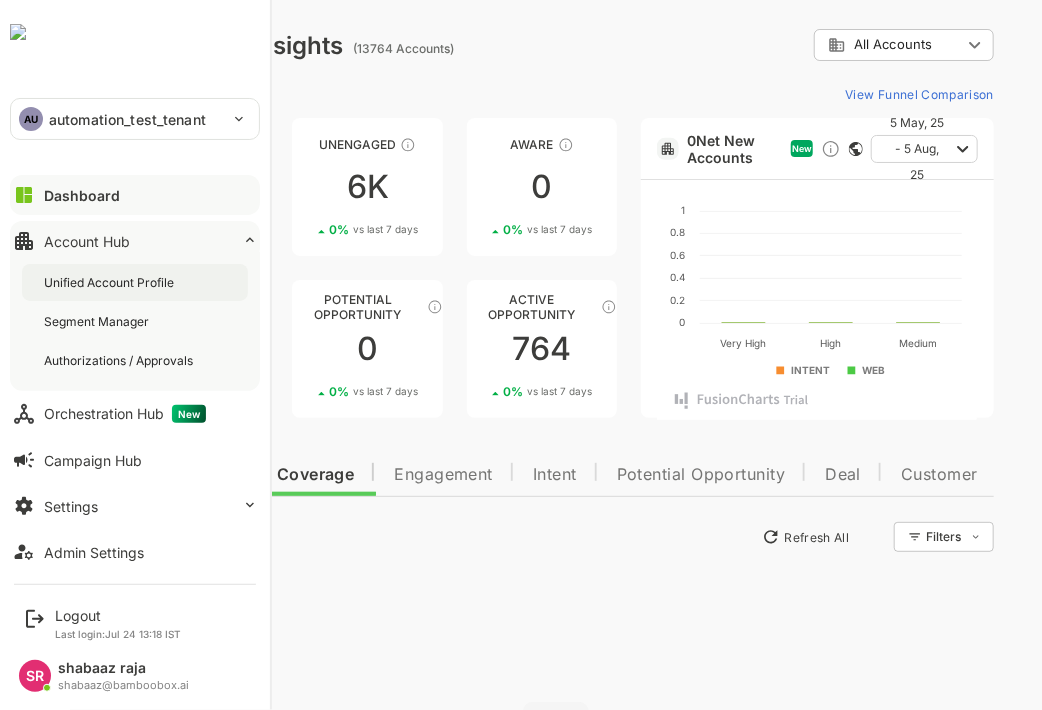 click on "Unified Account Profile" at bounding box center (135, 282) 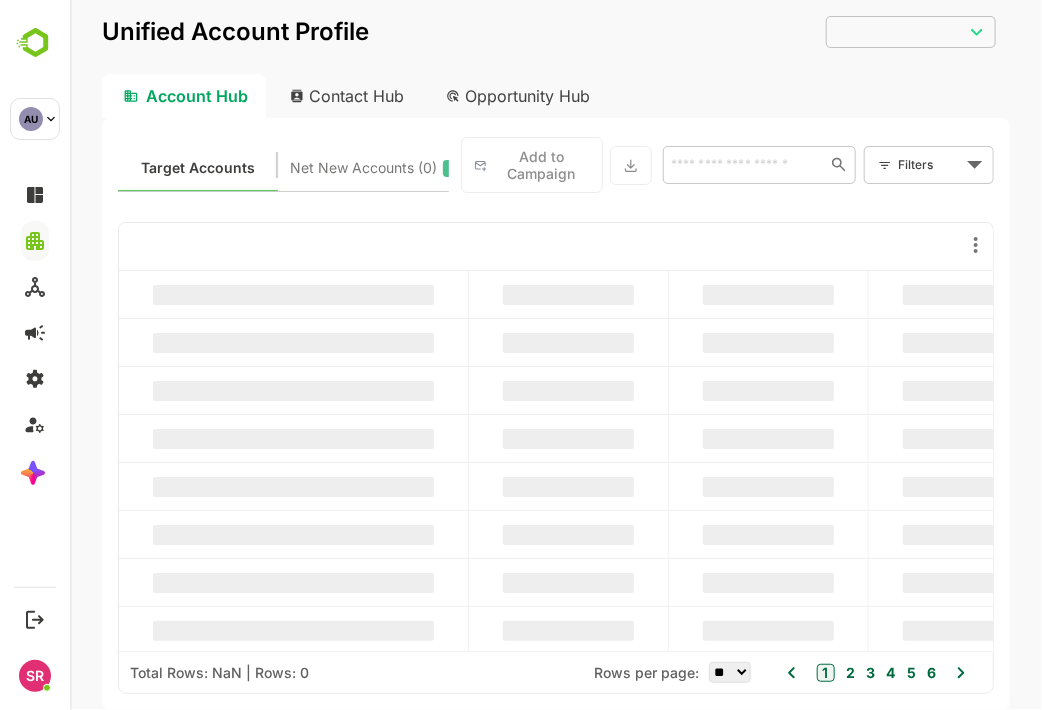scroll, scrollTop: 0, scrollLeft: 0, axis: both 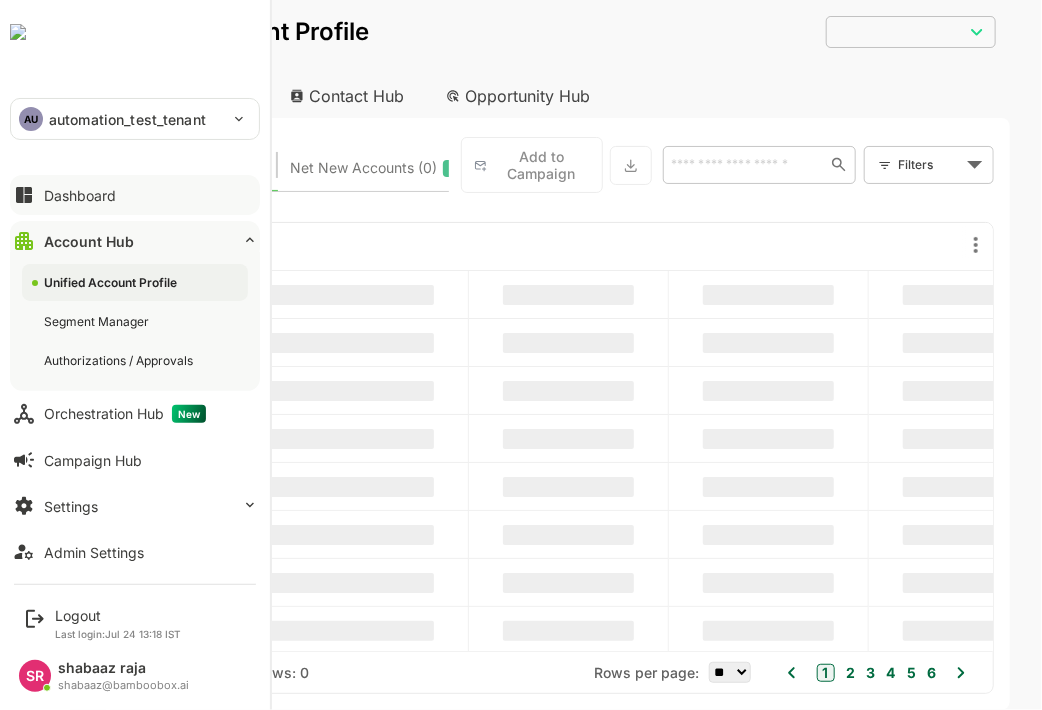 click on "Dashboard" at bounding box center [135, 195] 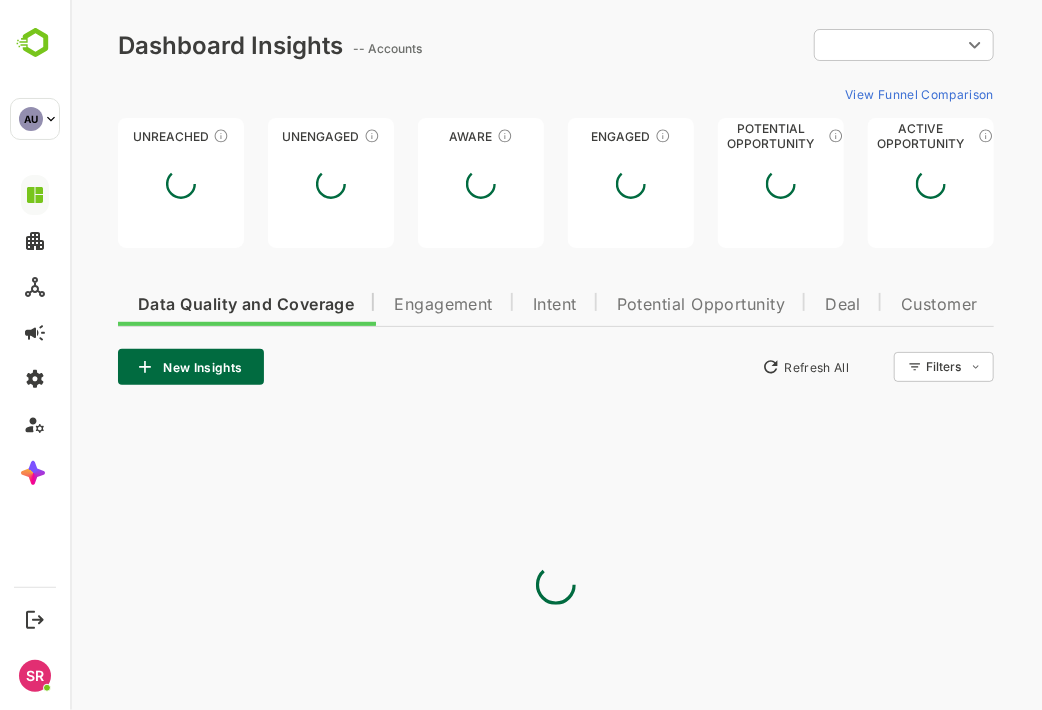 scroll, scrollTop: 0, scrollLeft: 0, axis: both 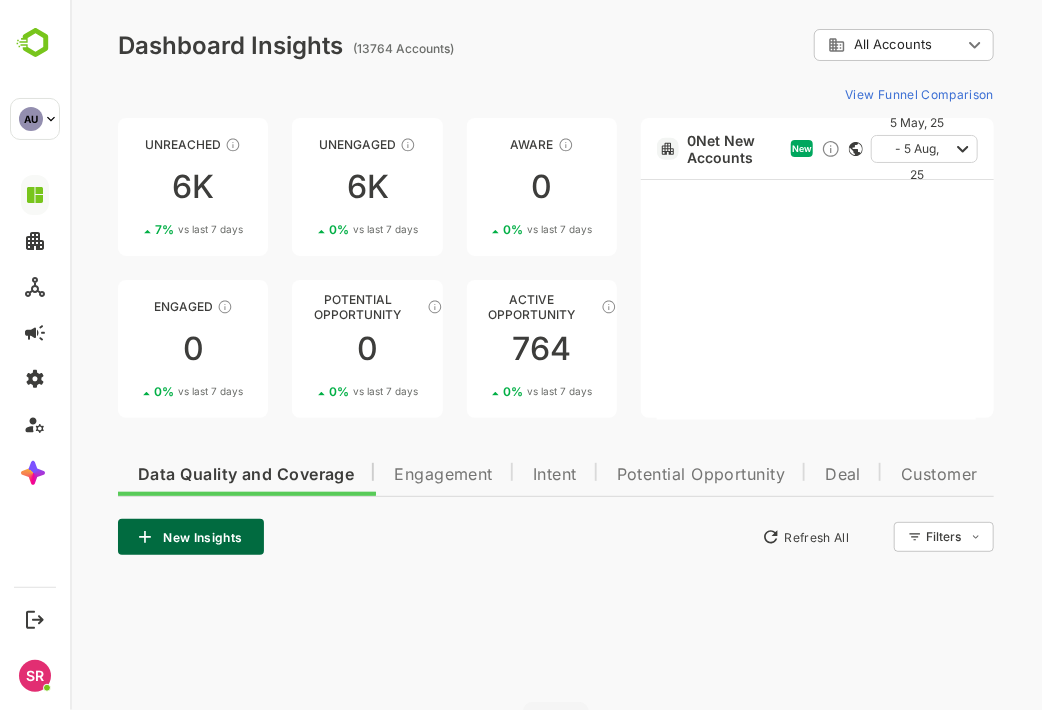 type on "**********" 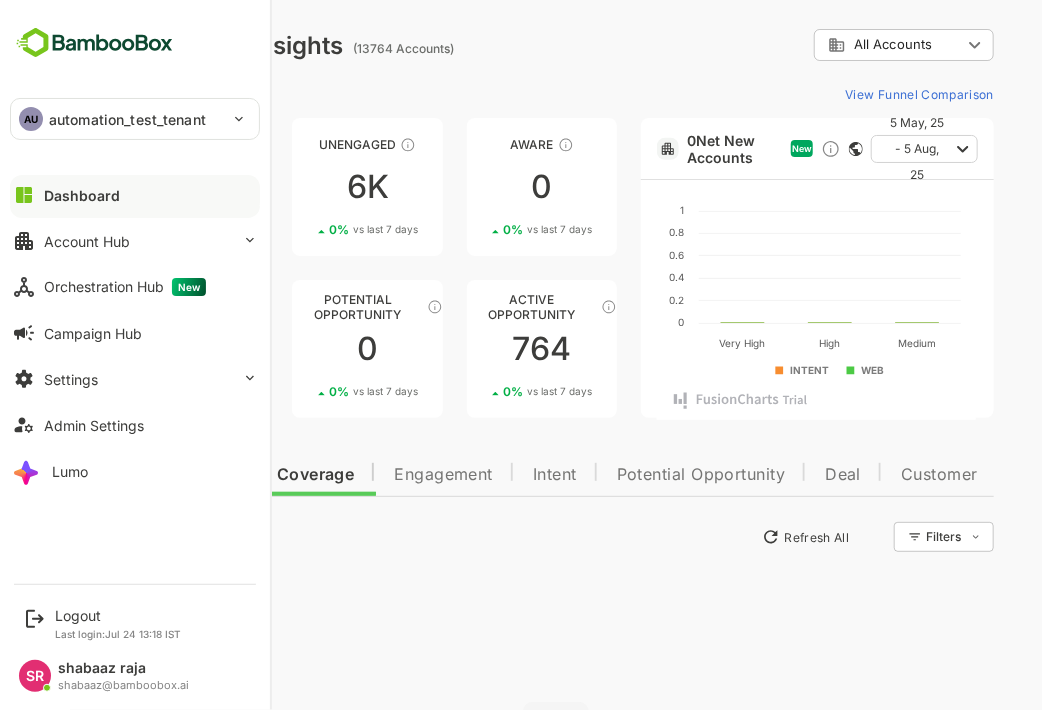 click on "Dashboard" at bounding box center (82, 195) 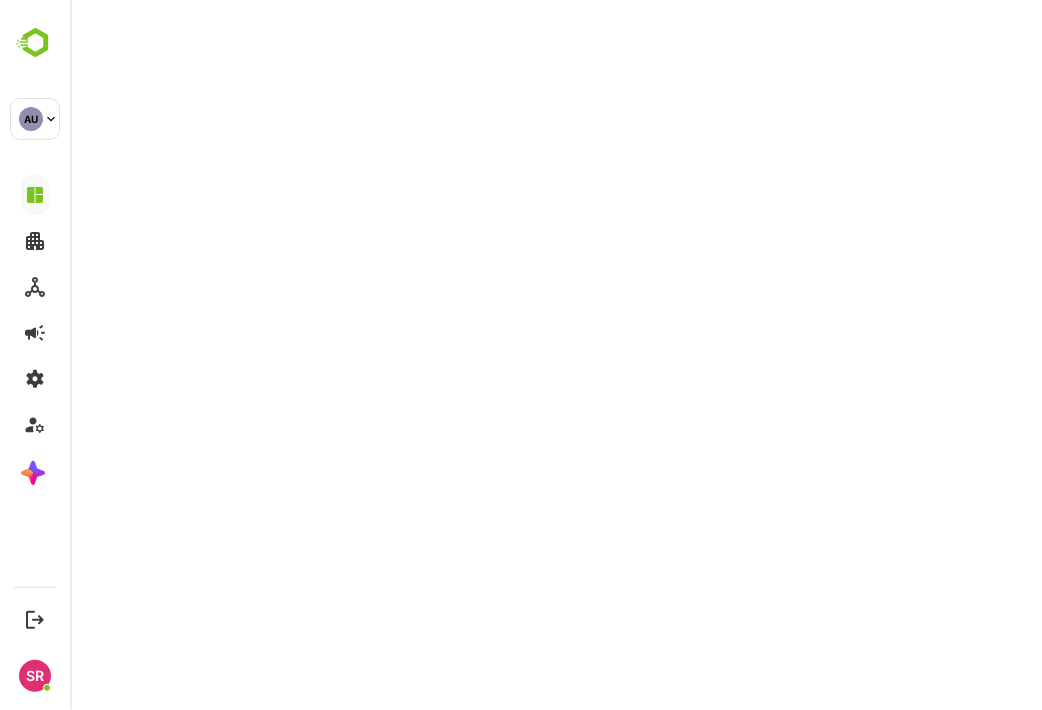 scroll, scrollTop: 0, scrollLeft: 0, axis: both 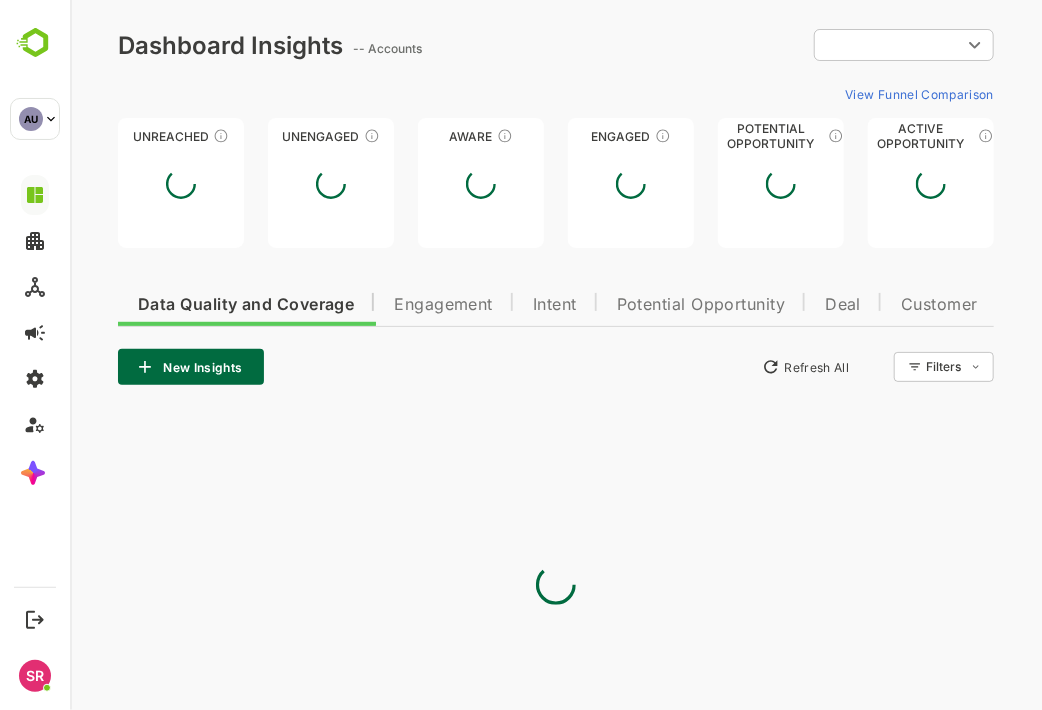 type on "**********" 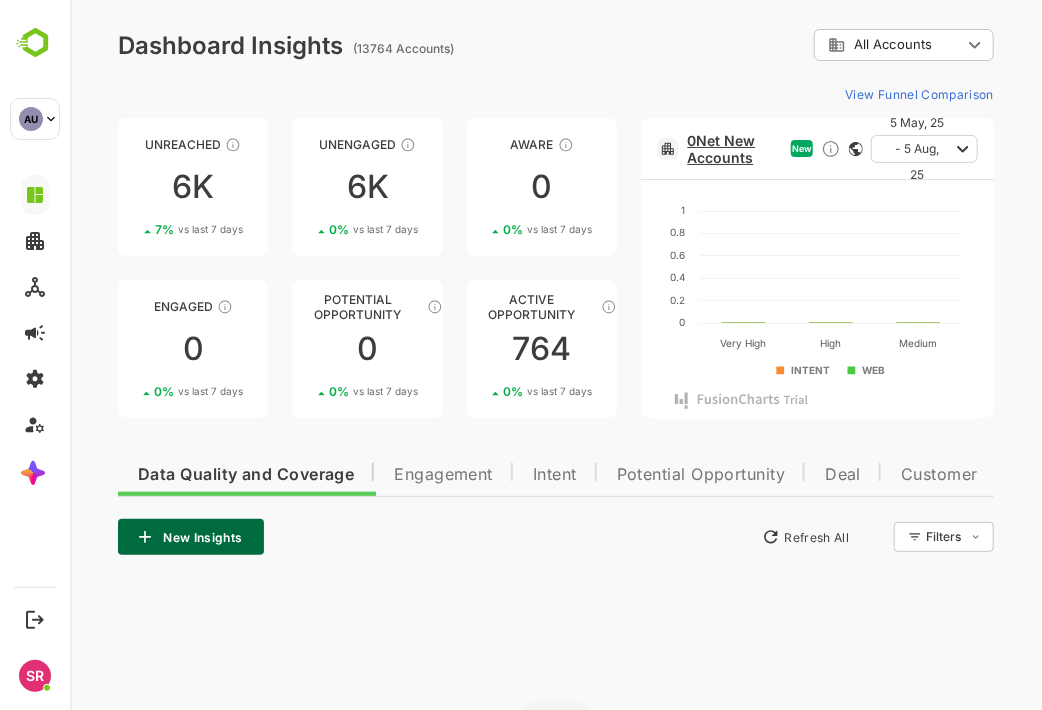 click on "0  Net New Accounts" at bounding box center [734, 149] 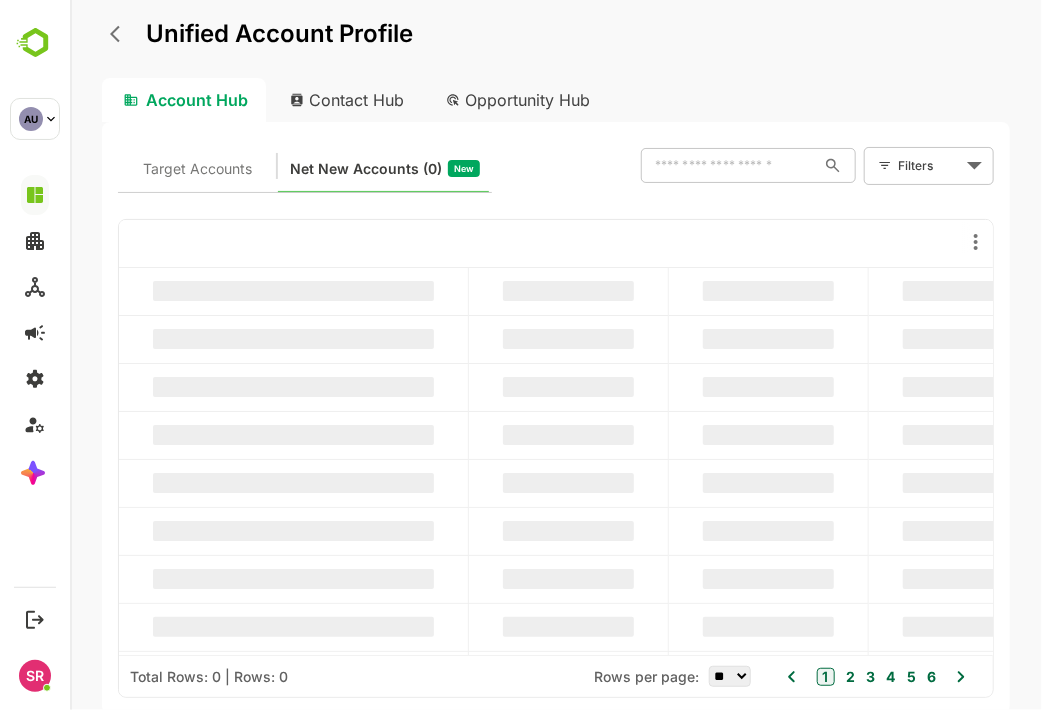 scroll, scrollTop: 0, scrollLeft: 0, axis: both 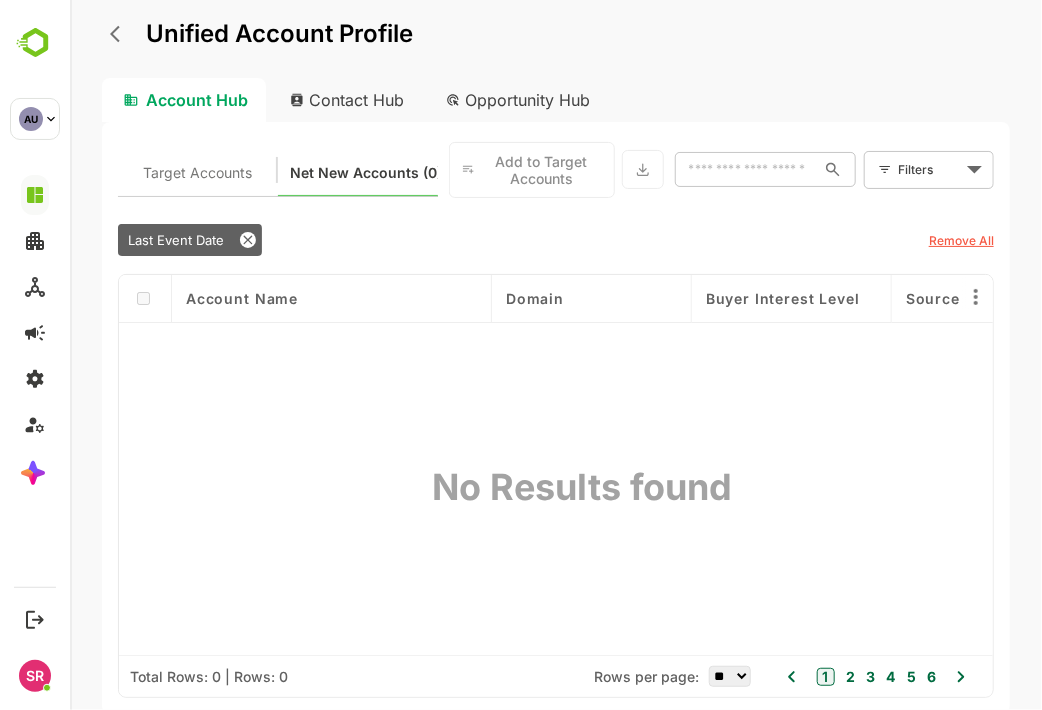 click on "Target Accounts Net New Accounts ( 0 ) New Add to Target Accounts ​ Filters ​ Last Event Date Remove All Account Name Domain Buyer Interest Level Source Industry Employee Size Intent Topics Web Pages Visited Channel Surging Country Country Last Intent Date Last Visit Date Last Event Date Recent Activities Visit Countries No Results found Total Rows:   0   | Rows: 0 Rows per page: ** ** ** *** *** **** 1 2 3 4 5 6" at bounding box center (555, 418) 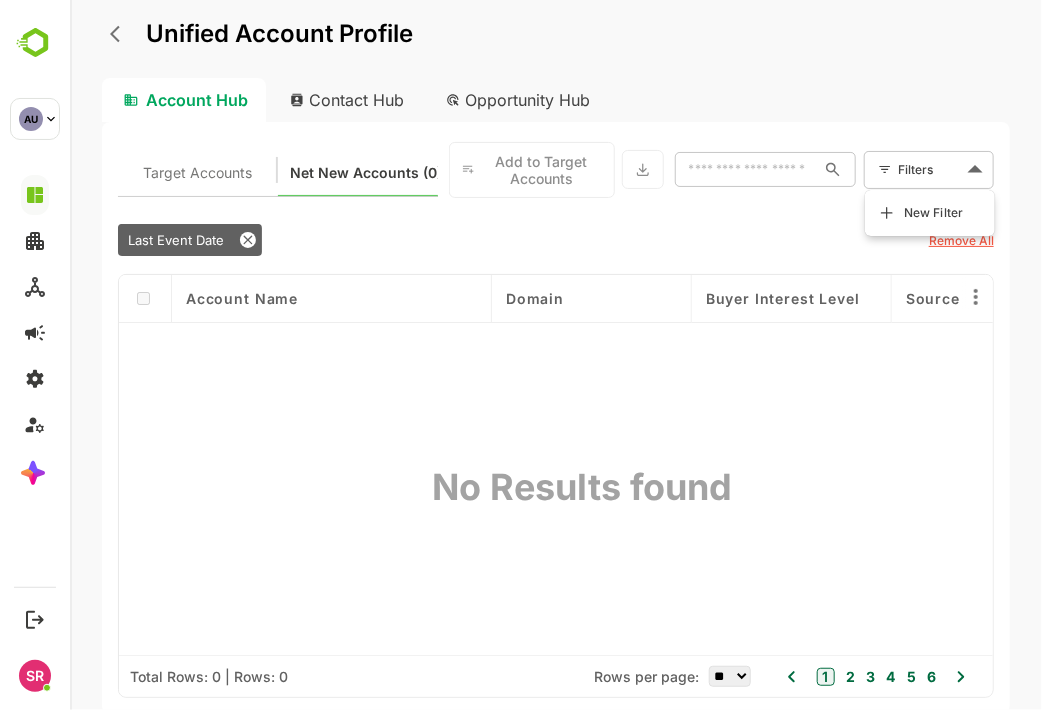 click at bounding box center (555, 355) 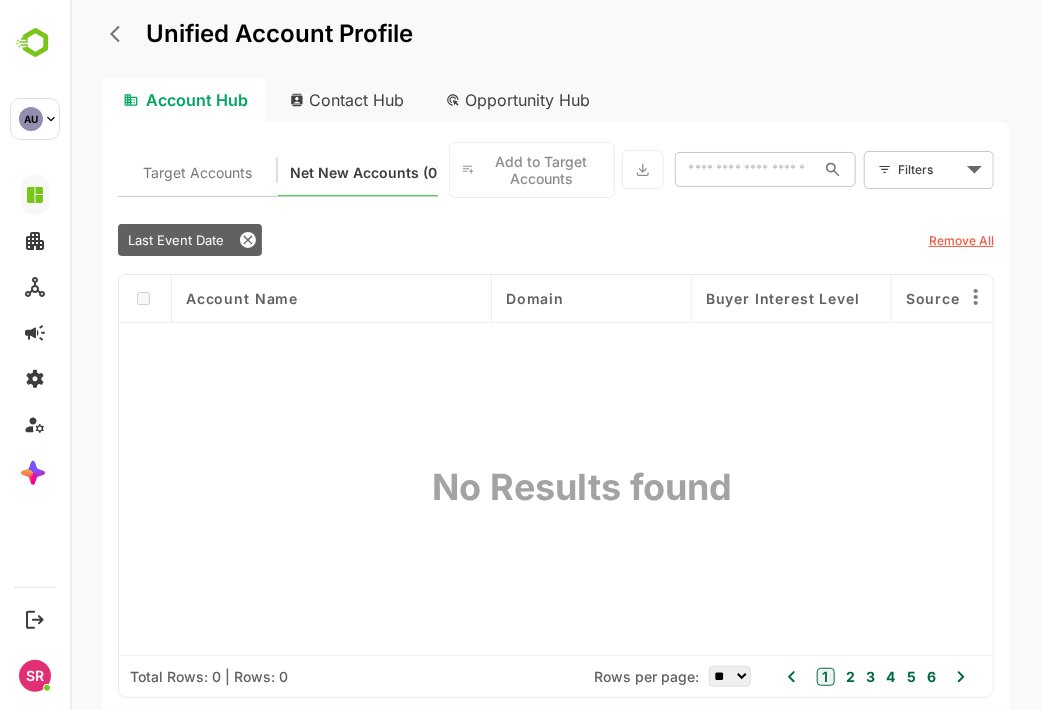 click on "Unified Account Profile Account Hub Contact Hub Opportunity Hub Target Accounts Net New Accounts ( 0 ) New Add to Target Accounts ​ Filters ​ Last Event Date Remove All Account Name Domain Buyer Interest Level Source Industry Employee Size Intent Topics Web Pages Visited Channel Surging Country Country Last Intent Date Last Visit Date Last Event Date Recent Activities Visit Countries No Results found Total Rows:   0   | Rows: 0 Rows per page: ** ** ** *** *** **** 1 2 3 4 5 6" at bounding box center [555, 355] 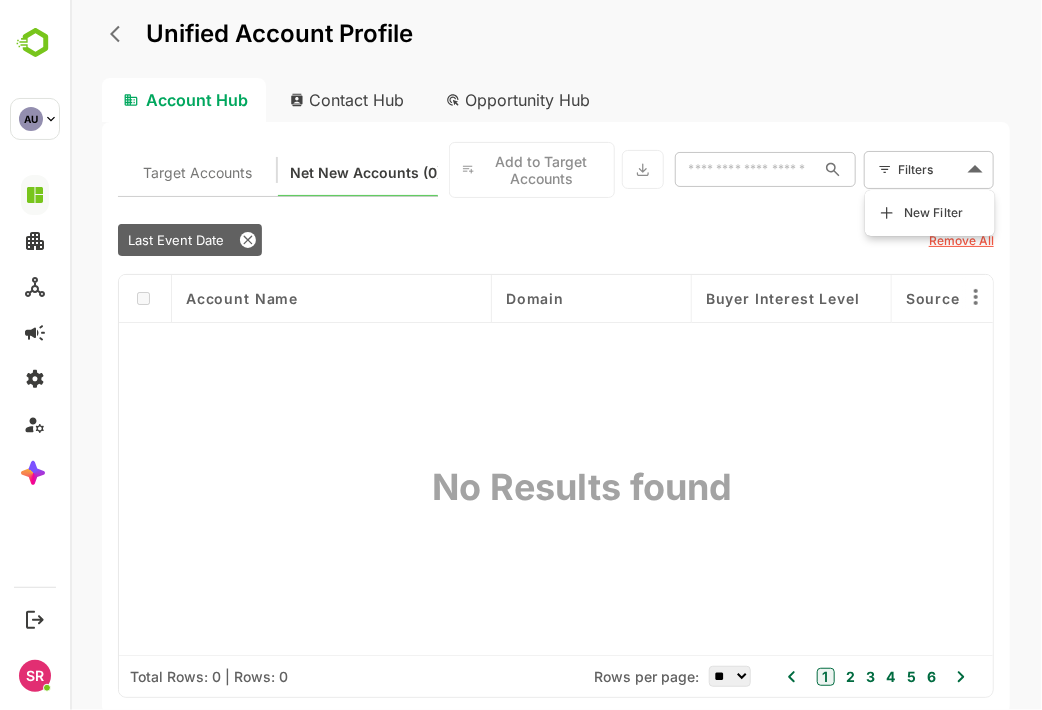 click on "New Filter" at bounding box center (933, 213) 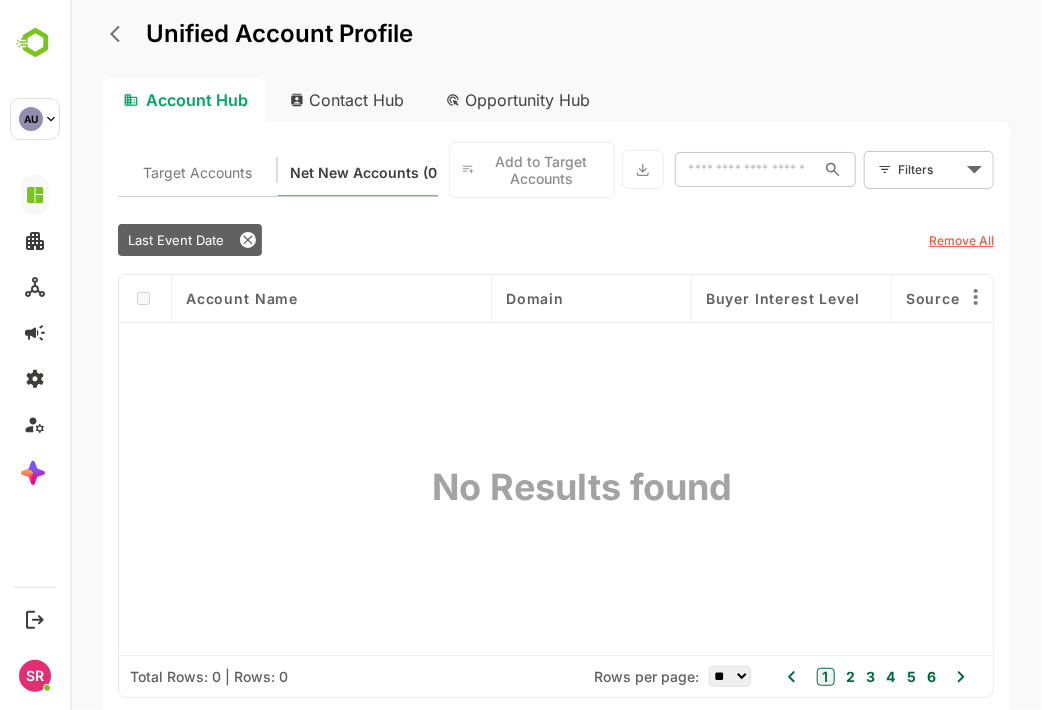 click on "Contact Hub" at bounding box center [347, 100] 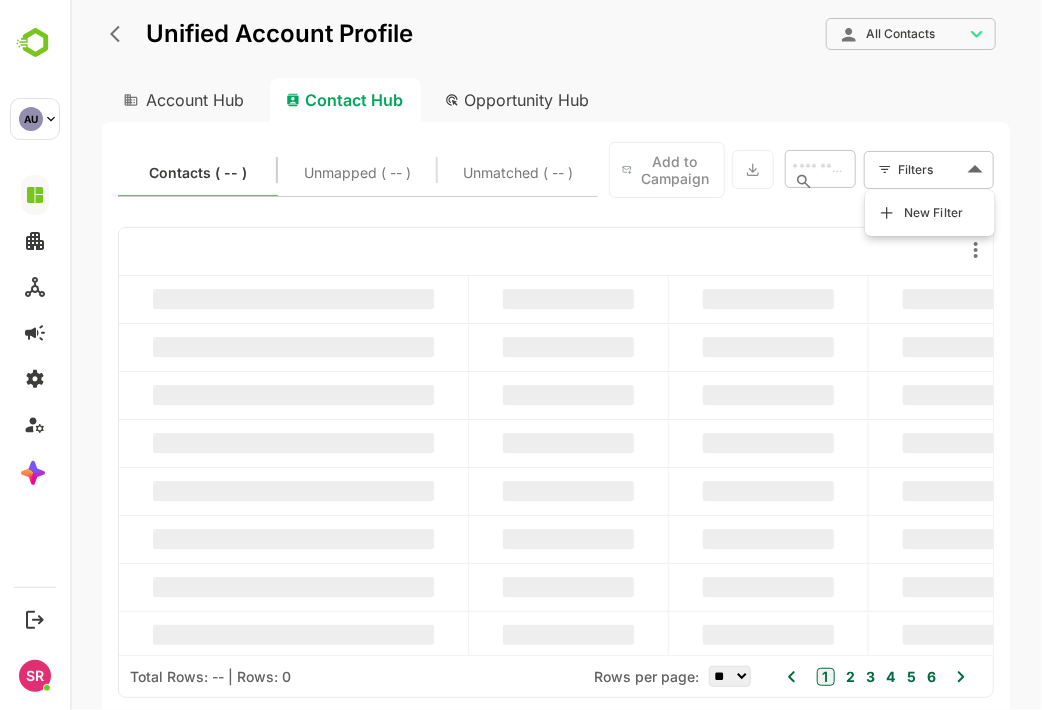 click on "**********" at bounding box center (555, 355) 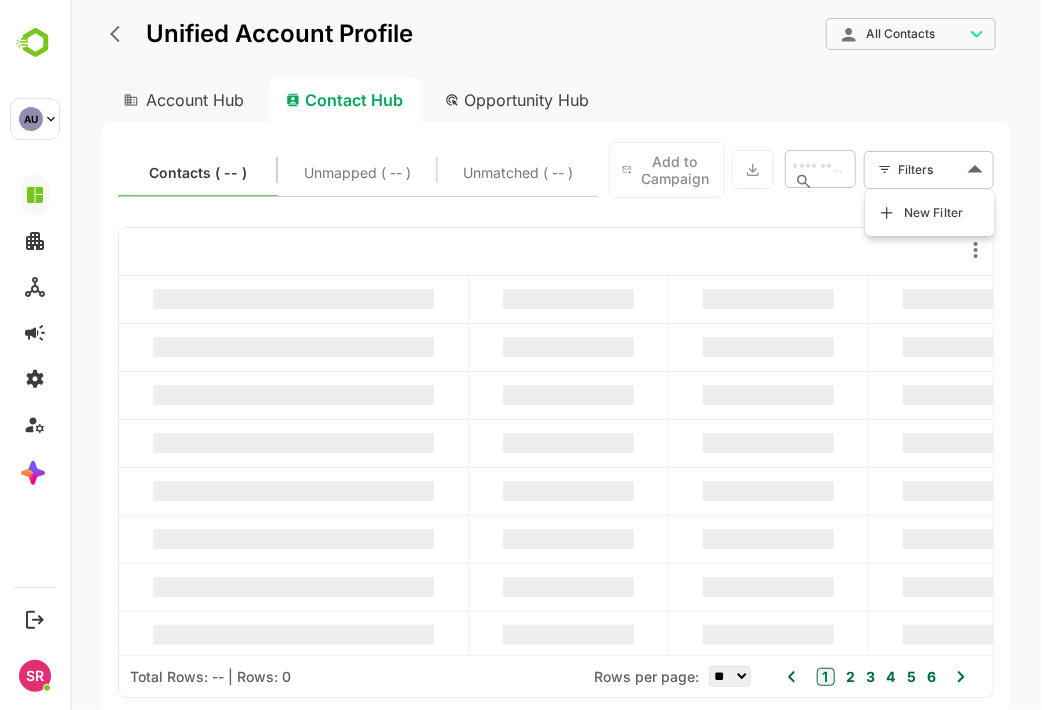 click on "New Filter" at bounding box center (929, 213) 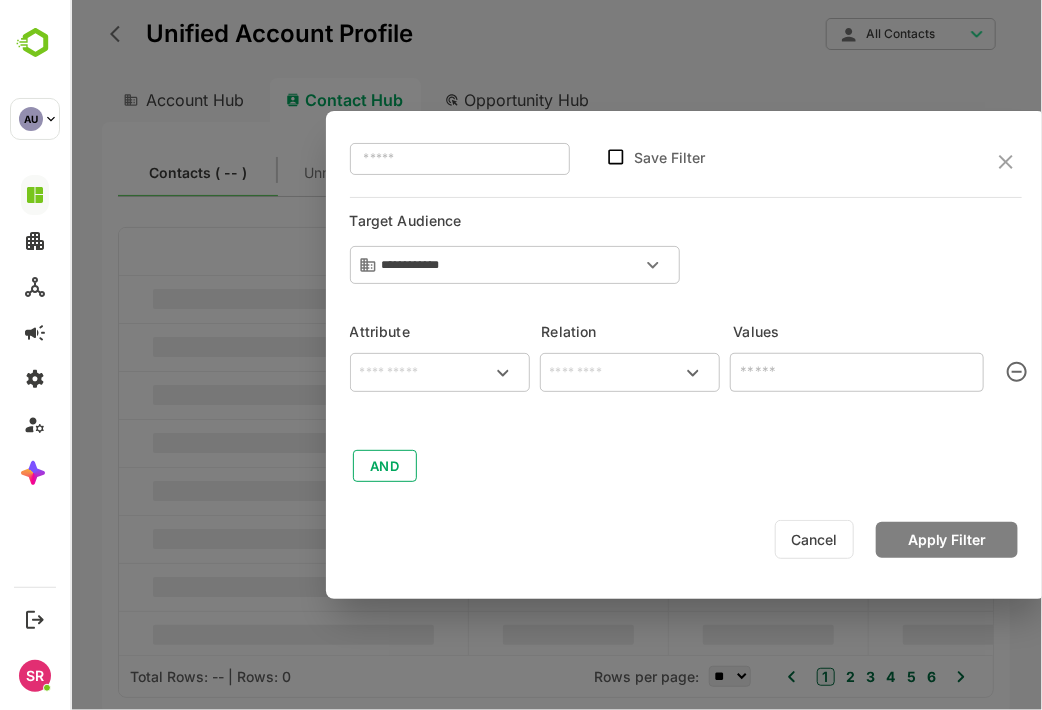 click on "**********" at bounding box center (508, 265) 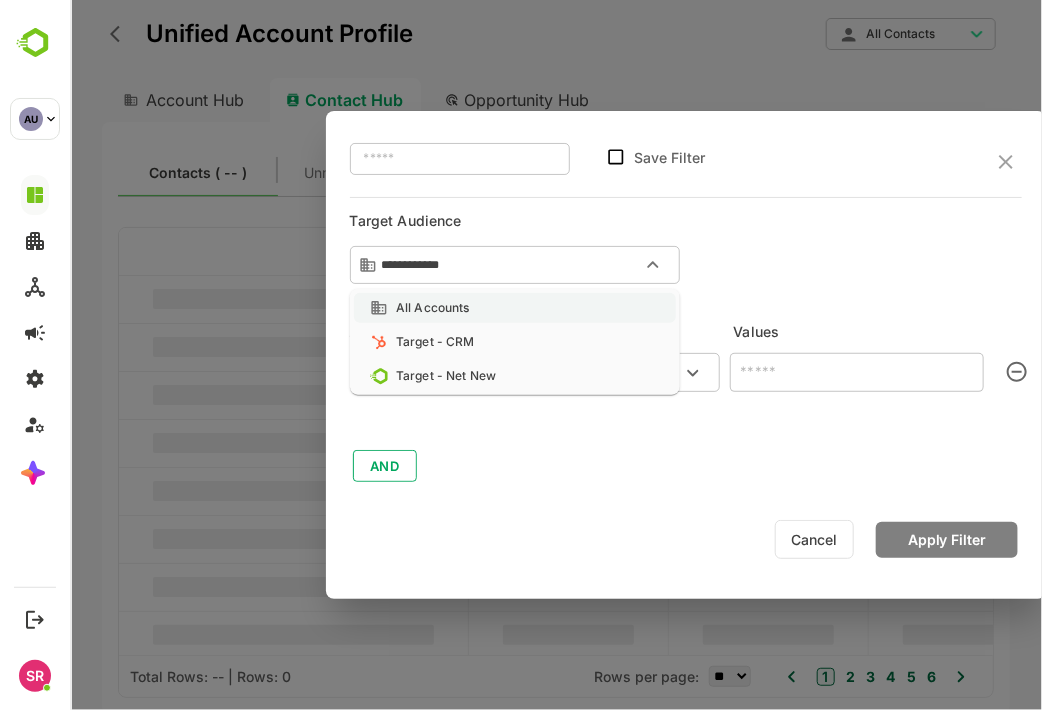 click on "All Accounts" at bounding box center (432, 308) 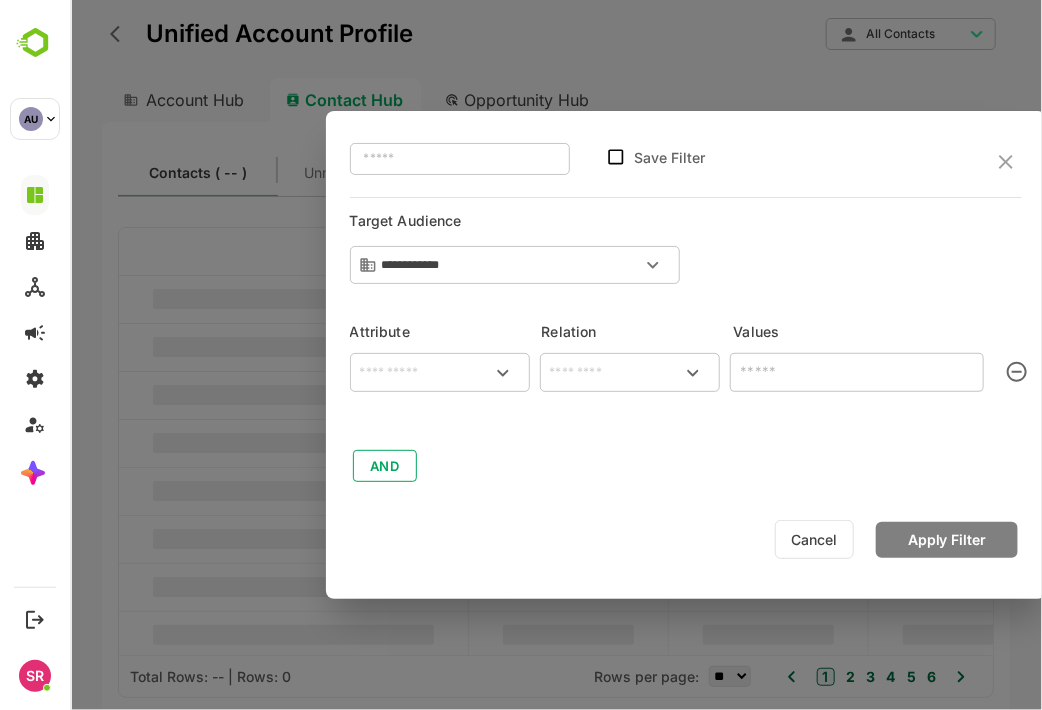 click at bounding box center [502, 373] 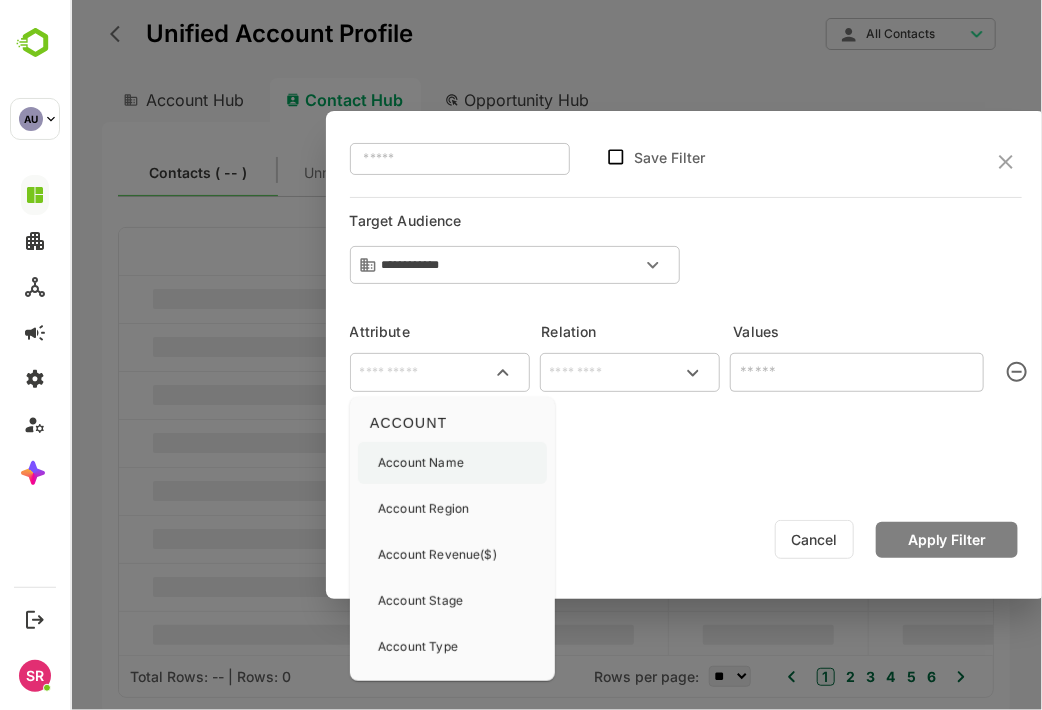 scroll, scrollTop: 2932, scrollLeft: 0, axis: vertical 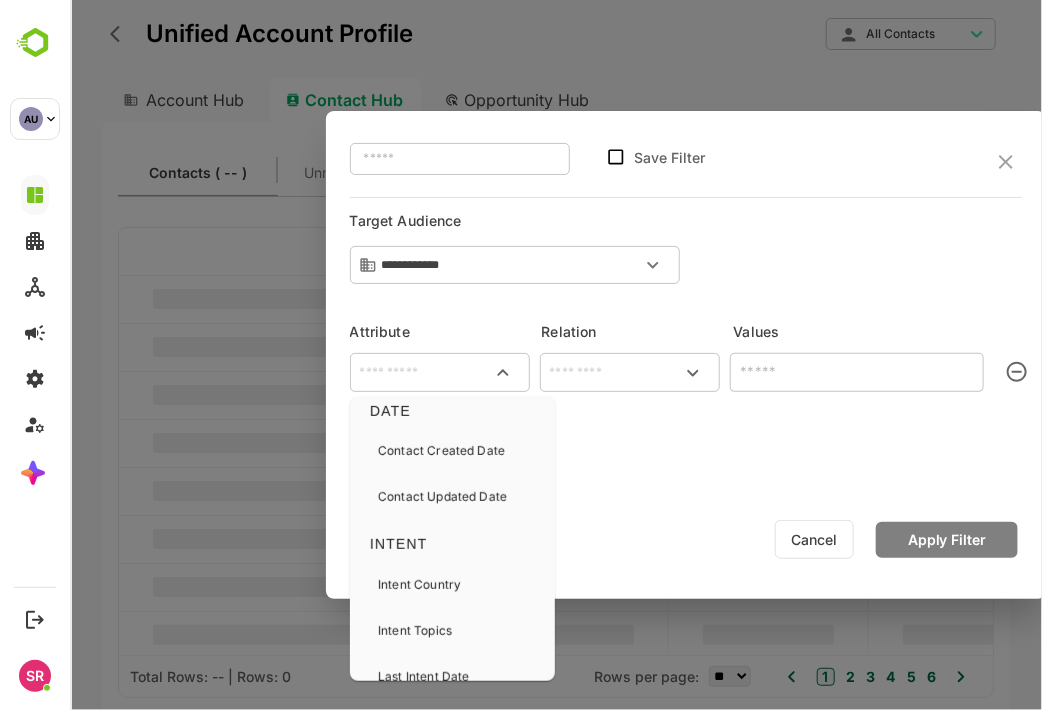 click on "Contact Created Date" at bounding box center (440, 451) 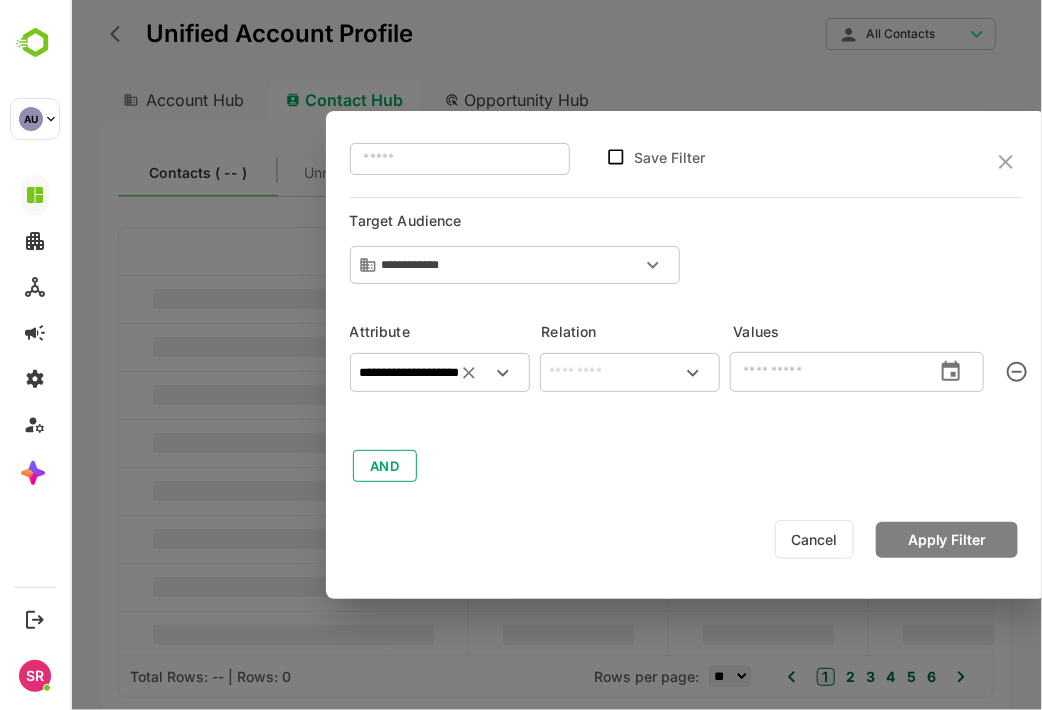 type on "**********" 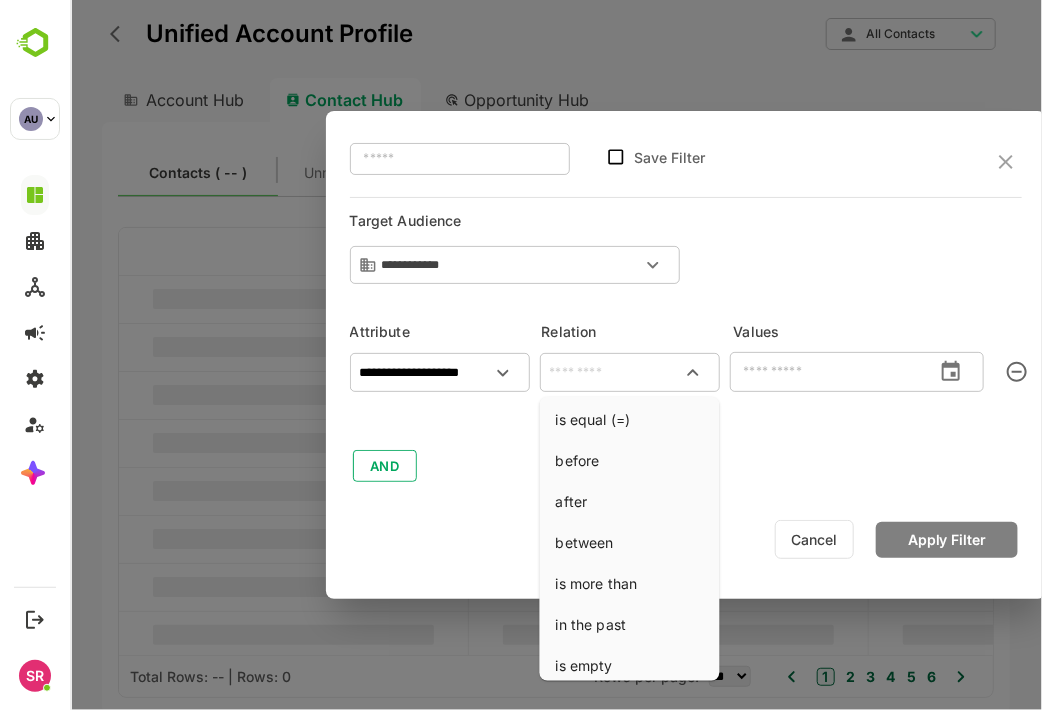 click at bounding box center [629, 373] 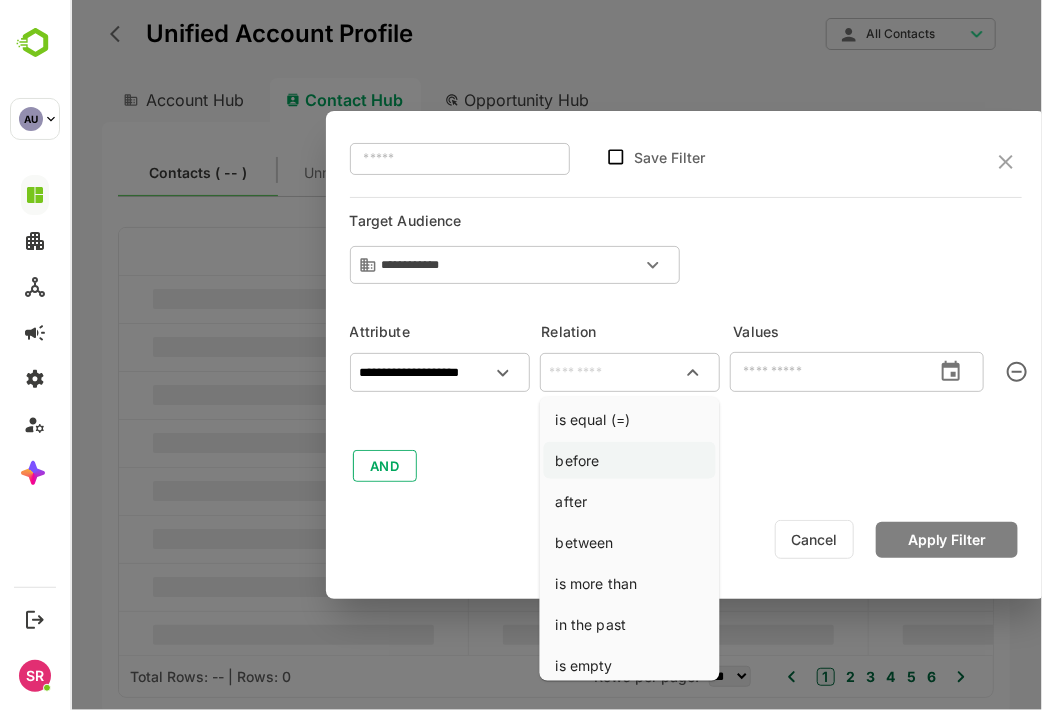 click on "before" at bounding box center [629, 460] 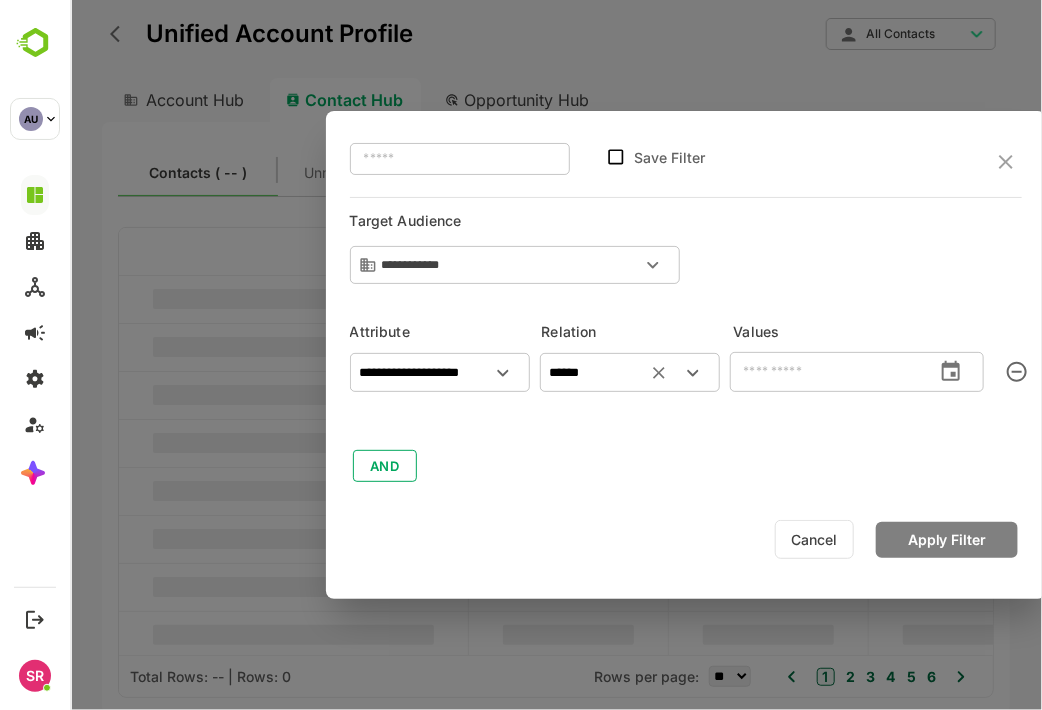 type on "******" 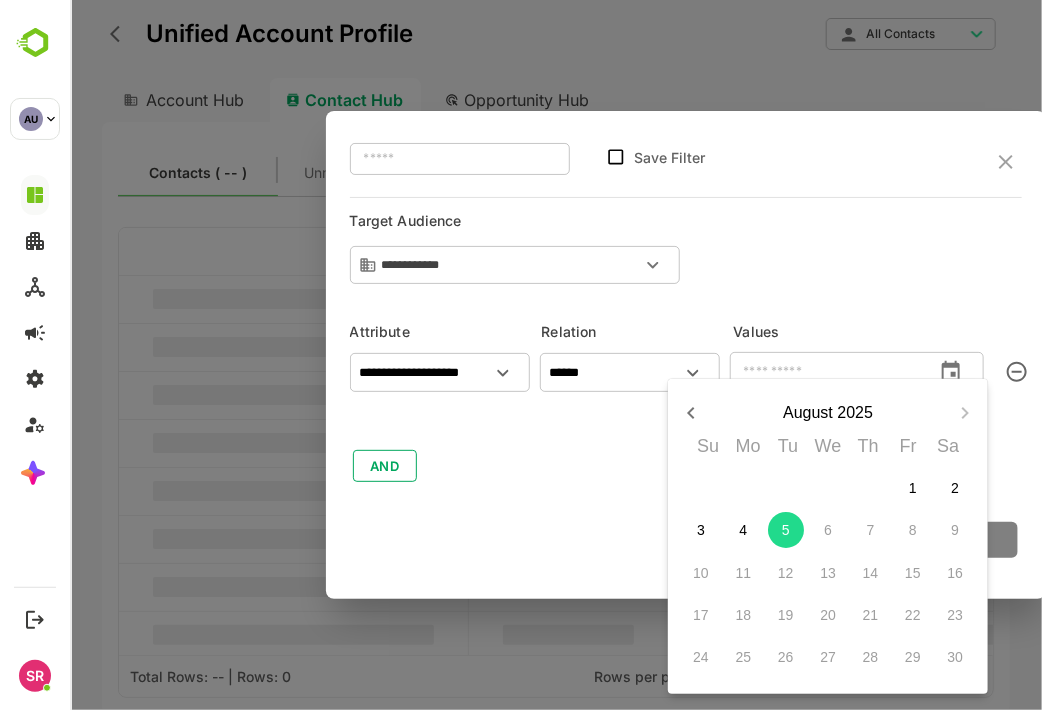 click on "4" at bounding box center [742, 530] 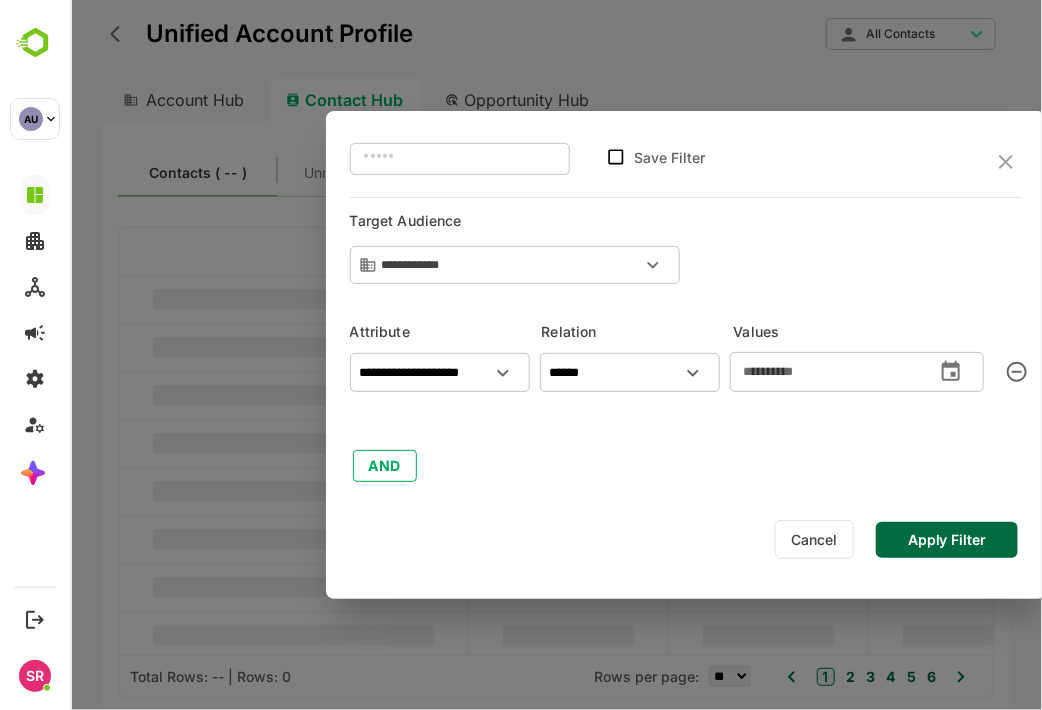 type on "**********" 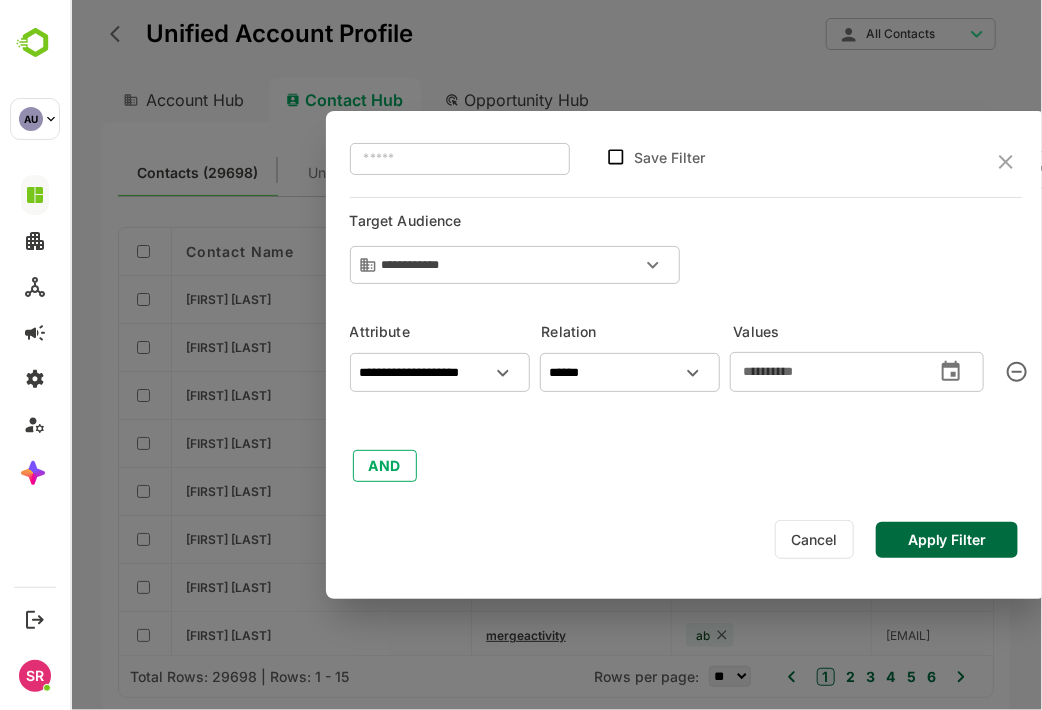 click on "Apply Filter" at bounding box center [946, 540] 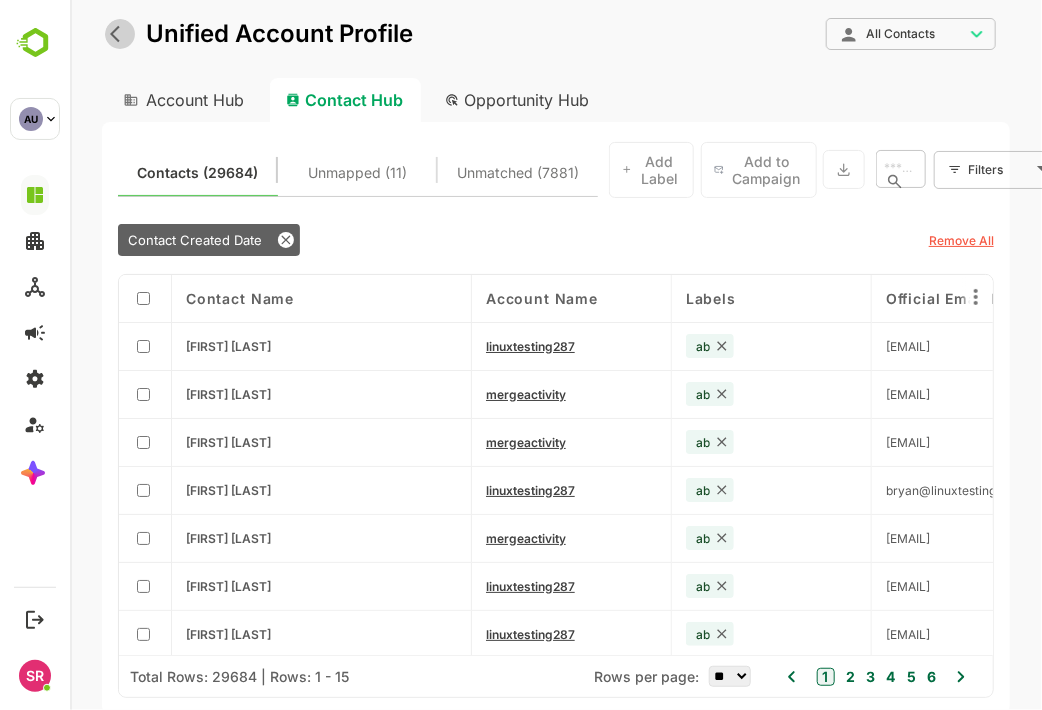 click 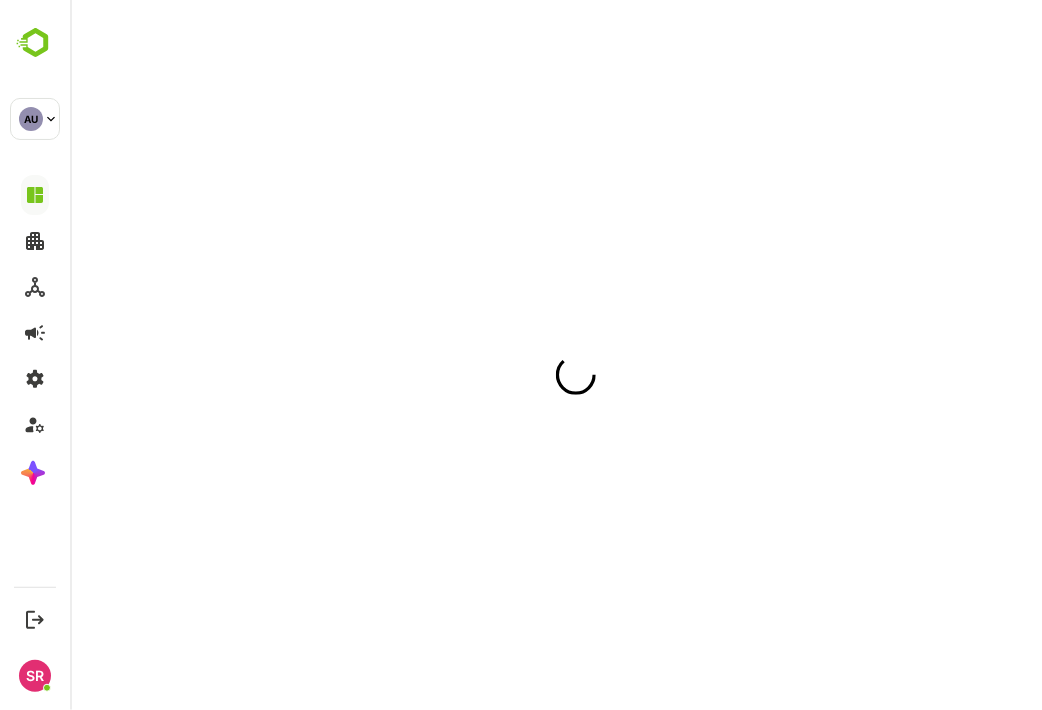 scroll, scrollTop: 0, scrollLeft: 0, axis: both 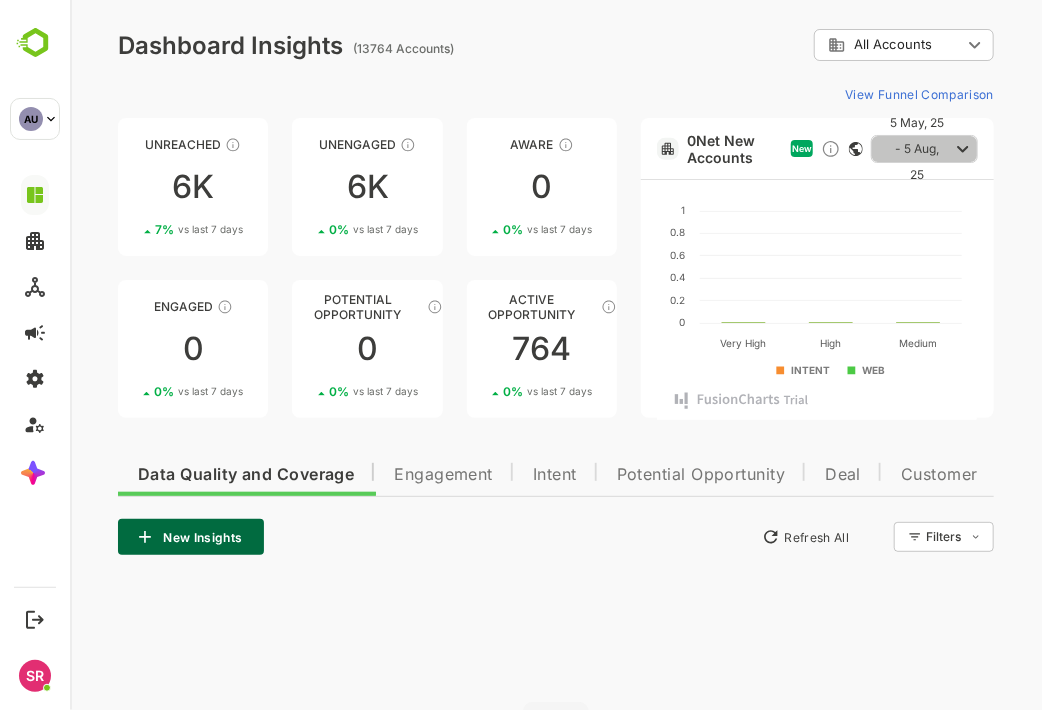 click on "5 May, 25 - 5 Aug, 25" at bounding box center [916, 149] 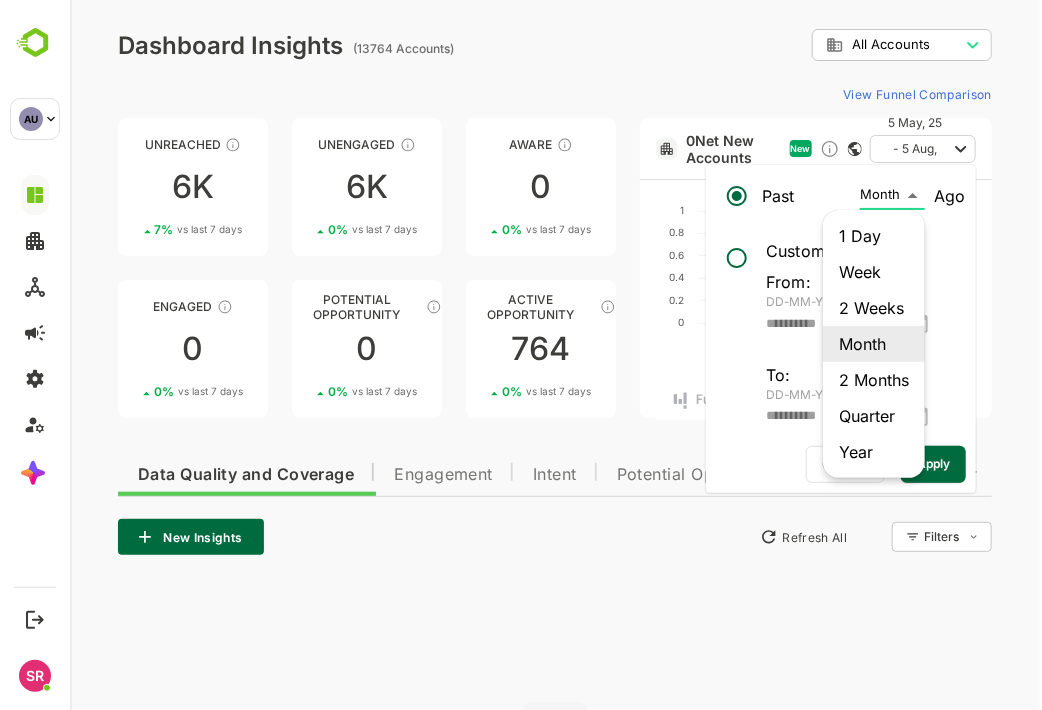 click on "**********" at bounding box center (555, 486) 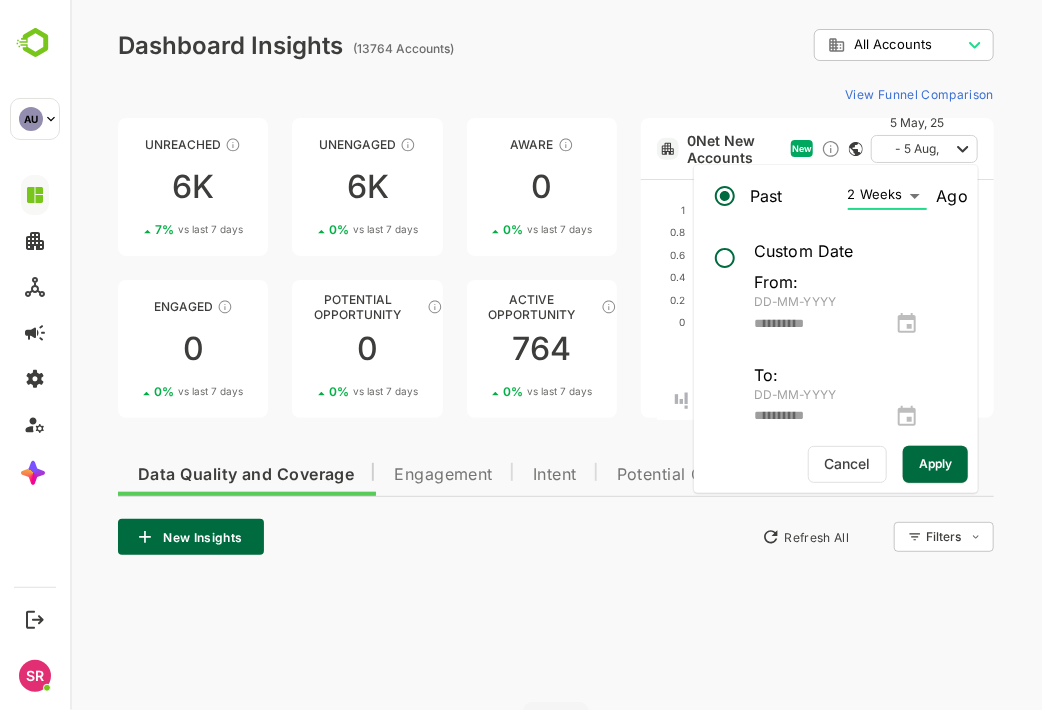 type on "*******" 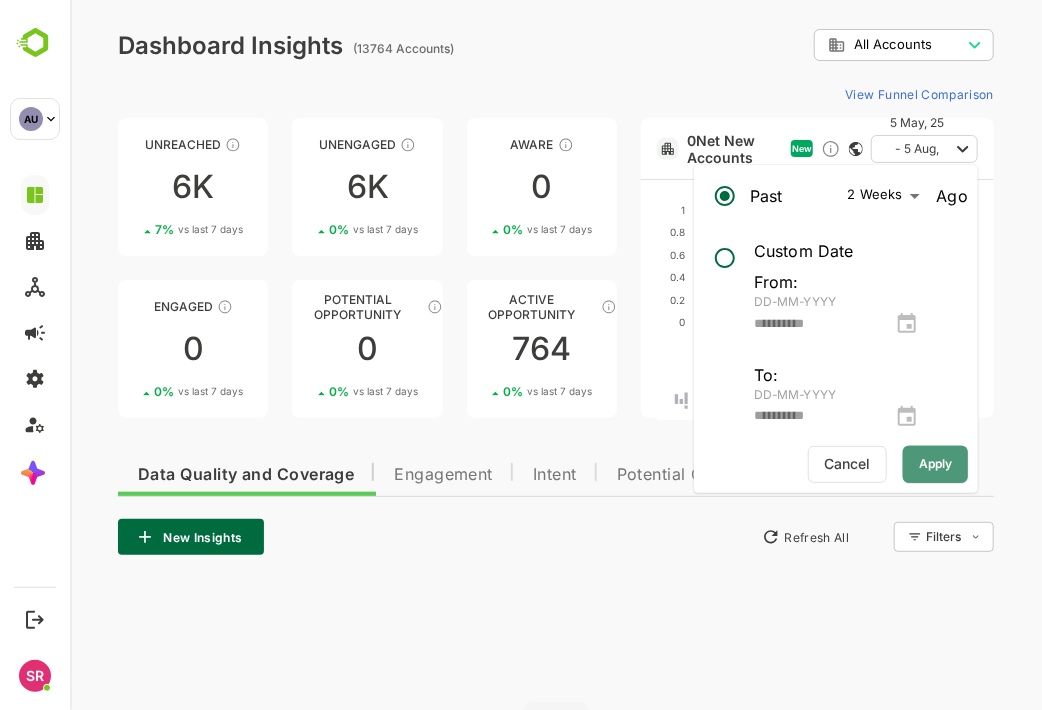 click on "Apply" at bounding box center [934, 464] 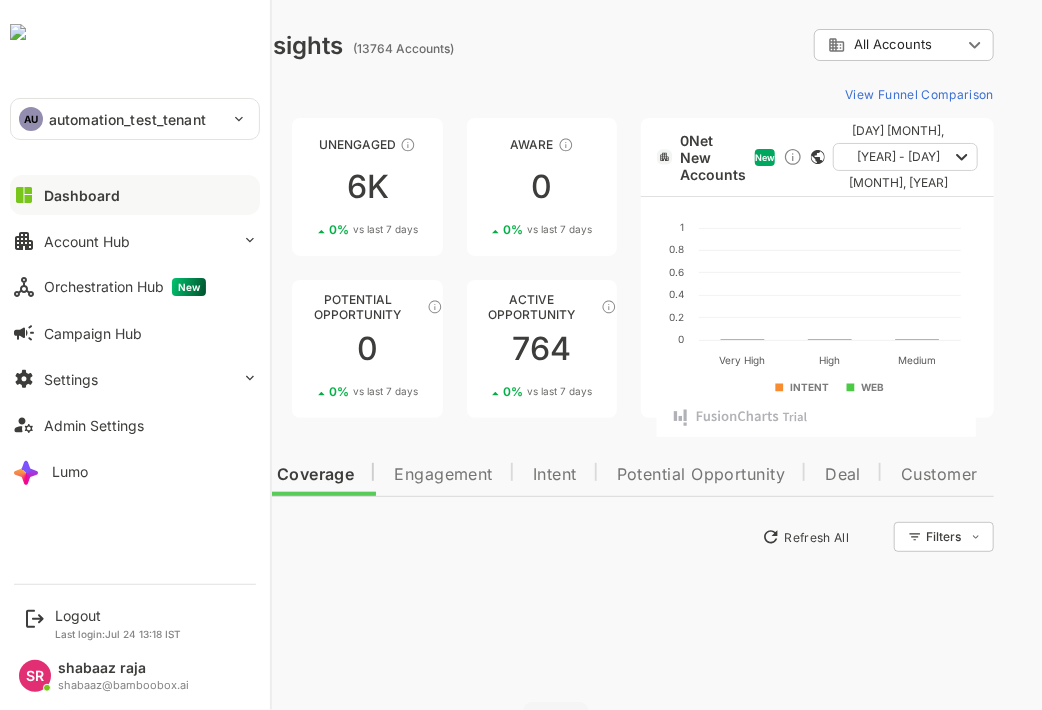 click at bounding box center [18, 32] 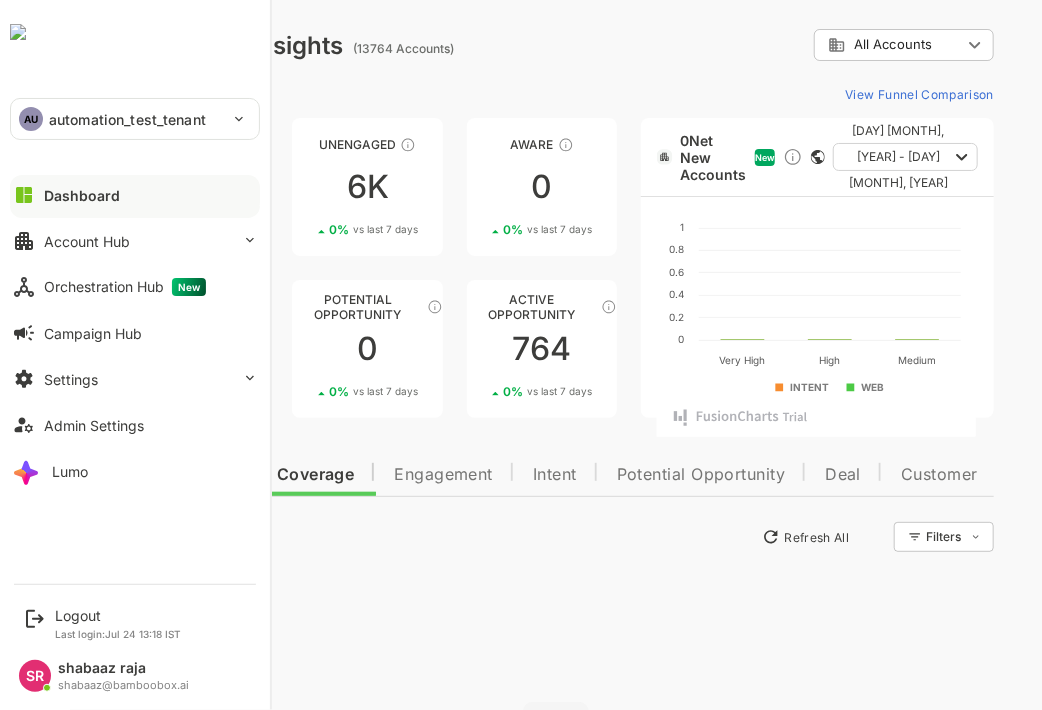 click on "Dashboard" at bounding box center [82, 195] 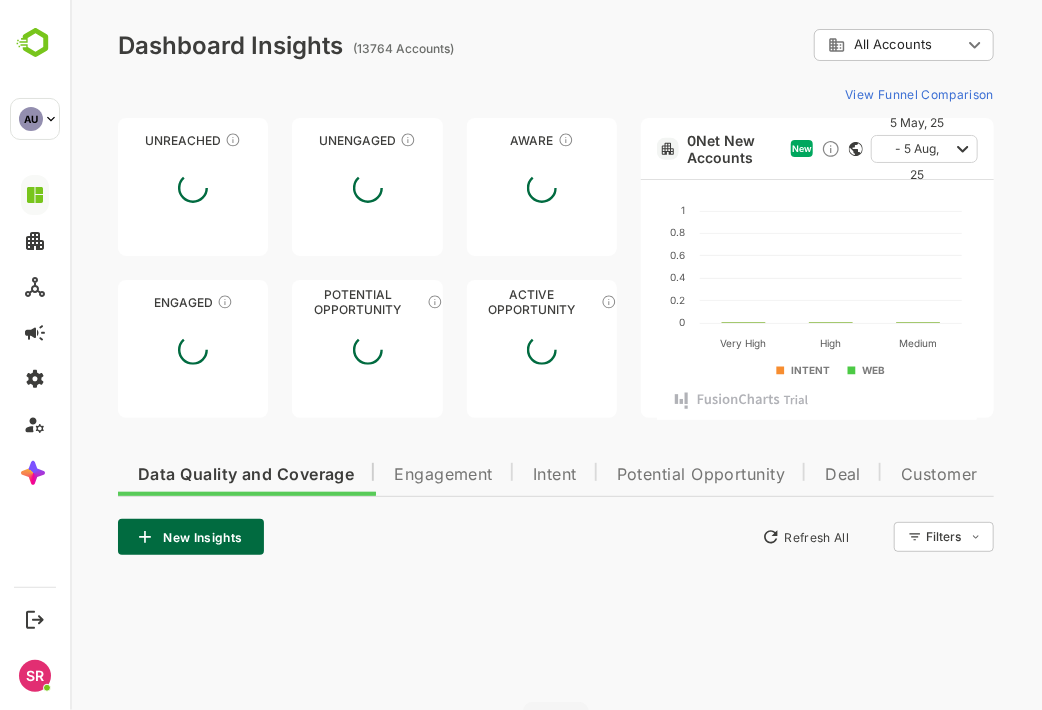 scroll, scrollTop: 0, scrollLeft: 0, axis: both 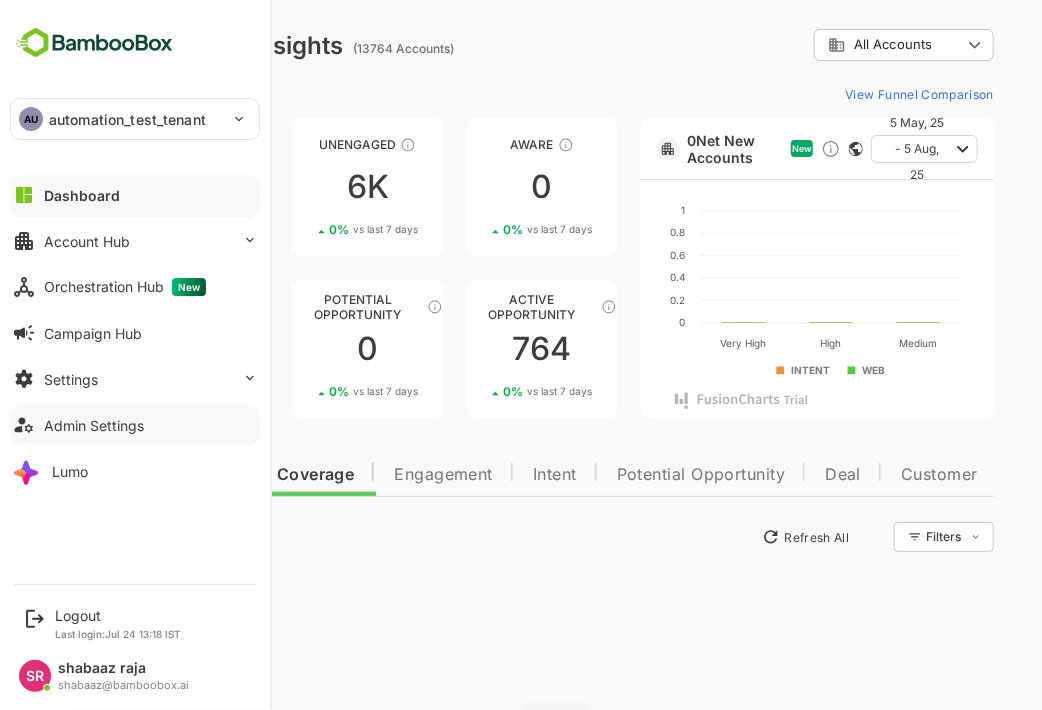 click on "Admin Settings" at bounding box center [135, 425] 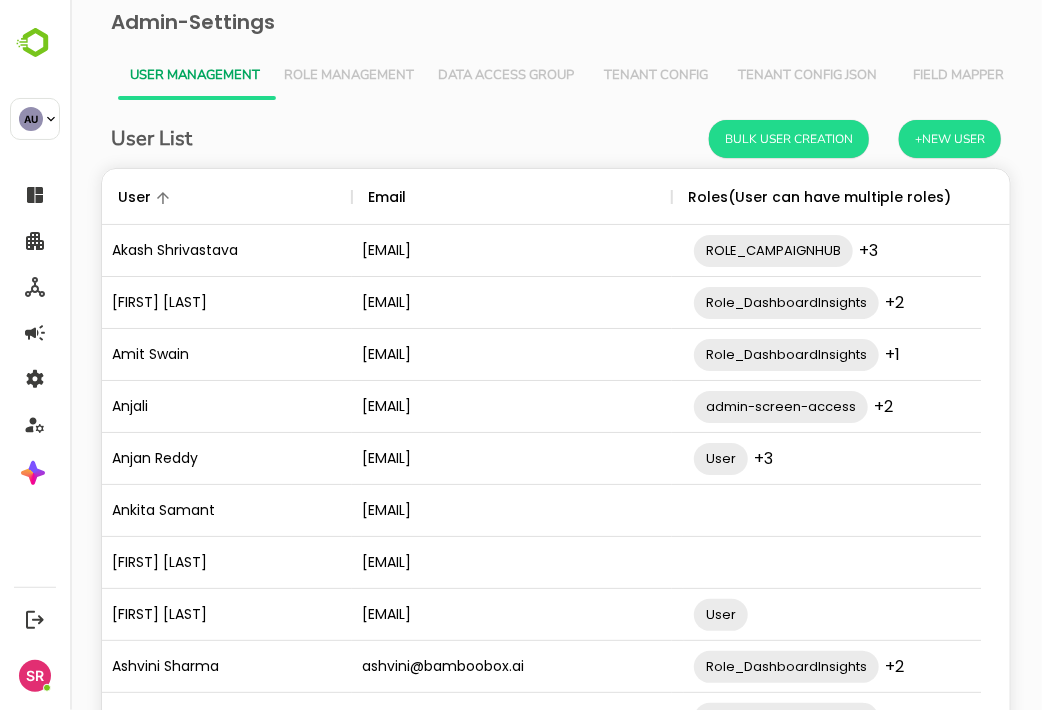 scroll, scrollTop: 0, scrollLeft: 0, axis: both 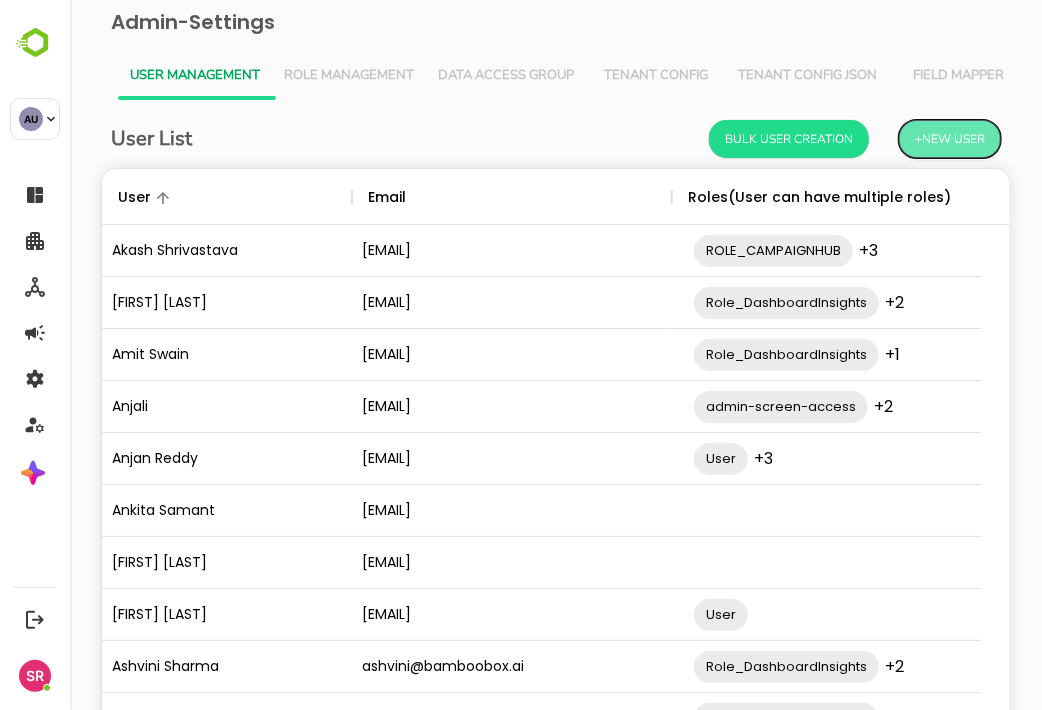 click on "+New User" at bounding box center (949, 139) 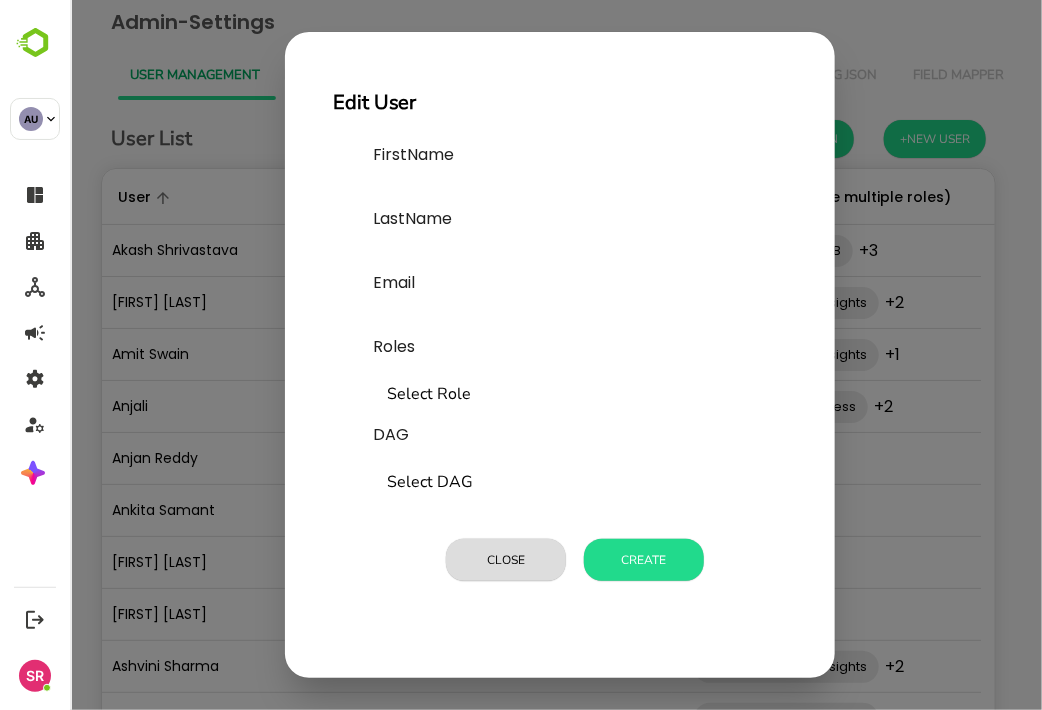 click at bounding box center [522, 191] 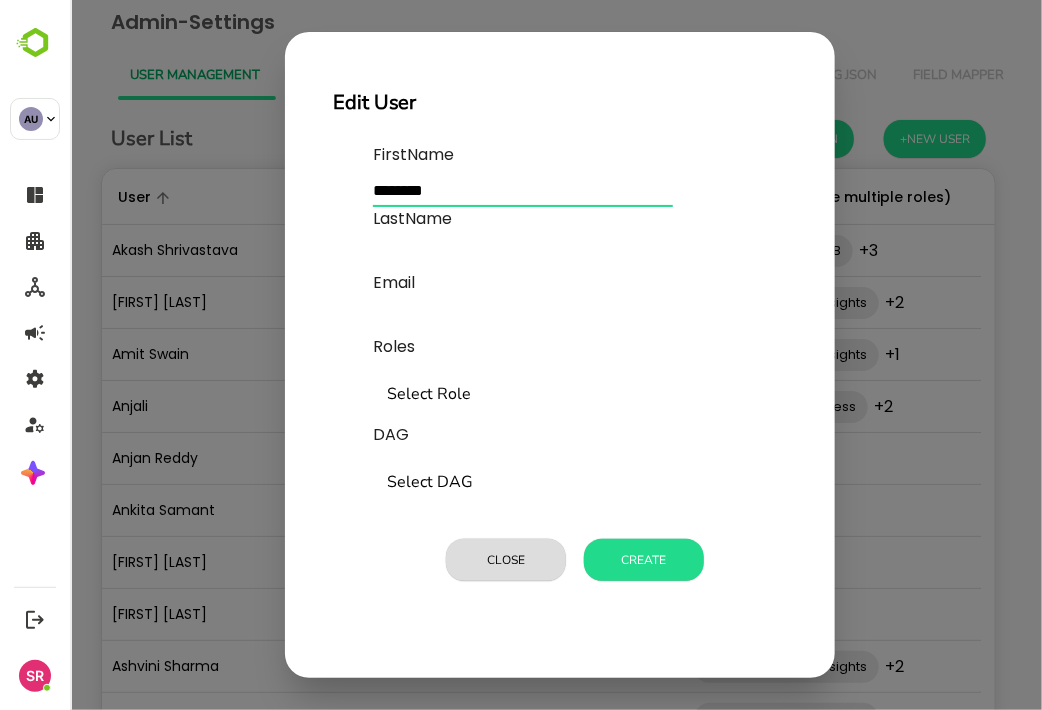 type on "********" 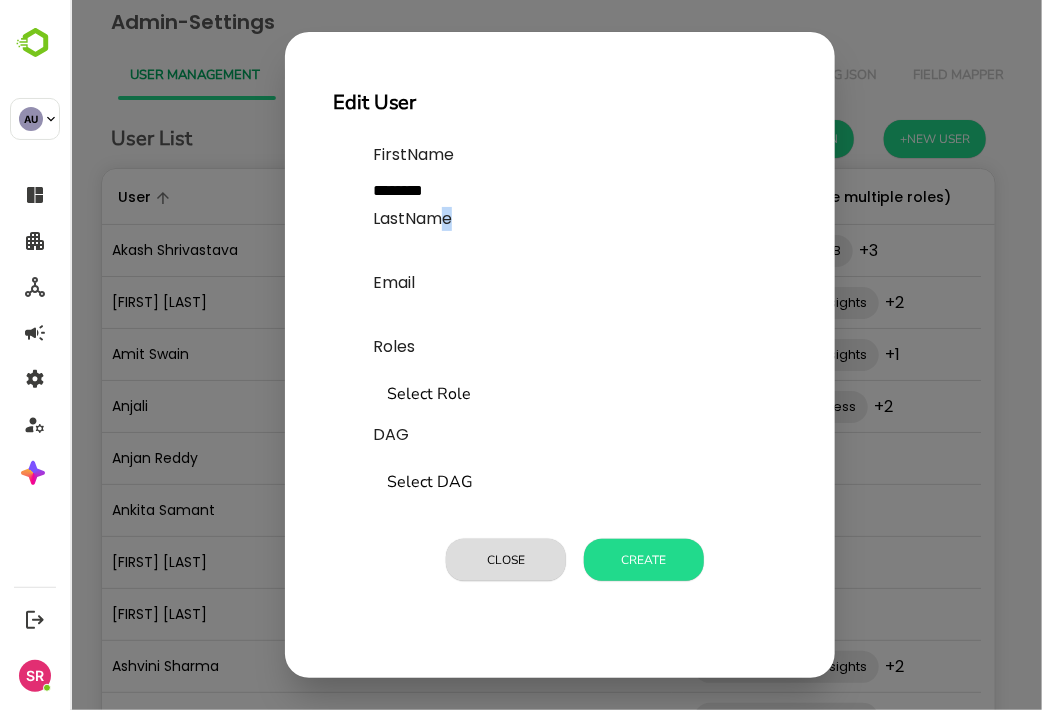 drag, startPoint x: 435, startPoint y: 229, endPoint x: 429, endPoint y: 242, distance: 14.3178215 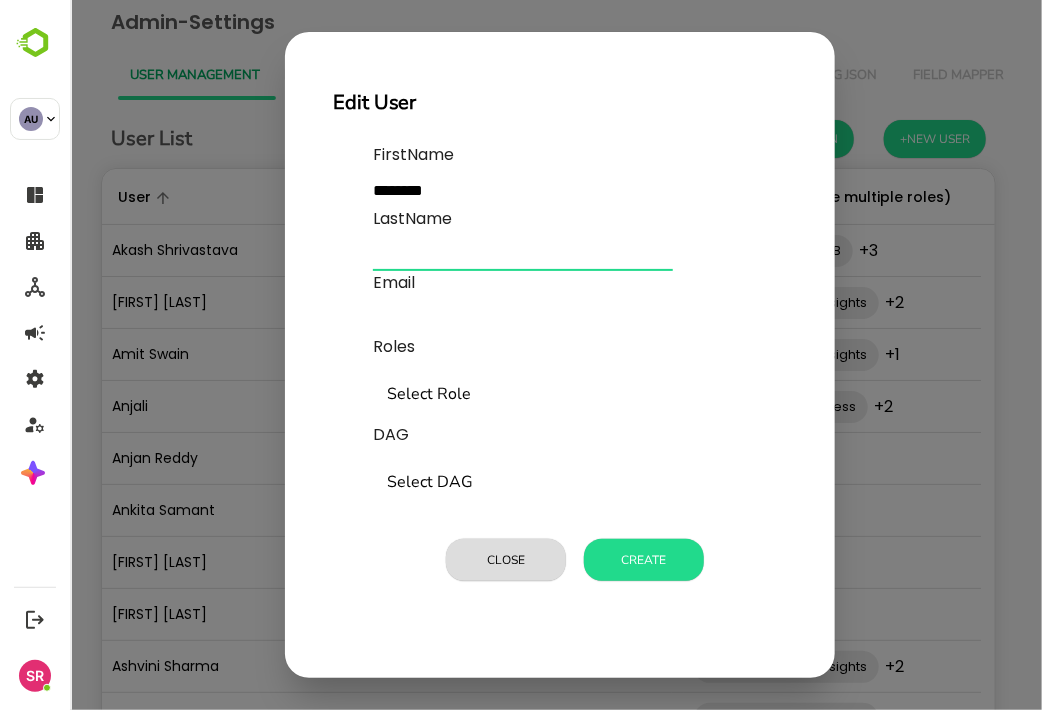 click at bounding box center (522, 255) 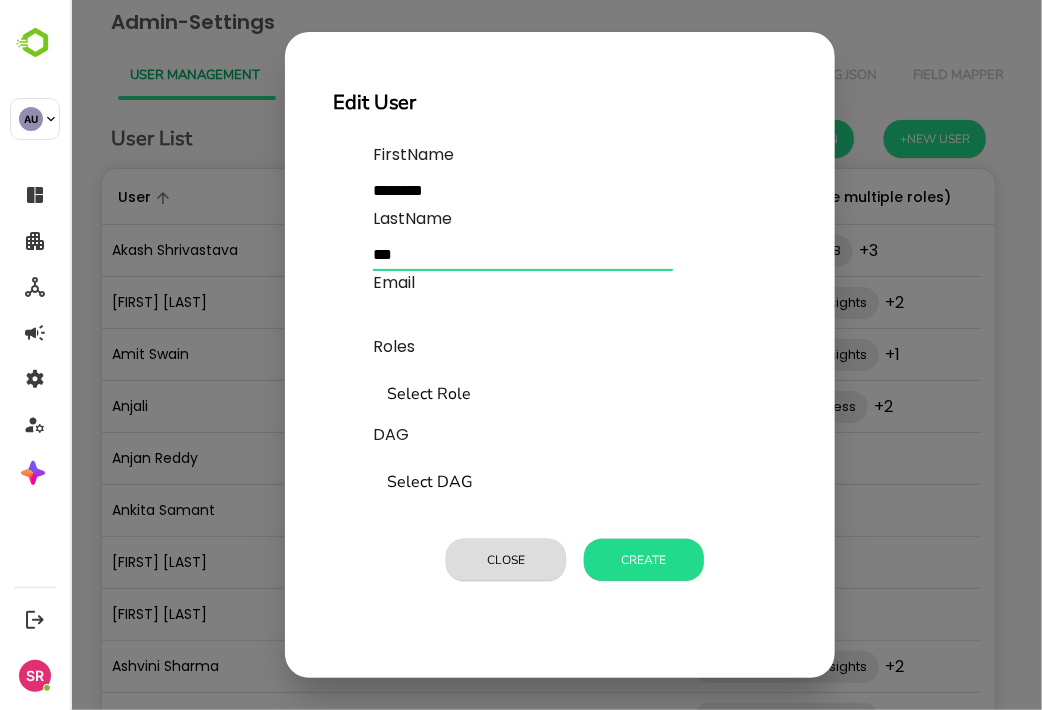type on "***" 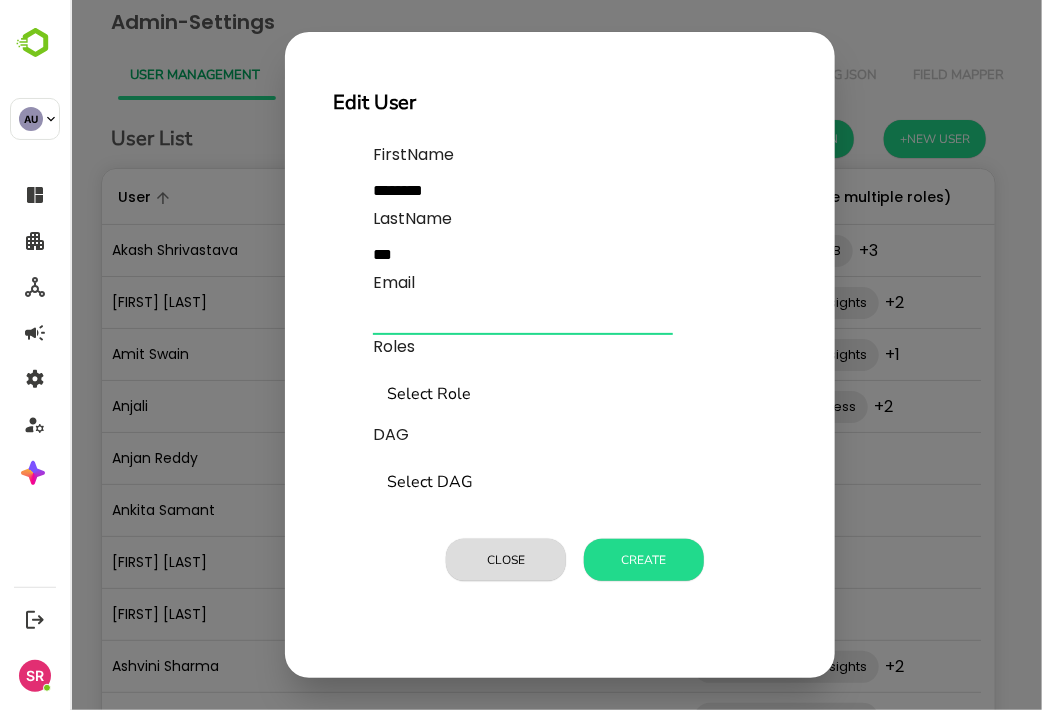 click at bounding box center (522, 319) 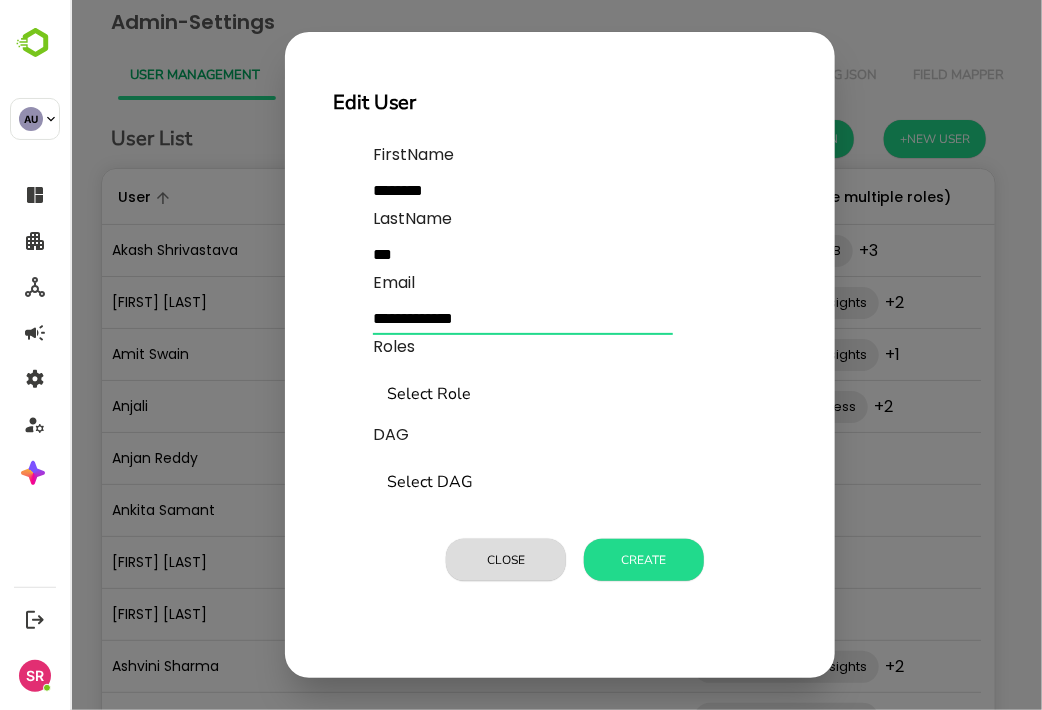 type on "**********" 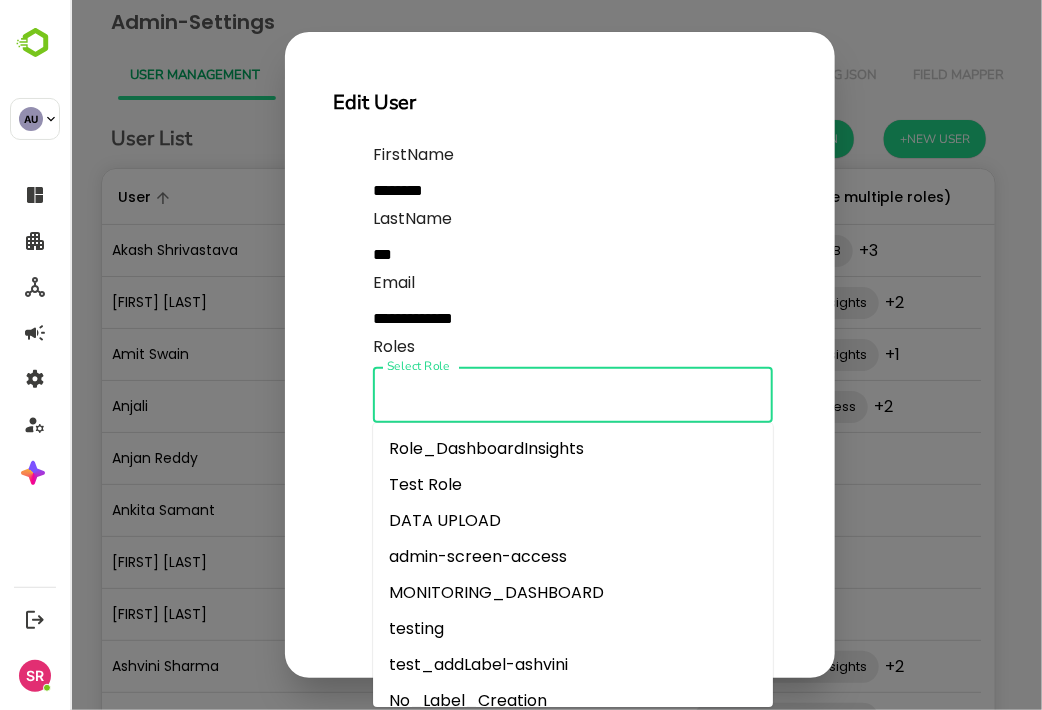 click on "Select Role" at bounding box center (572, 395) 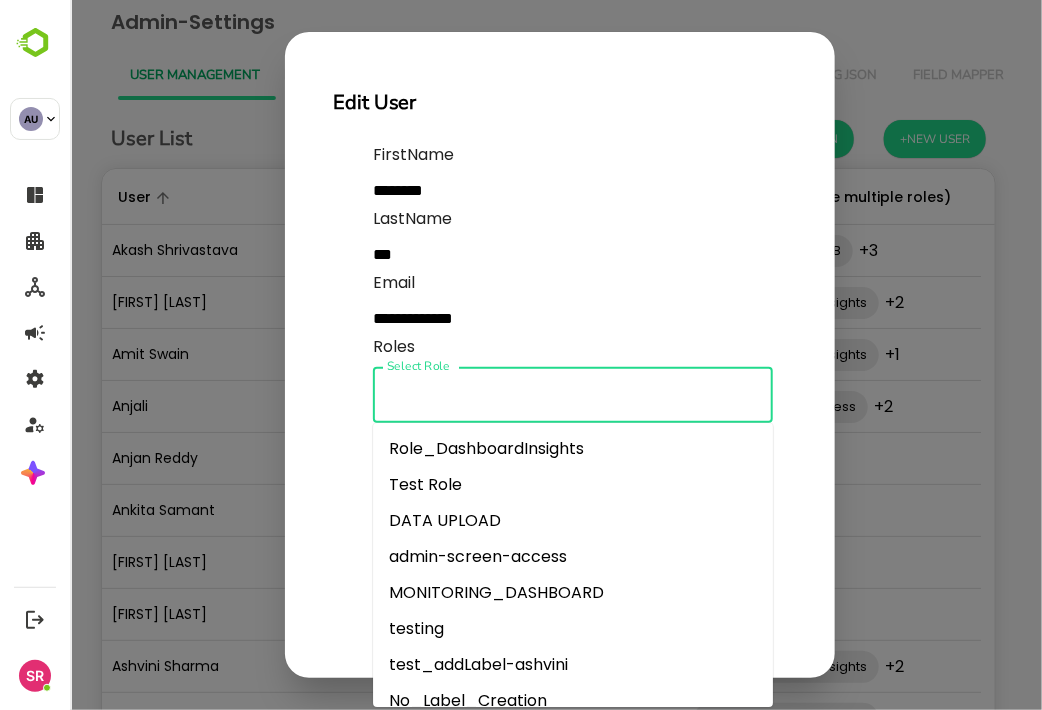 click on "testing" at bounding box center (572, 629) 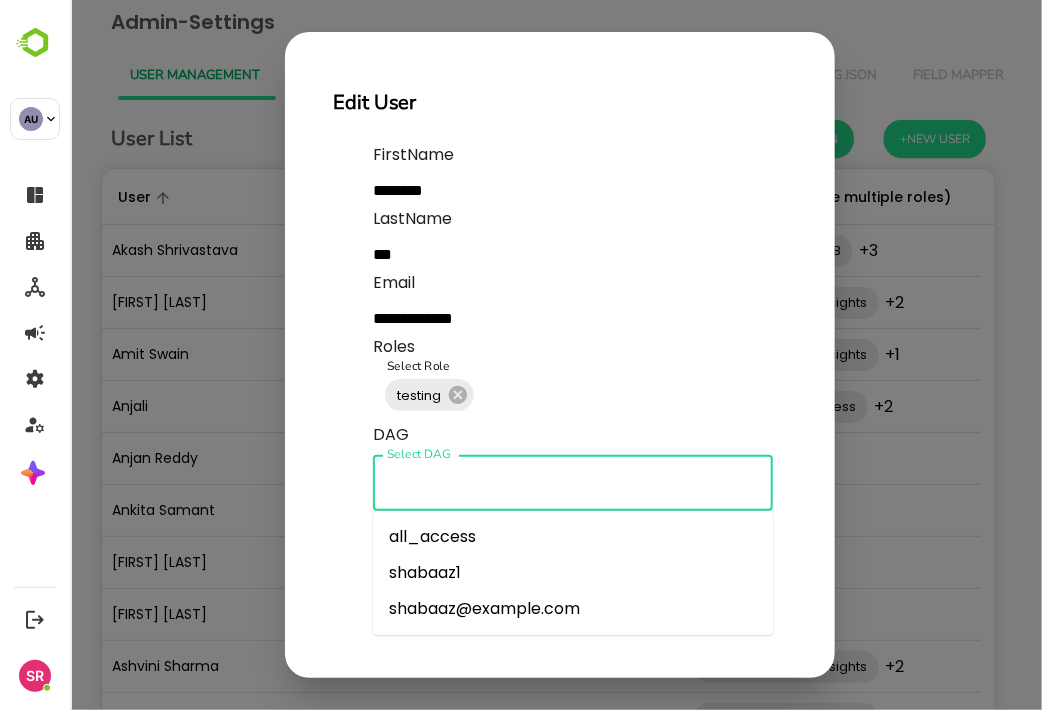 click on "Select DAG" at bounding box center [572, 483] 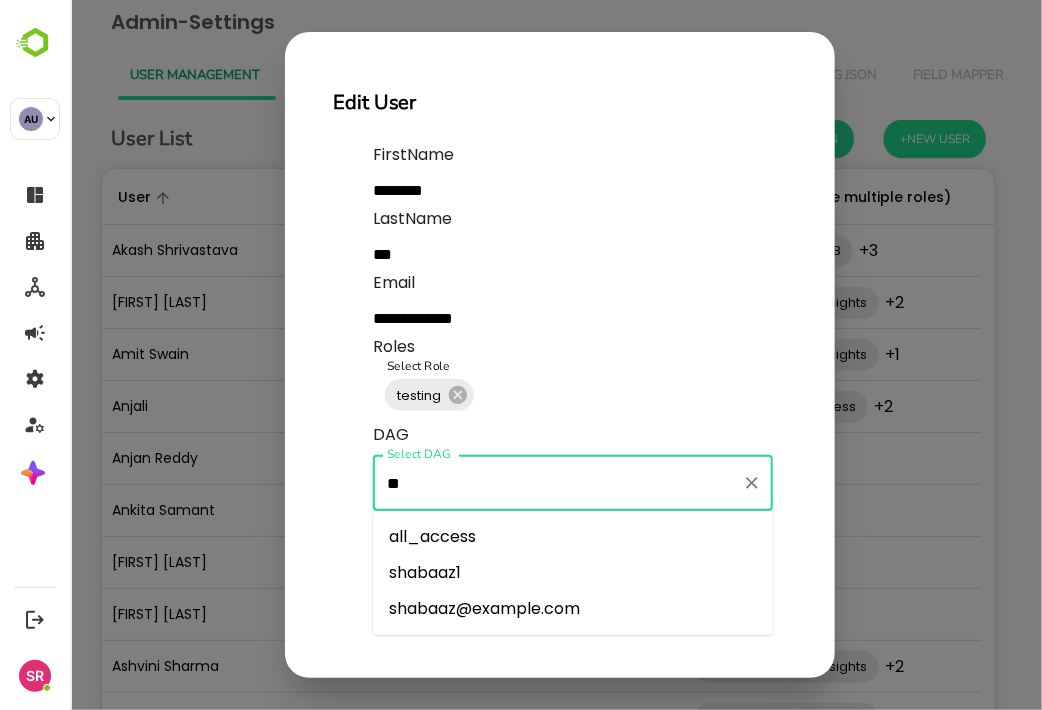 type on "*" 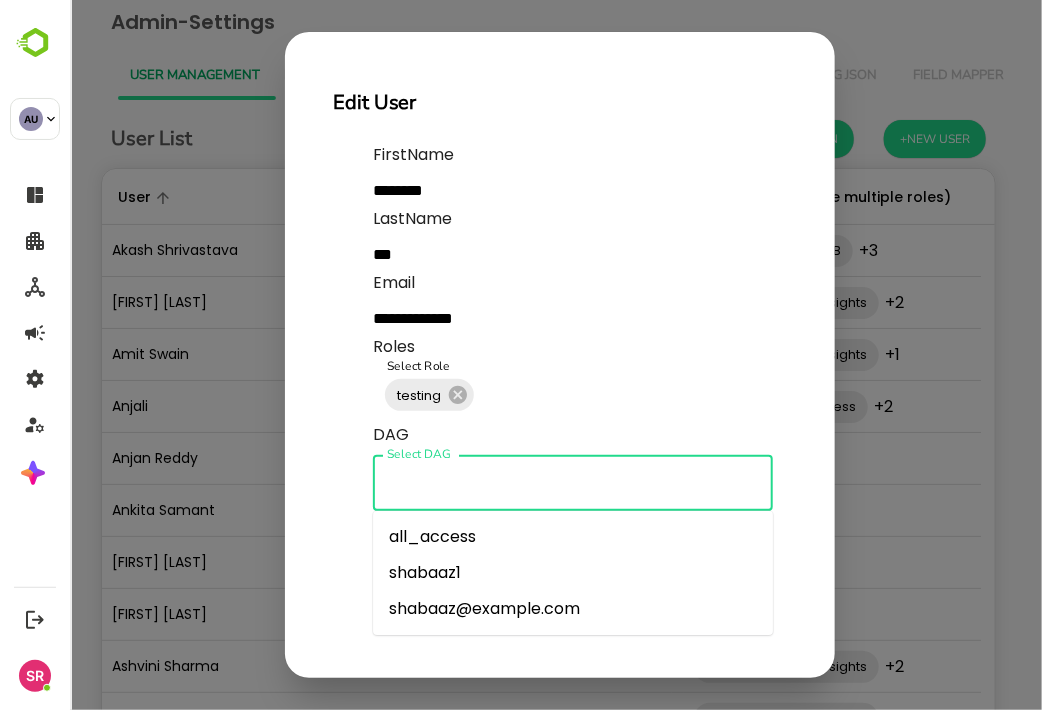 click on "all_access" at bounding box center (572, 537) 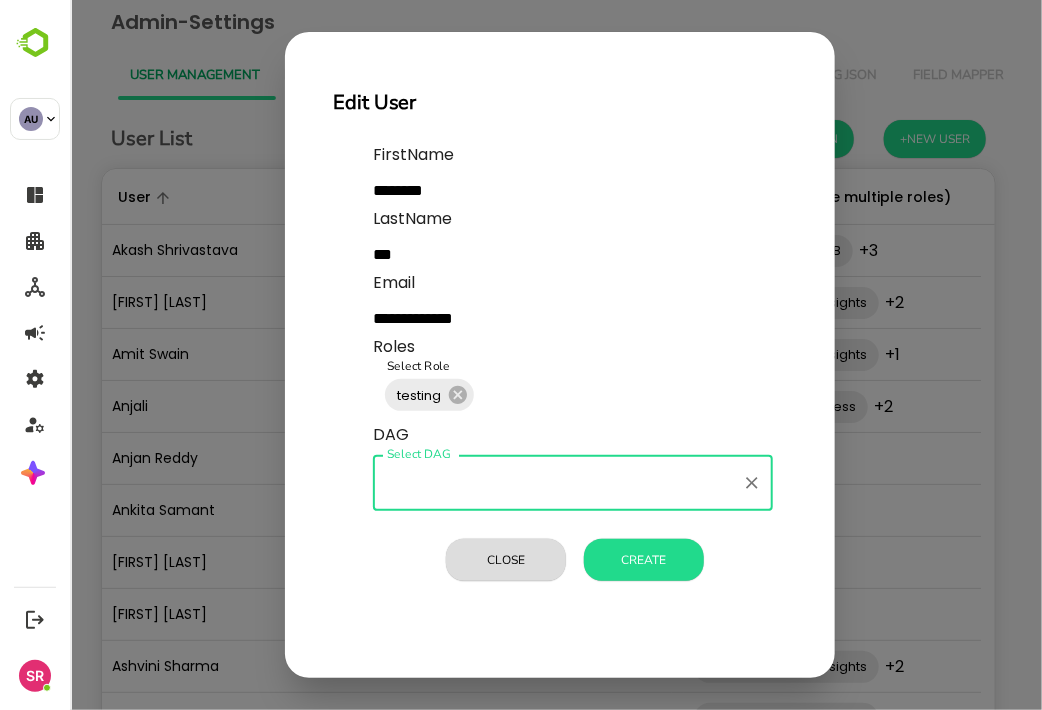 type on "**********" 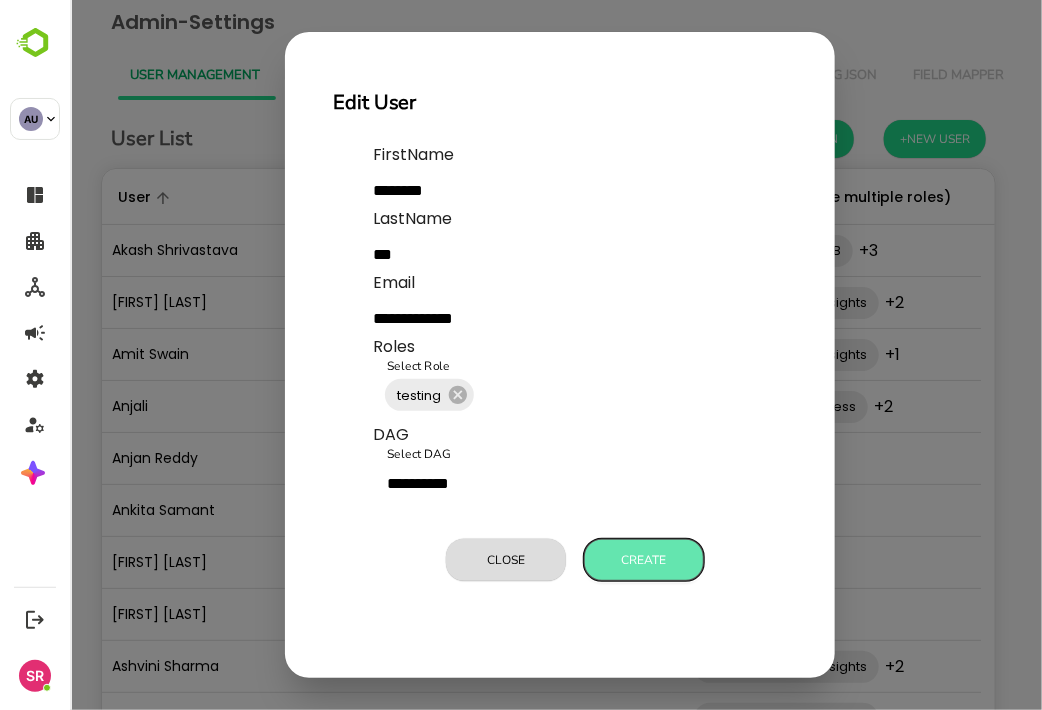 click on "Create" at bounding box center [643, 560] 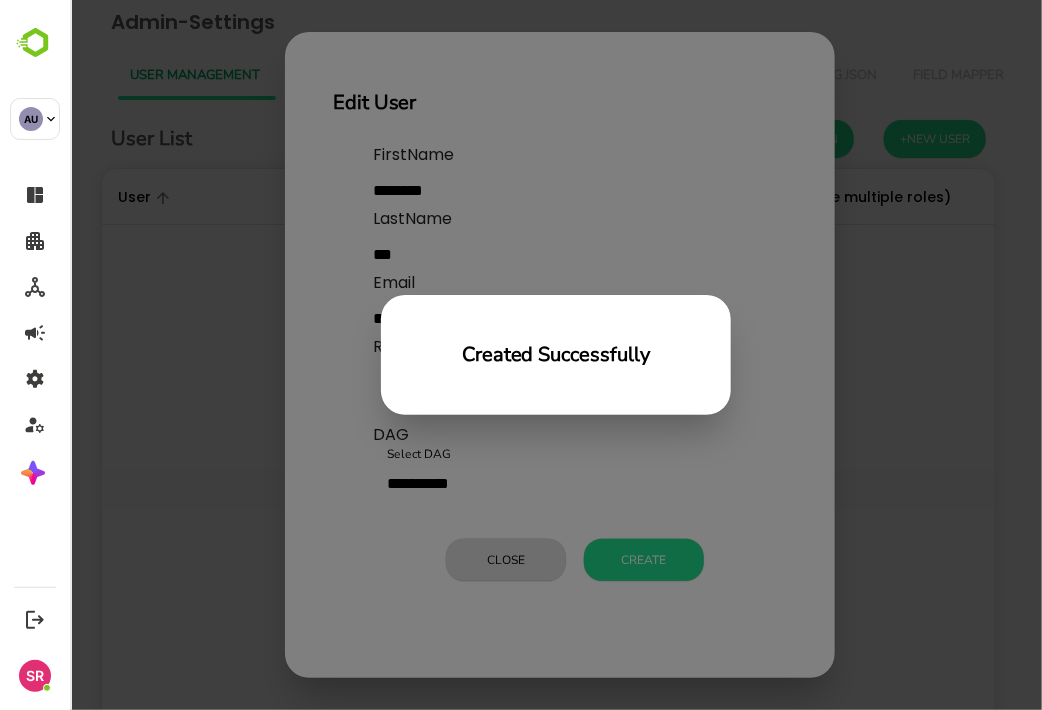type 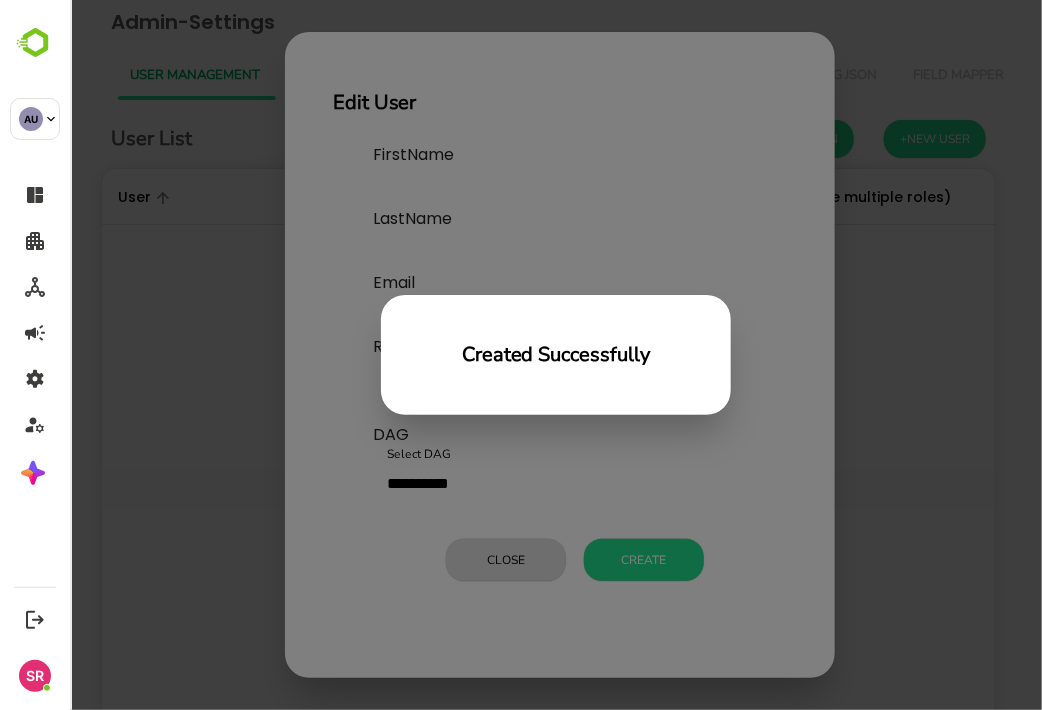 click on "Created Successfully" at bounding box center [555, 355] 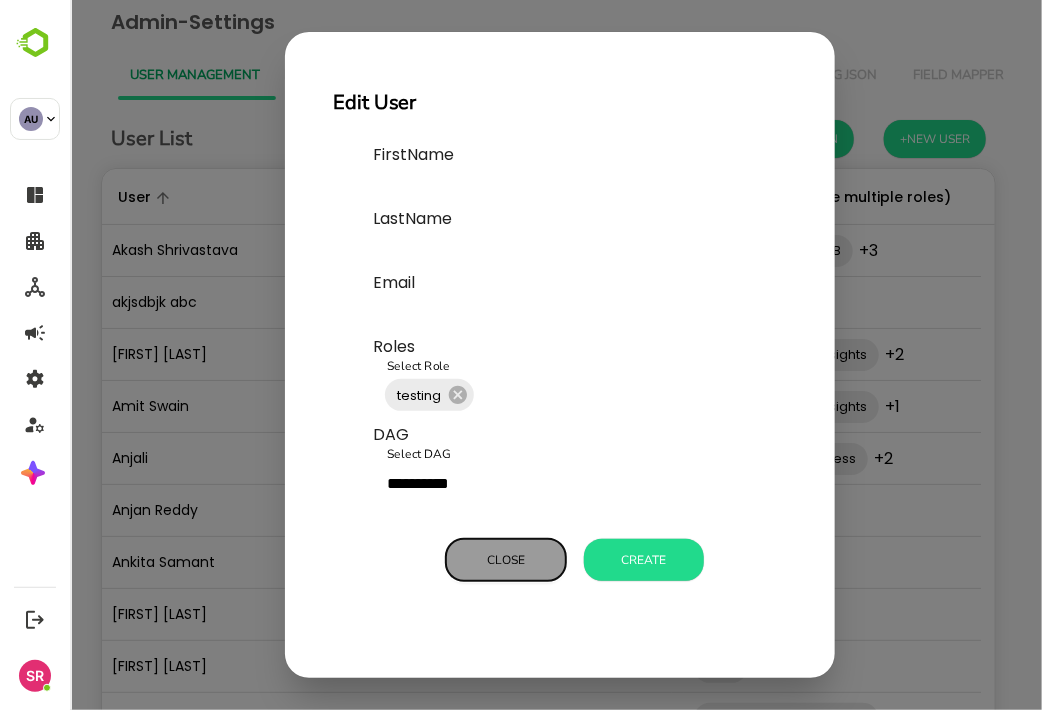 click on "Close" at bounding box center (505, 560) 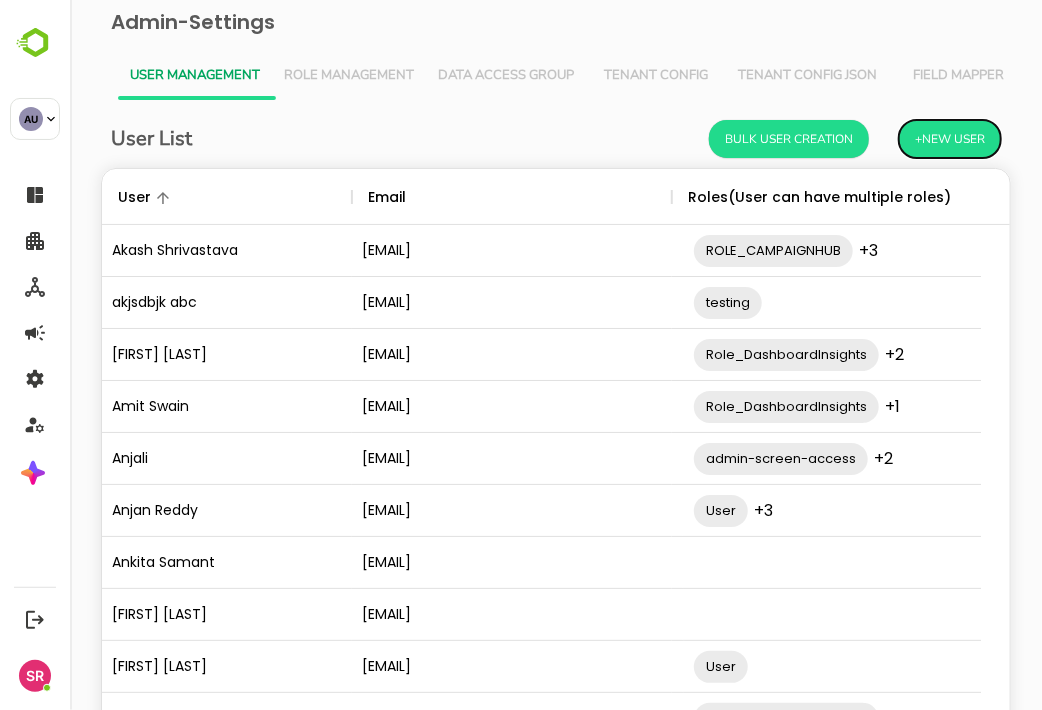 scroll, scrollTop: 16, scrollLeft: 16, axis: both 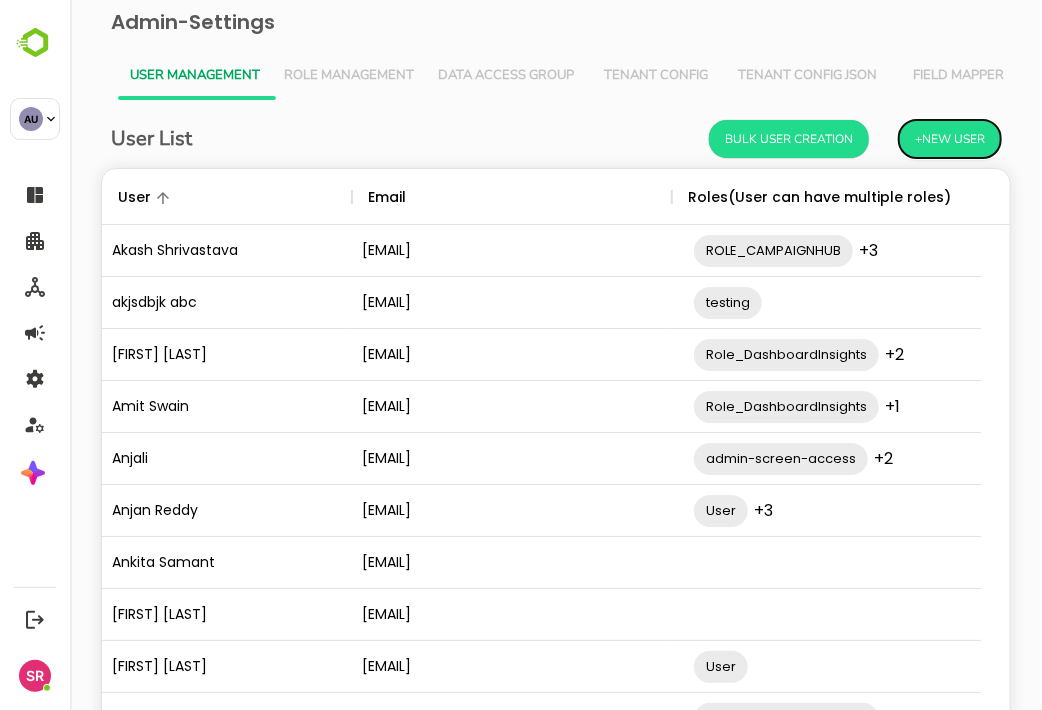 click on "+New User" at bounding box center [949, 139] 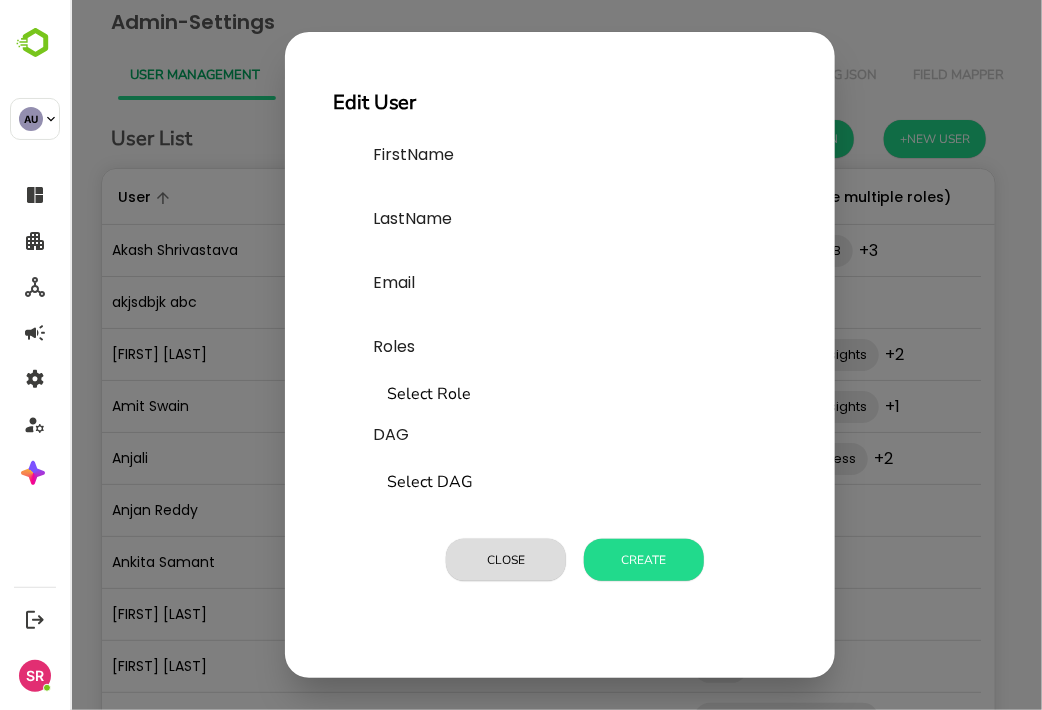 click at bounding box center [522, 191] 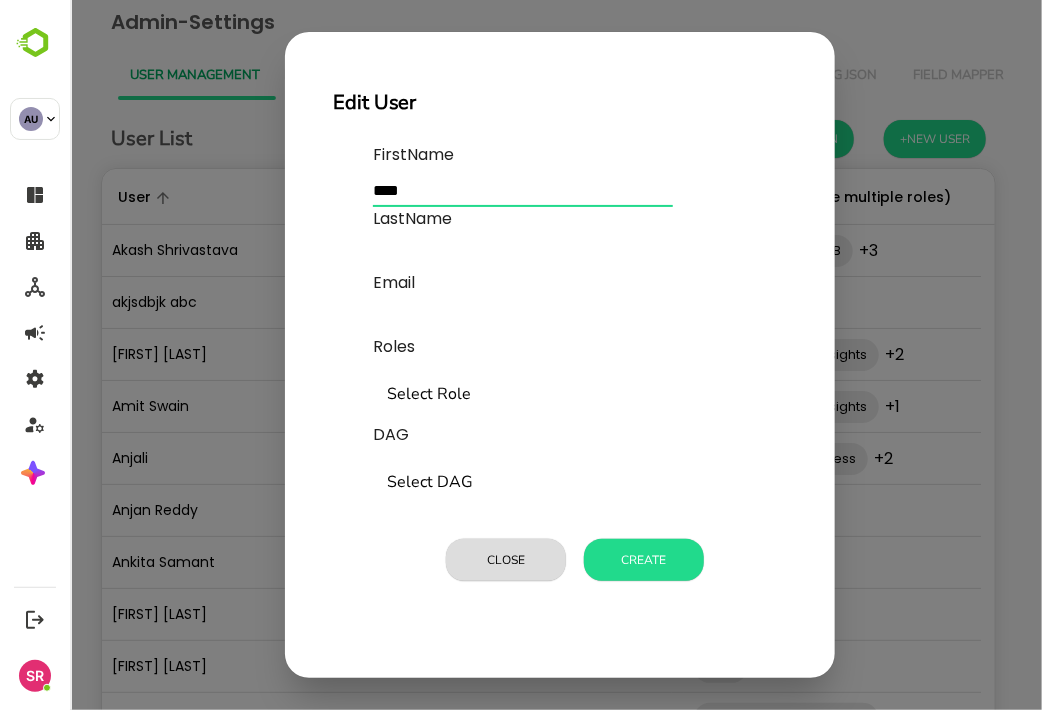 type on "****" 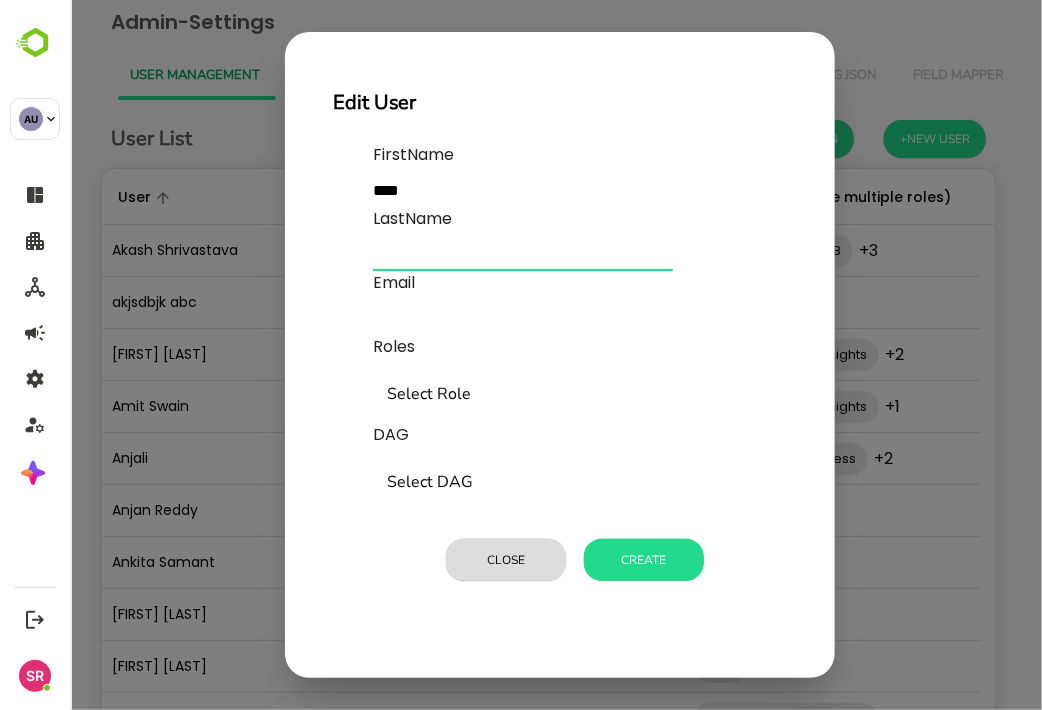 click at bounding box center (522, 255) 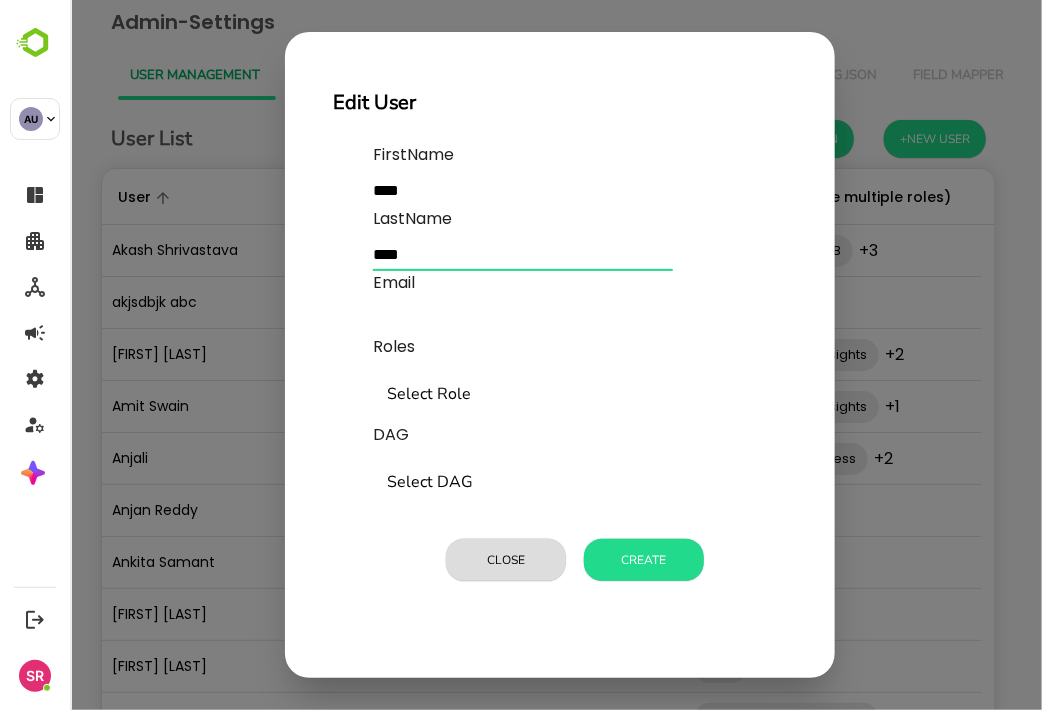 type on "****" 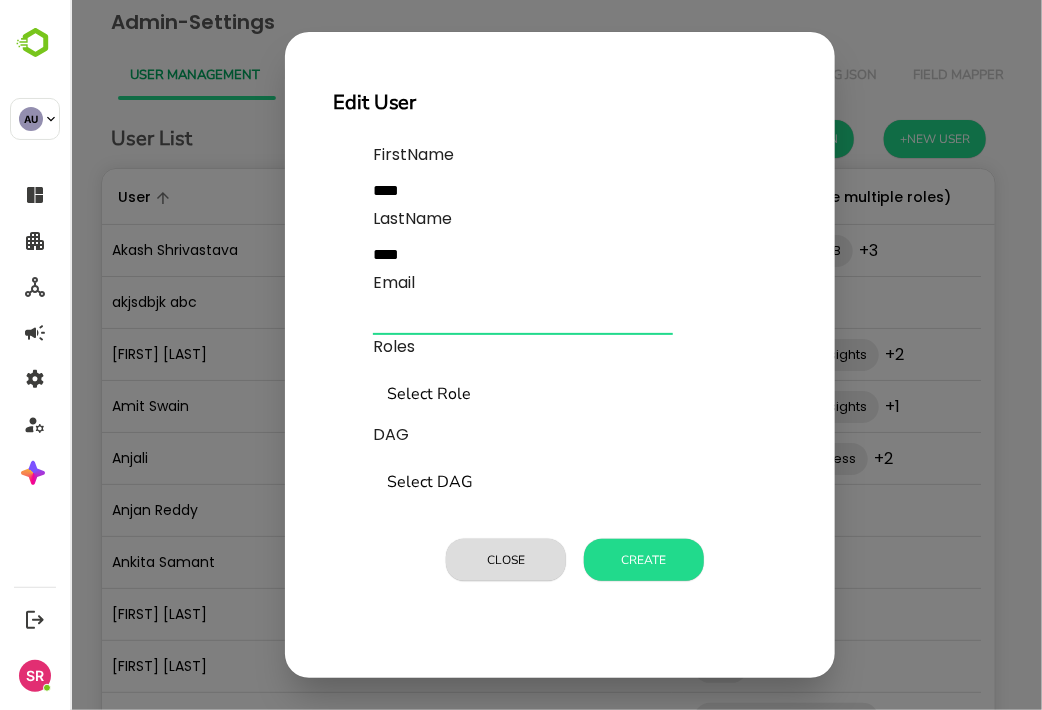 click at bounding box center (522, 319) 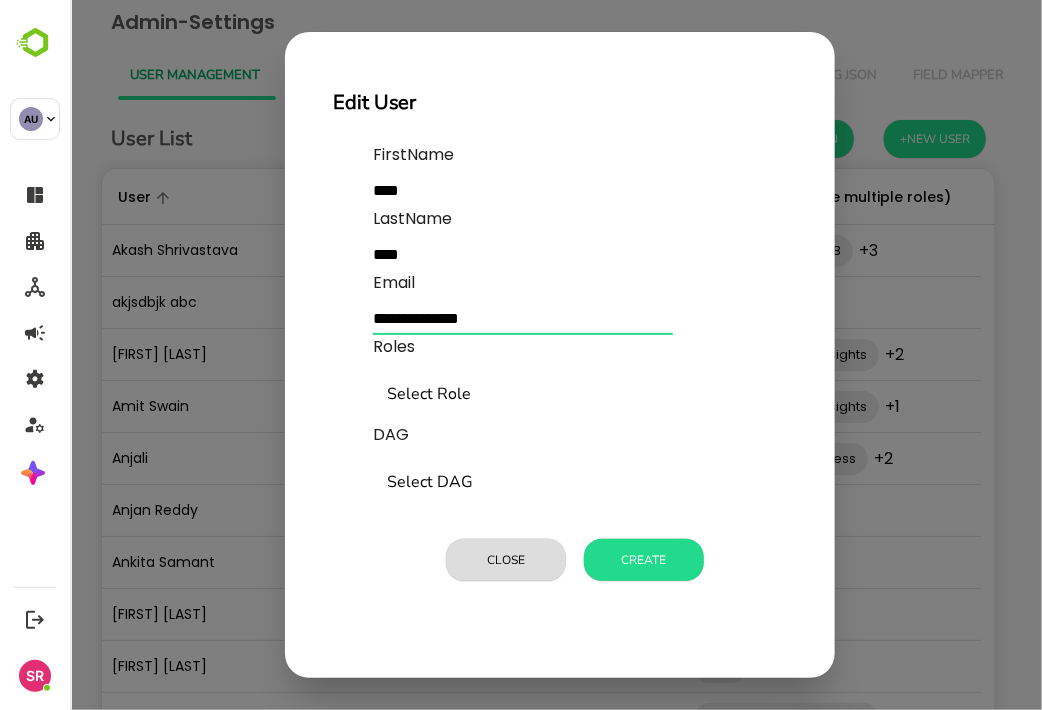 type on "**********" 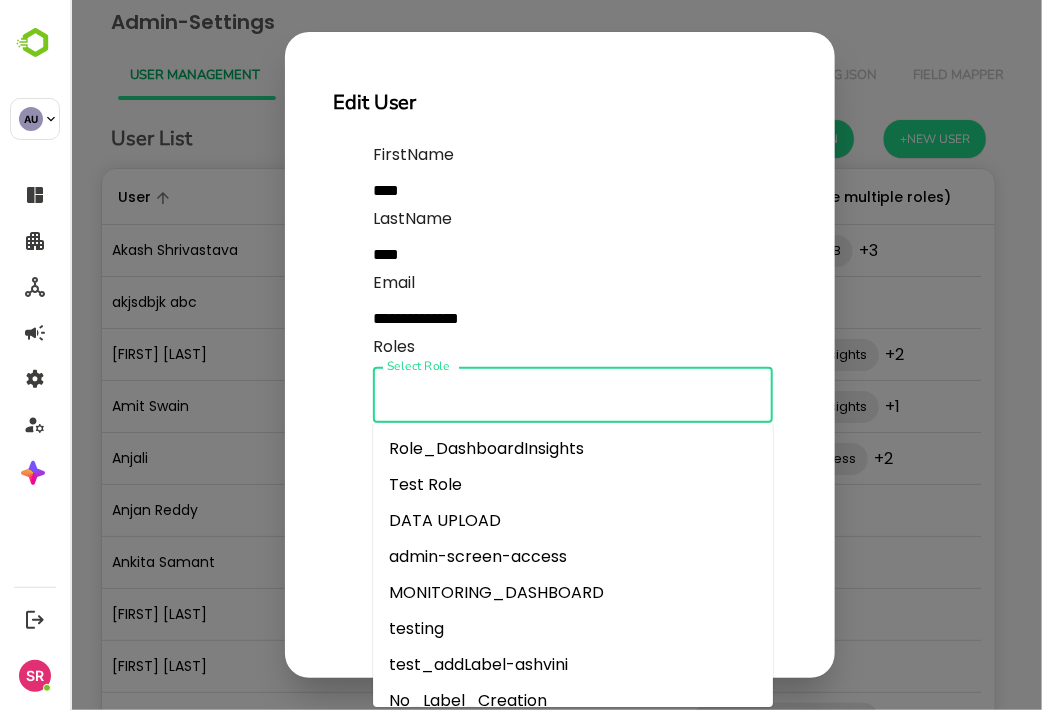 click on "Select Role" at bounding box center (572, 395) 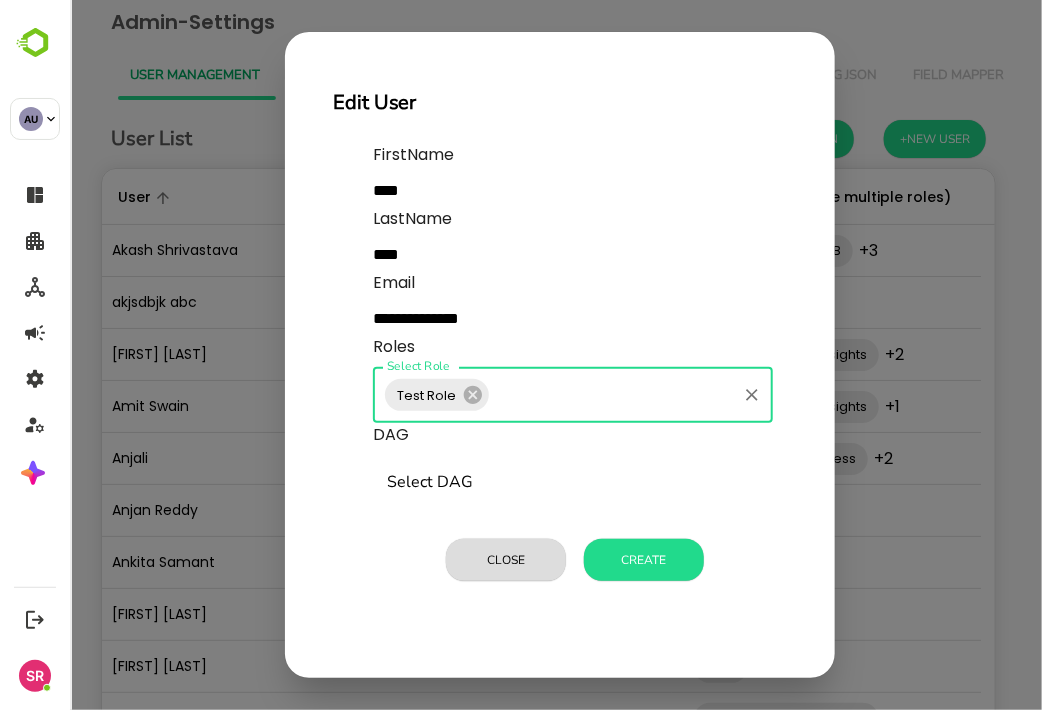 click on "Select DAG" at bounding box center [572, 483] 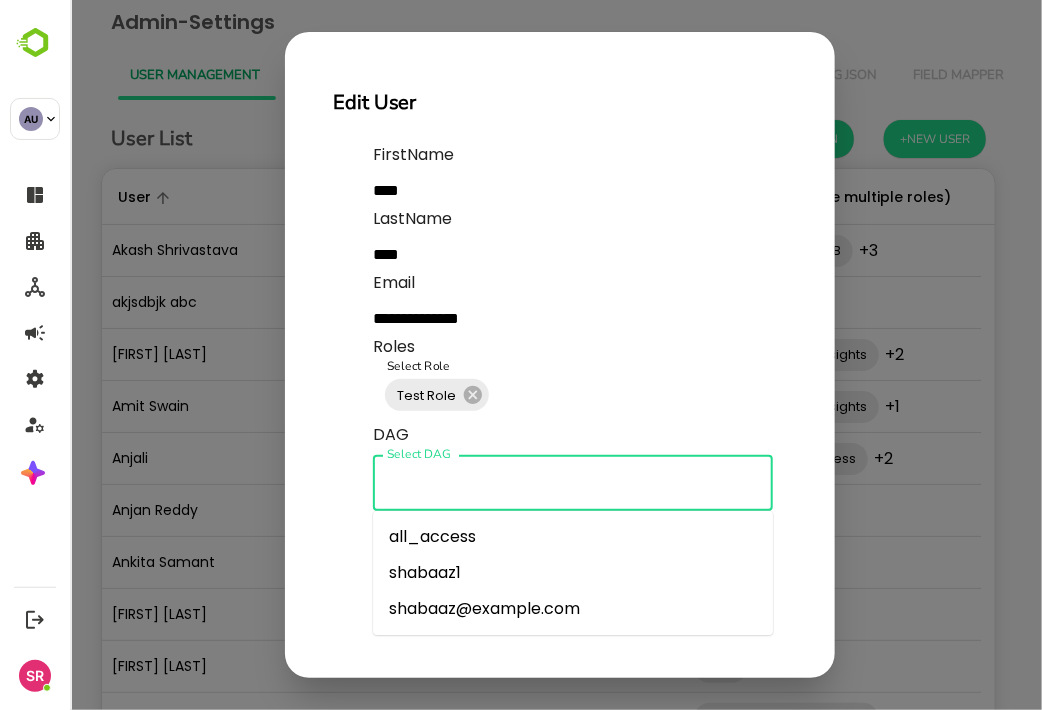 click on "all_access" at bounding box center [572, 537] 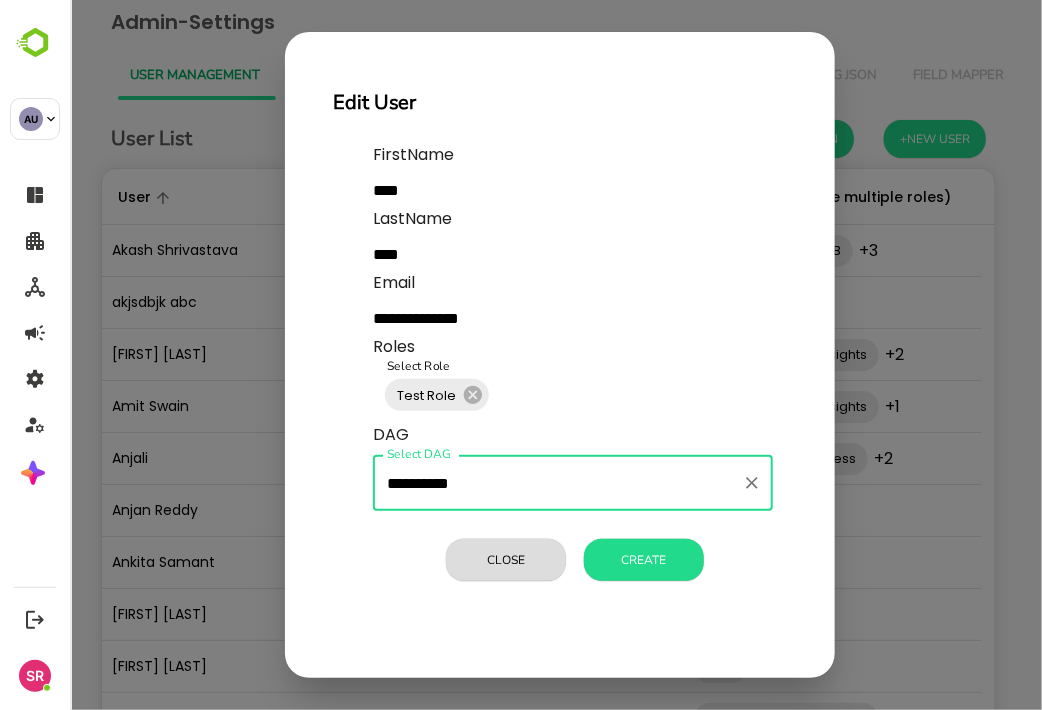 type on "**********" 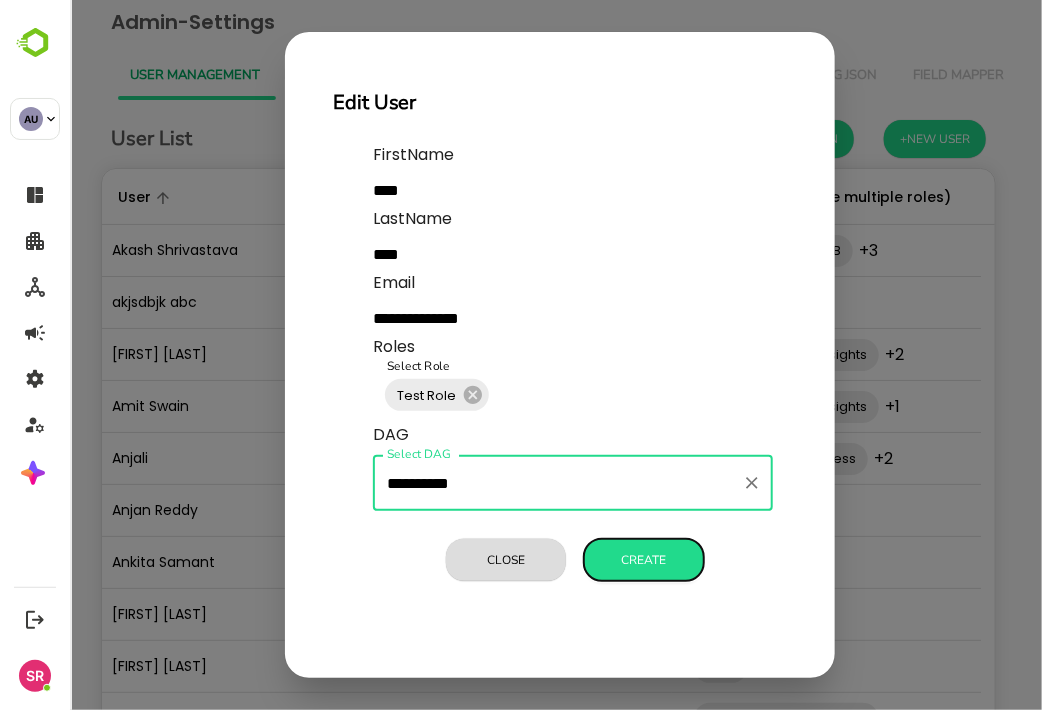 click on "Create" at bounding box center (643, 560) 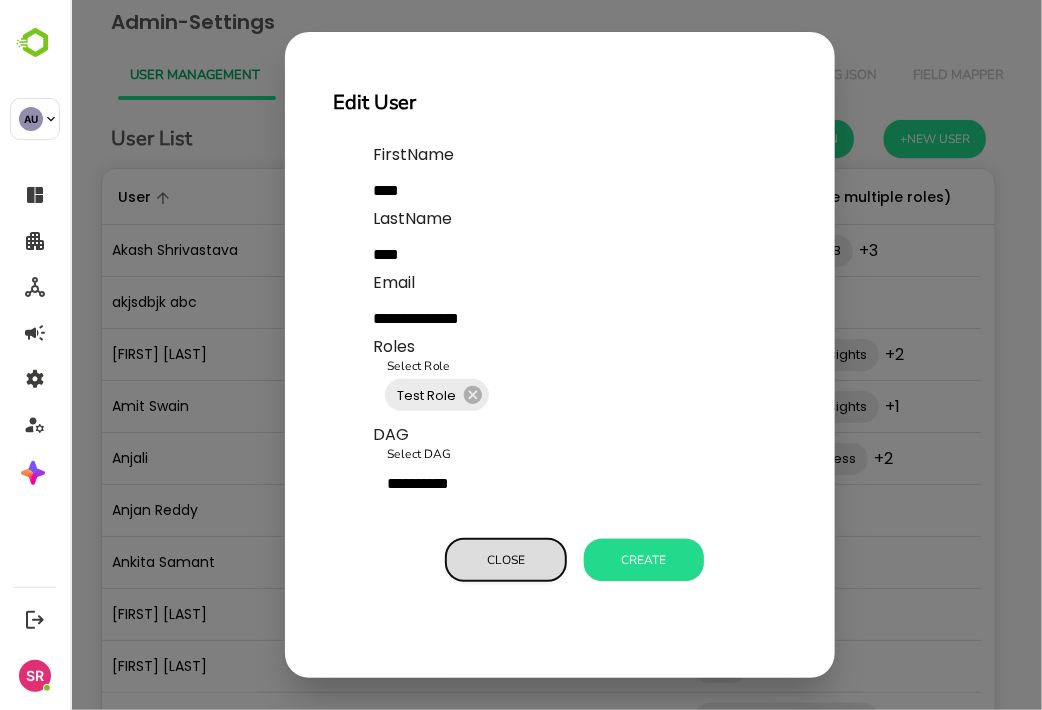 click on "Close" at bounding box center [505, 560] 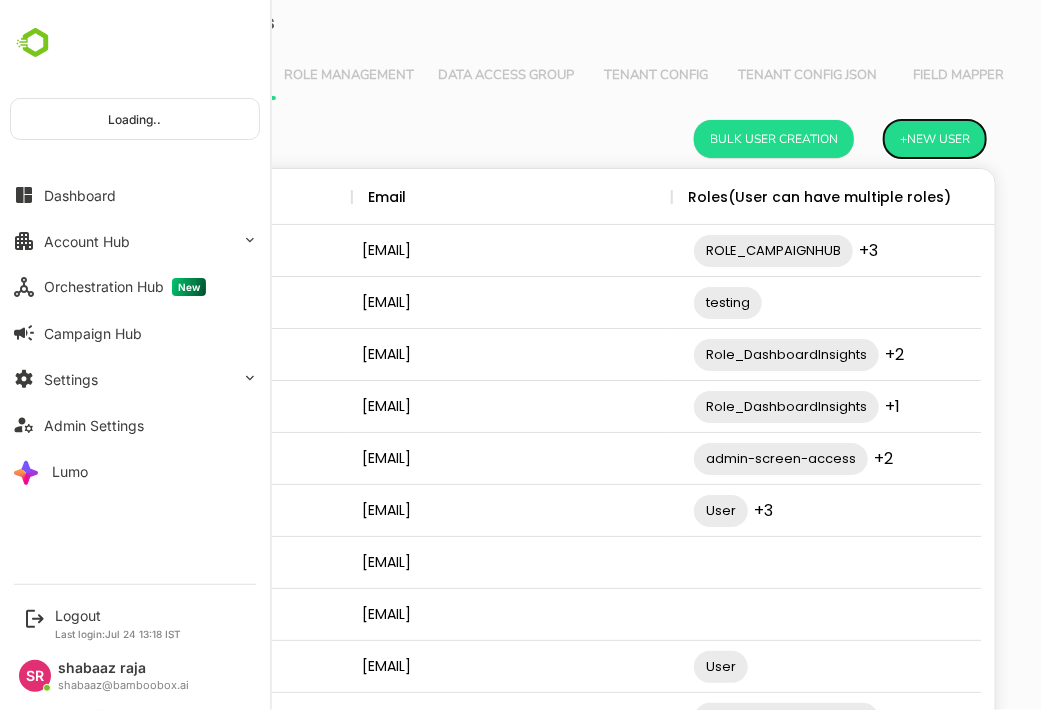 scroll, scrollTop: 16, scrollLeft: 16, axis: both 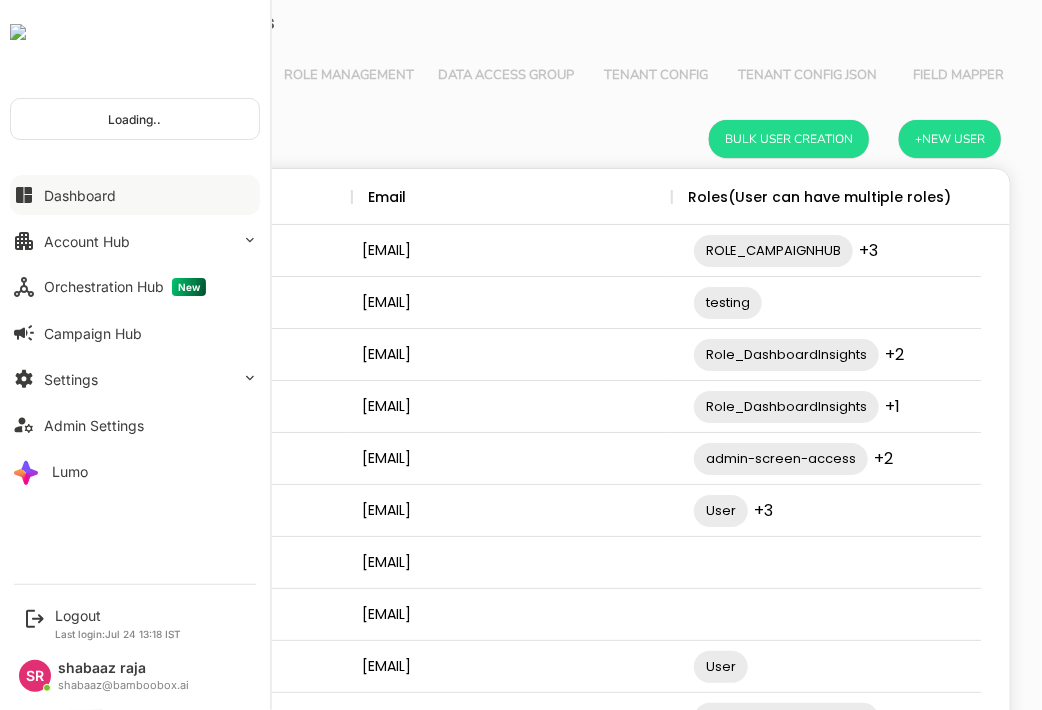 click on "Dashboard" at bounding box center [80, 195] 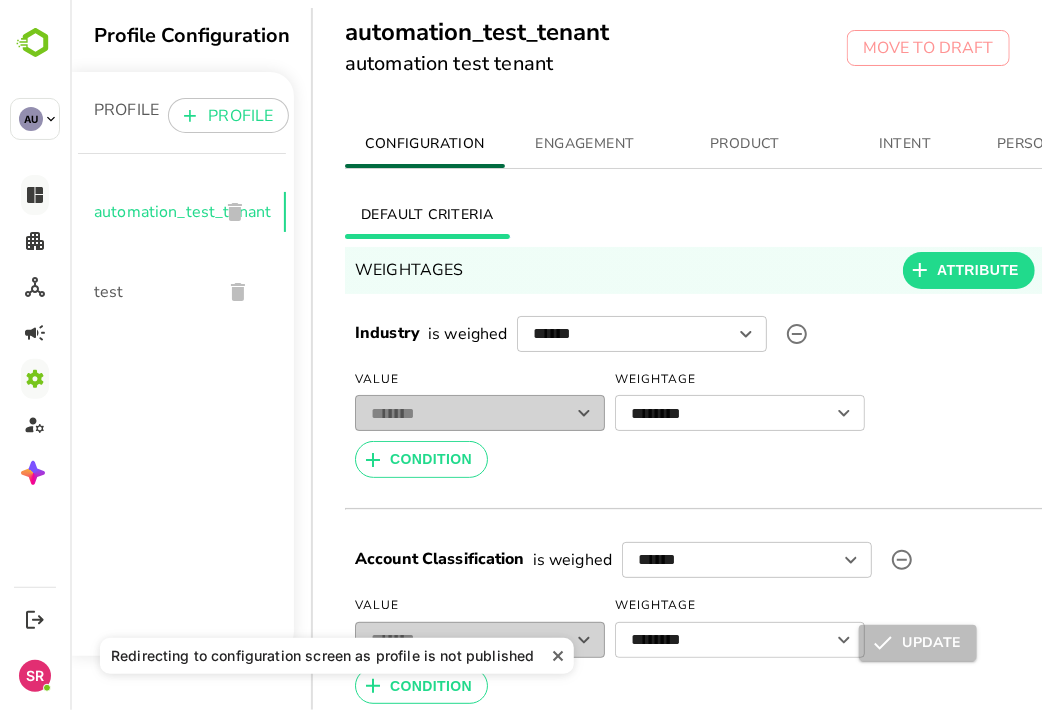 scroll, scrollTop: 0, scrollLeft: 0, axis: both 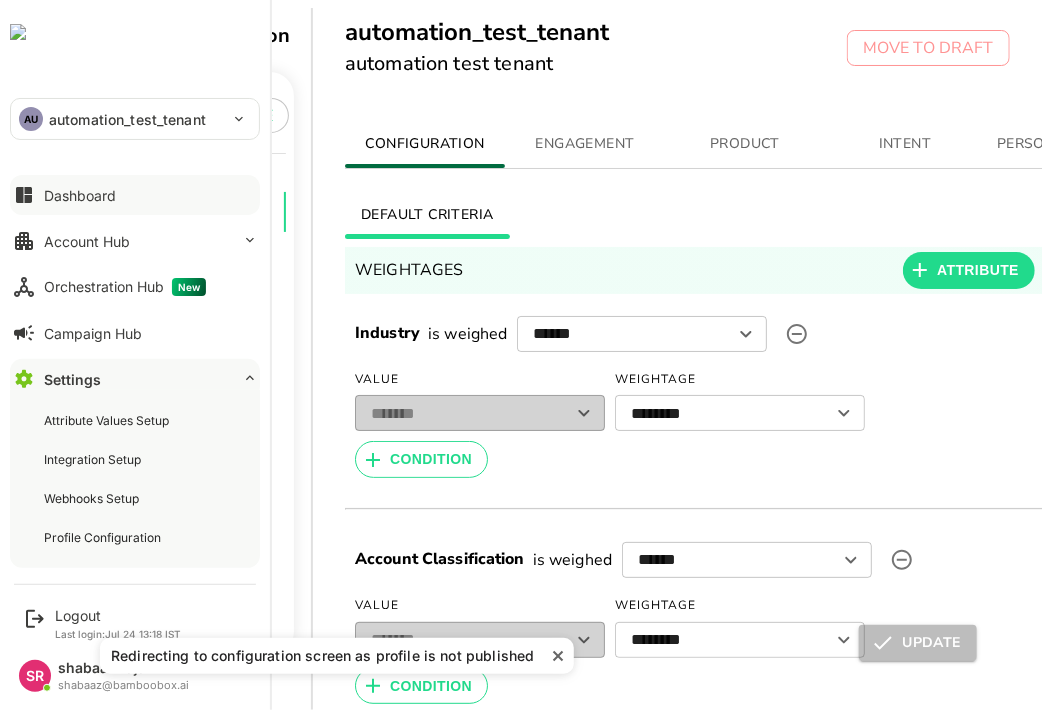 click on "Dashboard" at bounding box center [135, 195] 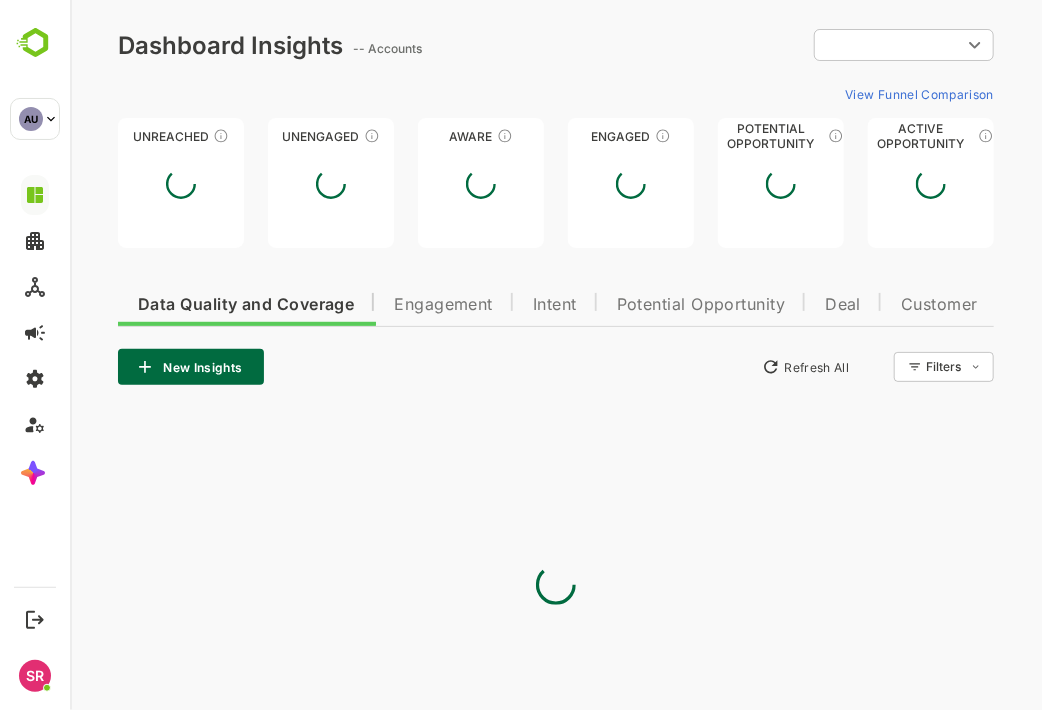 scroll, scrollTop: 0, scrollLeft: 0, axis: both 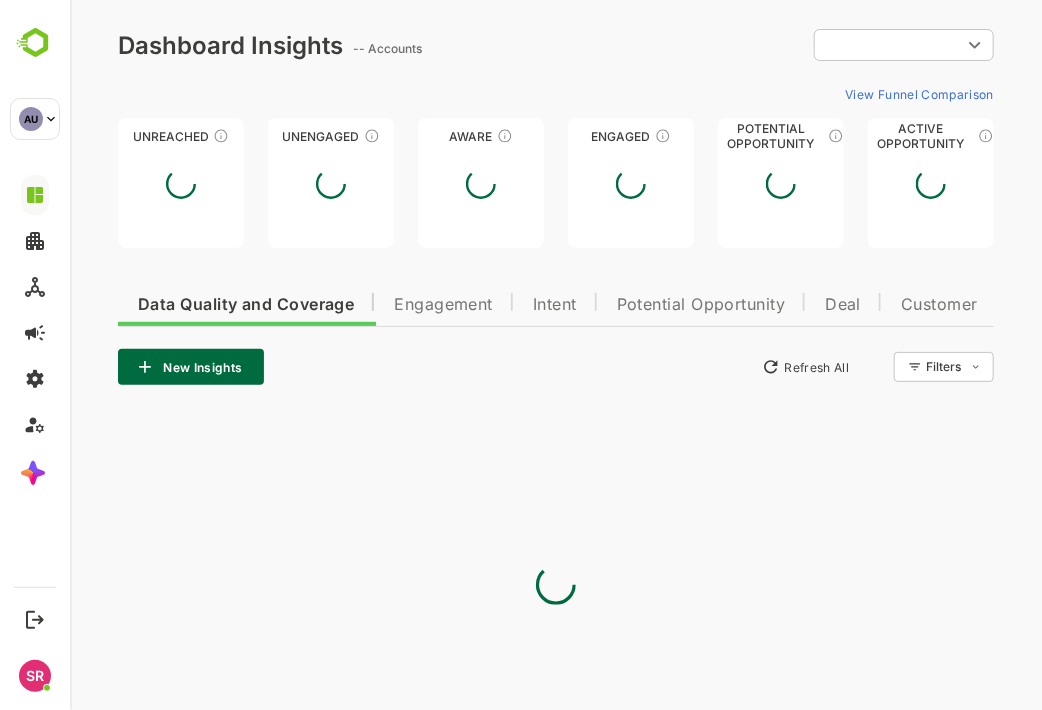type on "**********" 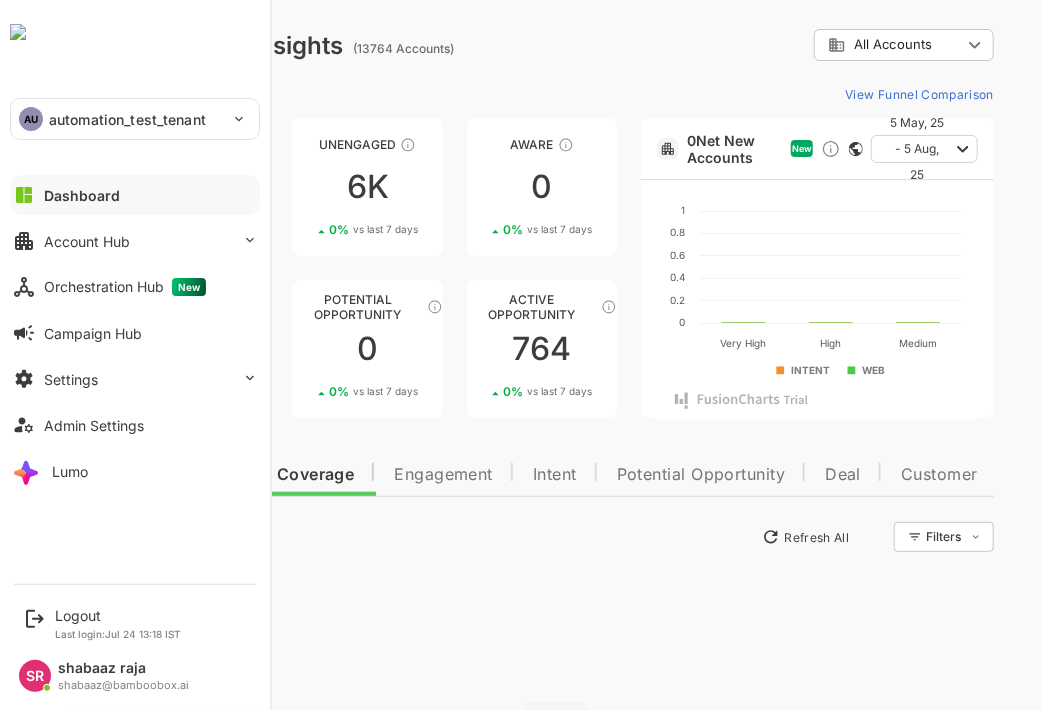 click on "Dashboard" at bounding box center (82, 195) 